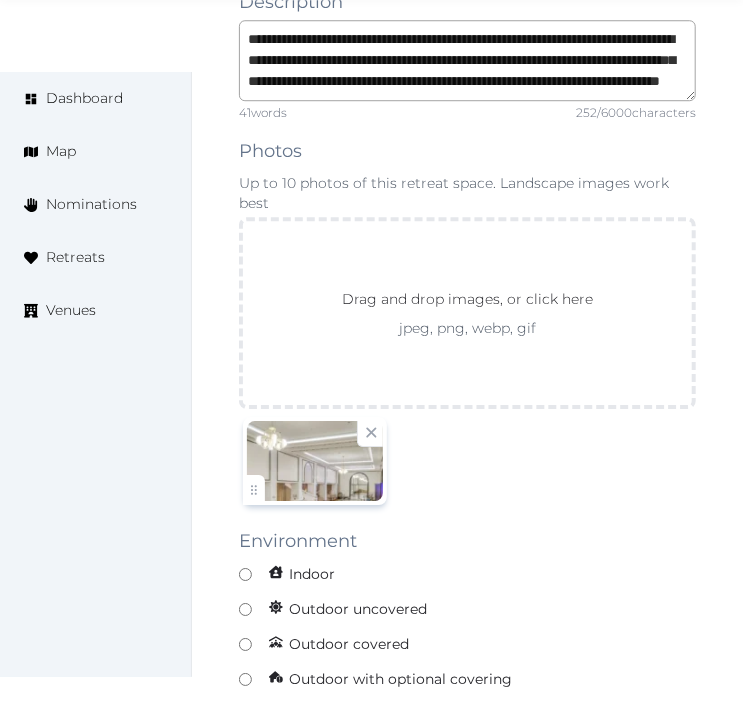 scroll, scrollTop: 1666, scrollLeft: 0, axis: vertical 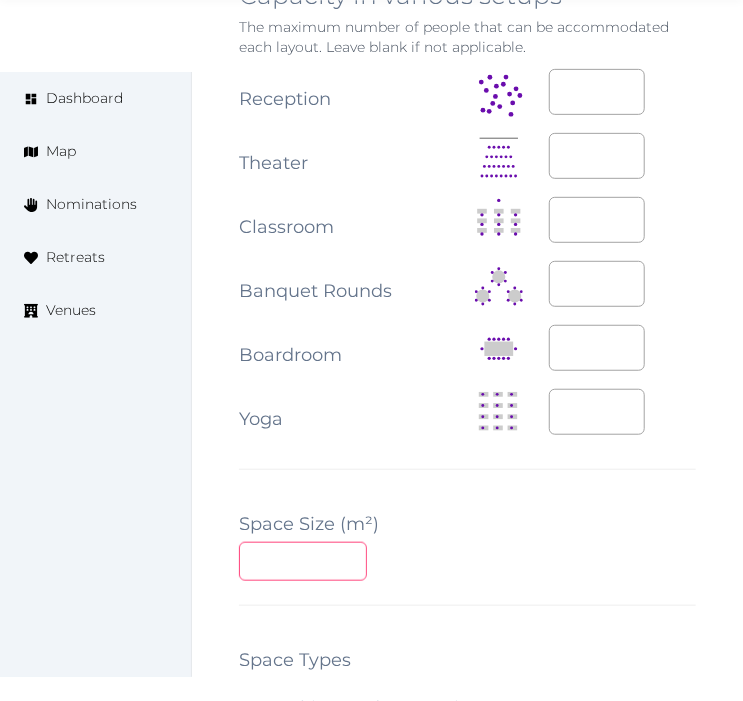 click at bounding box center [303, 561] 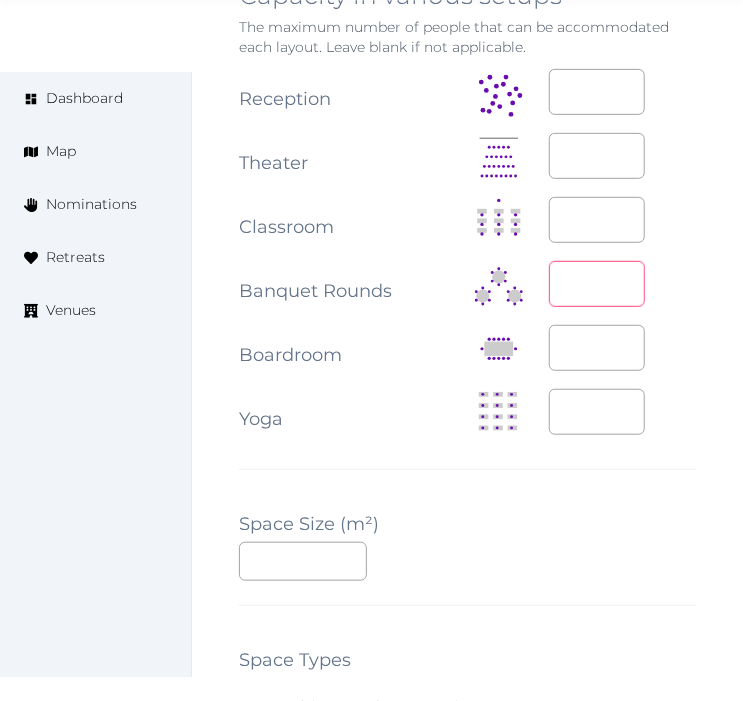click at bounding box center (597, 284) 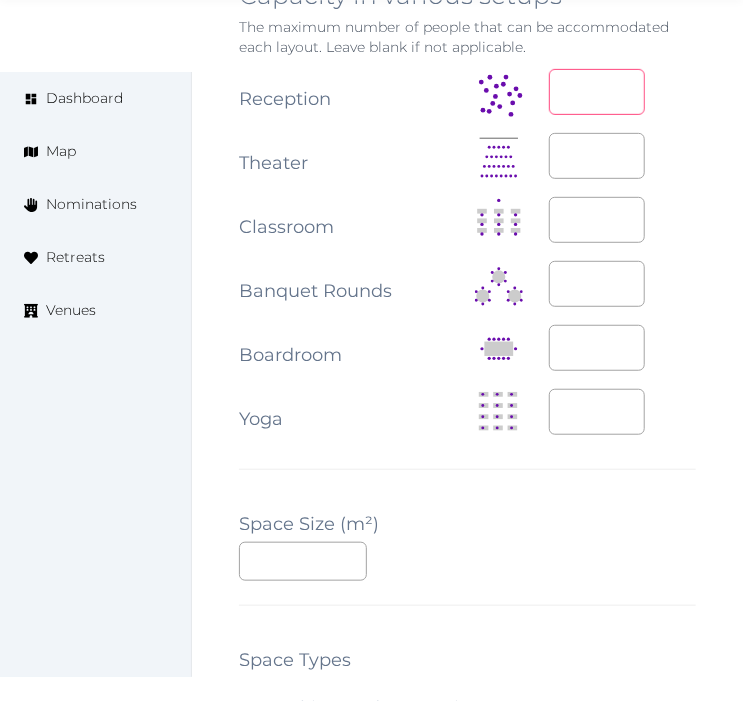 click at bounding box center [597, 92] 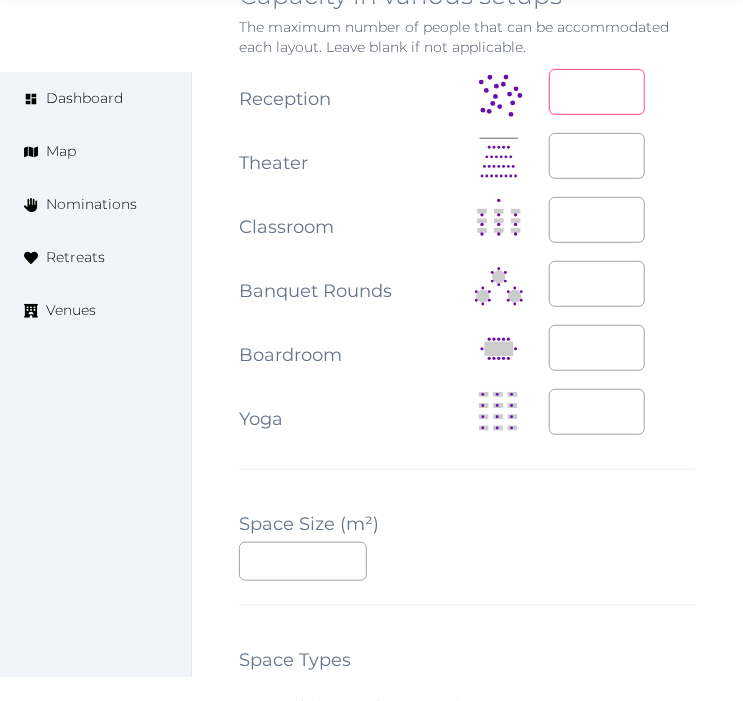 type on "***" 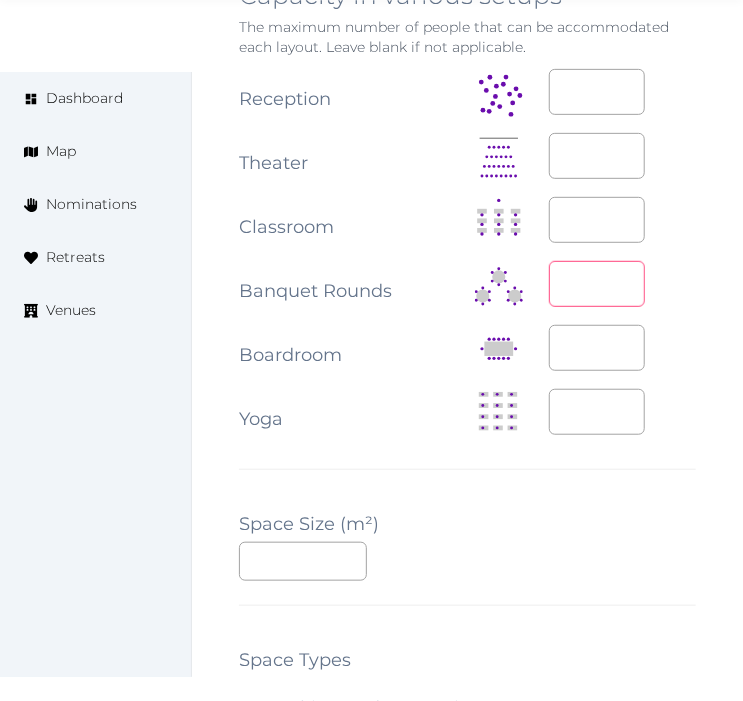 click on "**" at bounding box center (597, 284) 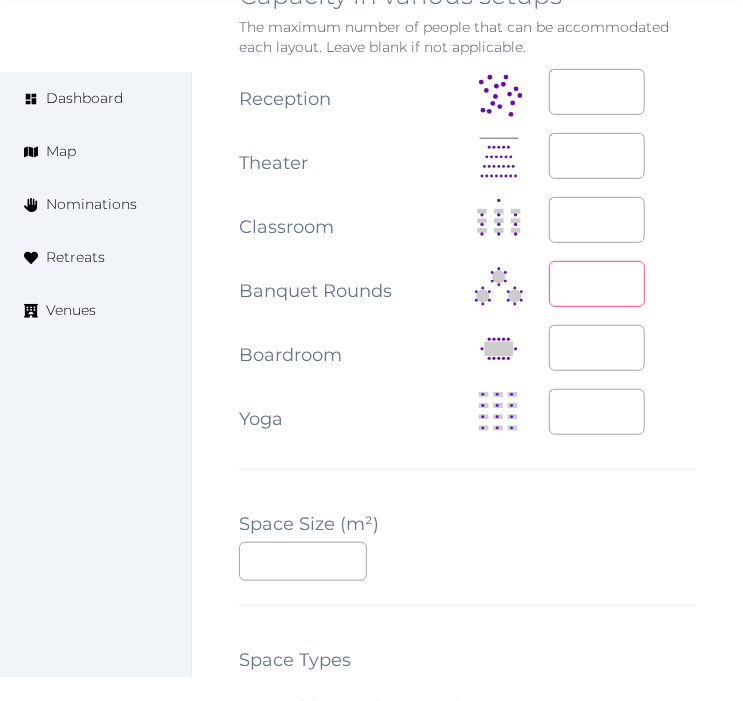 type on "***" 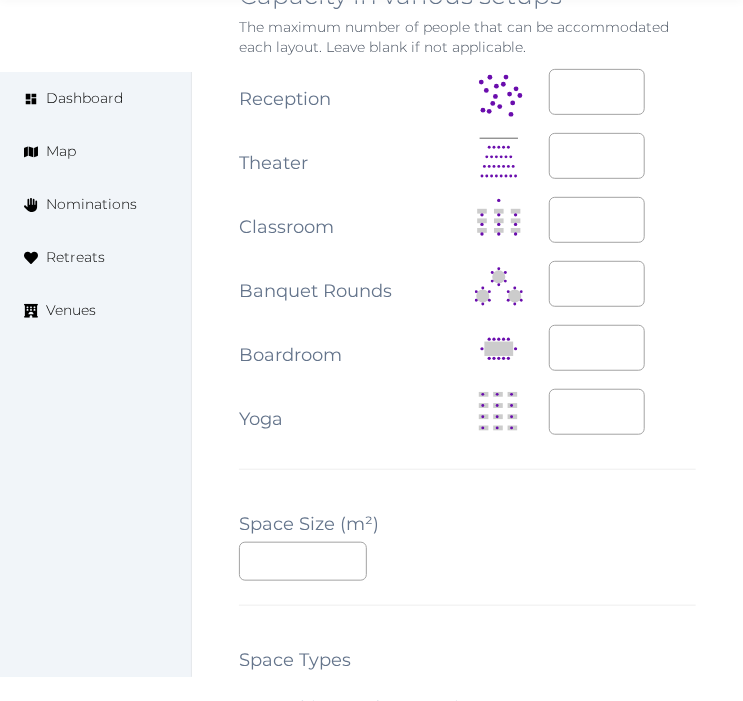 click at bounding box center [623, 349] 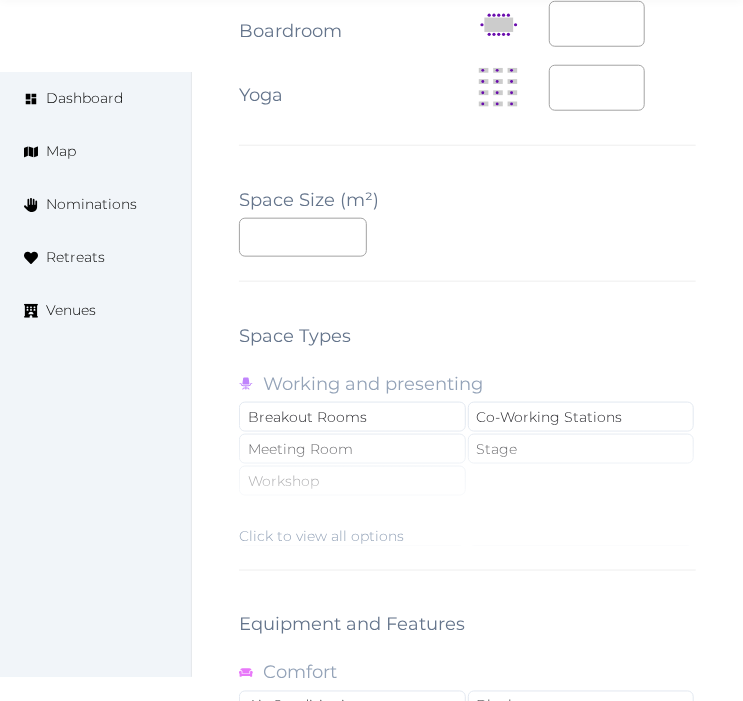 scroll, scrollTop: 2777, scrollLeft: 0, axis: vertical 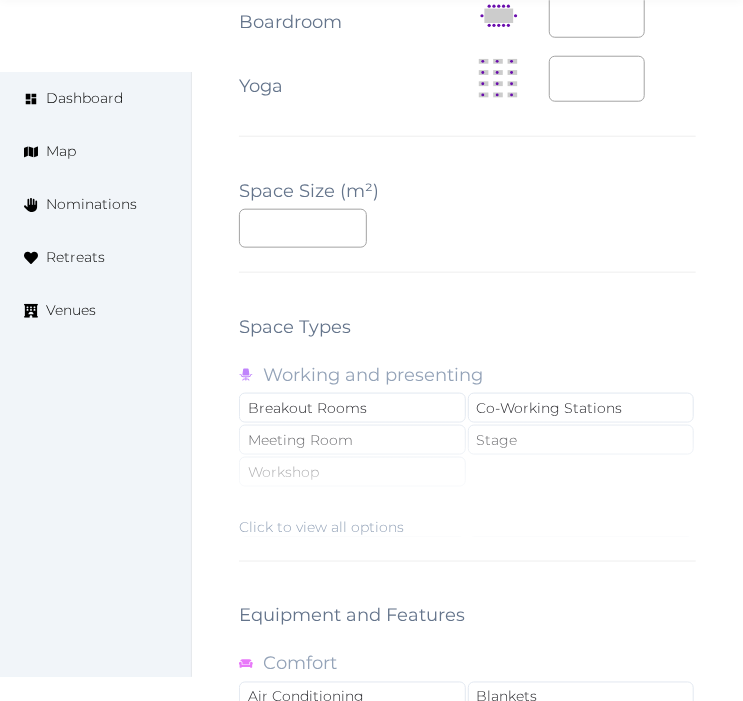 click on "Click to view all options" at bounding box center [467, 473] 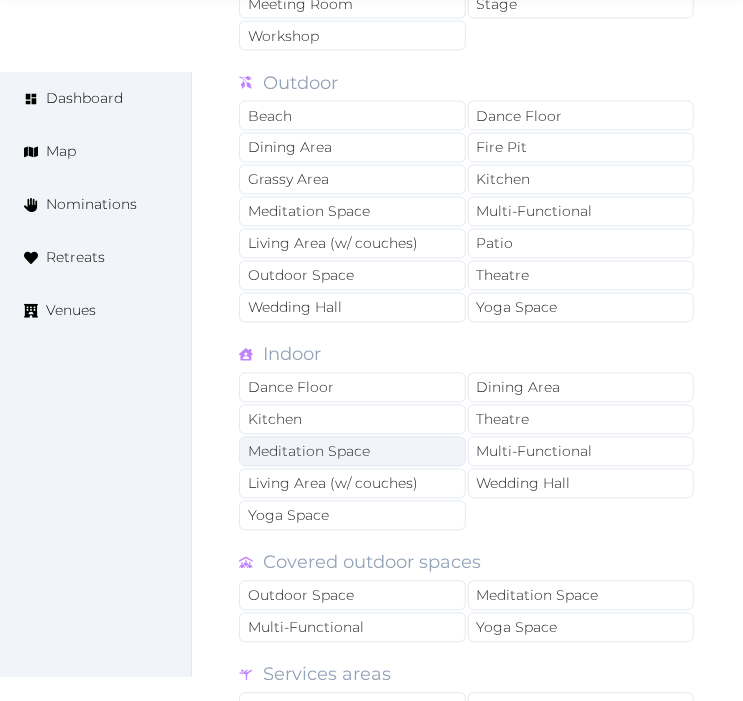 scroll, scrollTop: 3222, scrollLeft: 0, axis: vertical 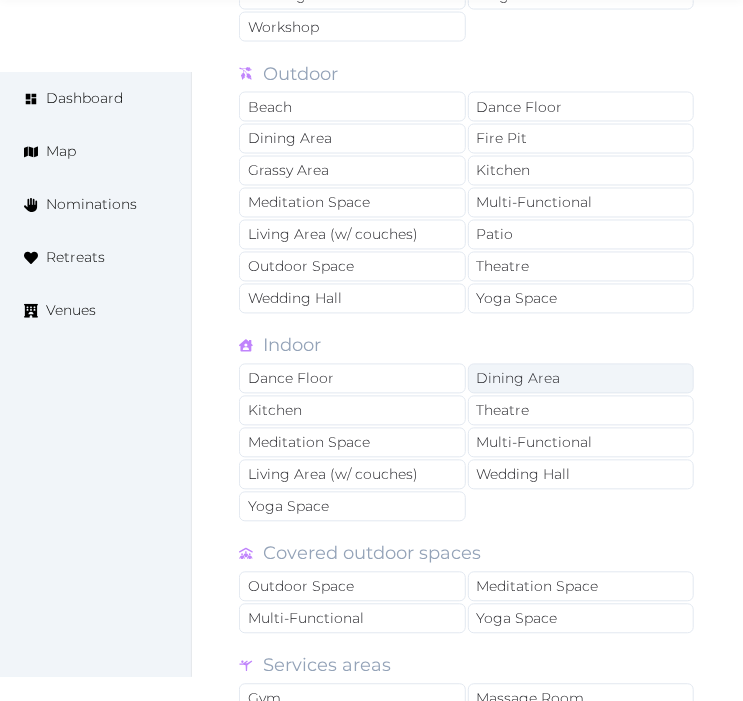 click on "Dining Area" at bounding box center [581, 379] 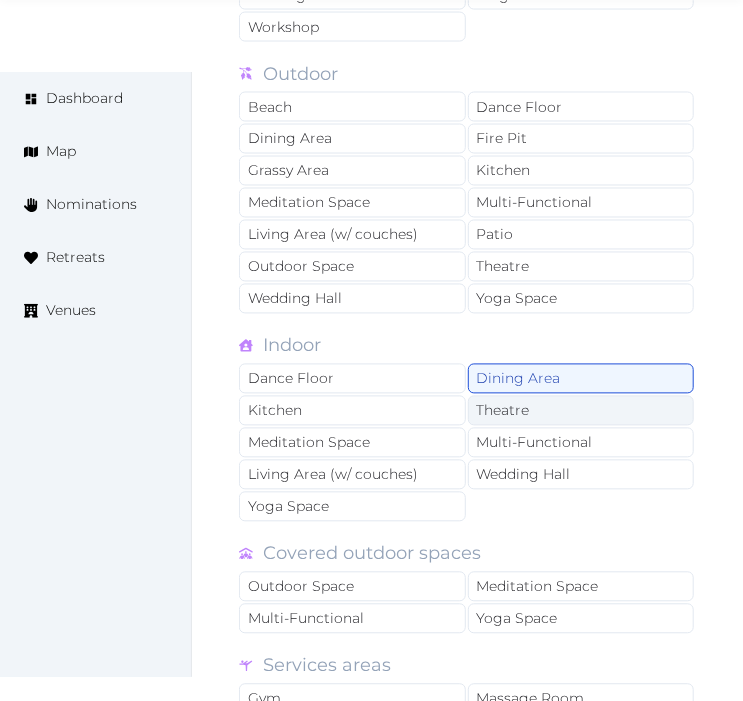 click on "Theatre" at bounding box center (581, 411) 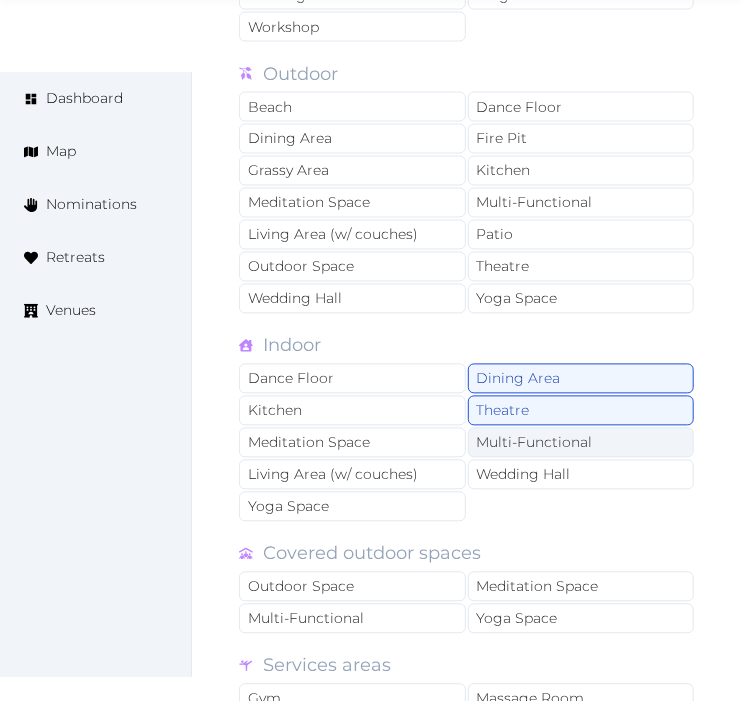 click on "Multi-Functional" at bounding box center (581, 443) 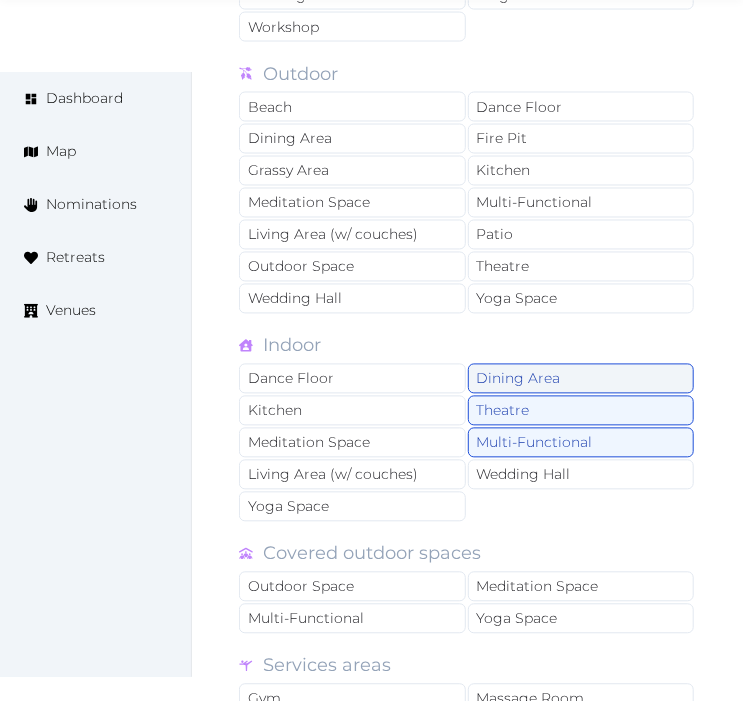 click on "Dining Area" at bounding box center [581, 379] 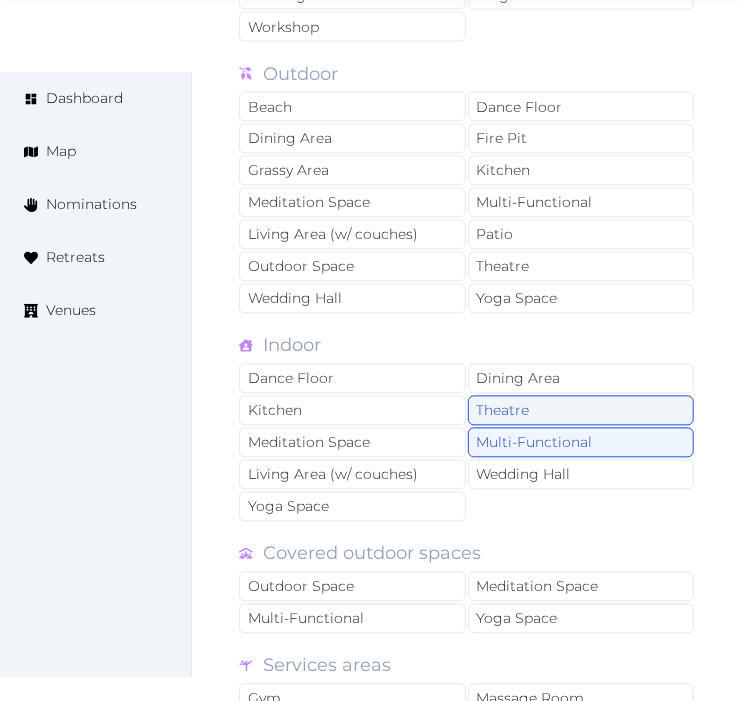 click on "Theatre" at bounding box center (581, 411) 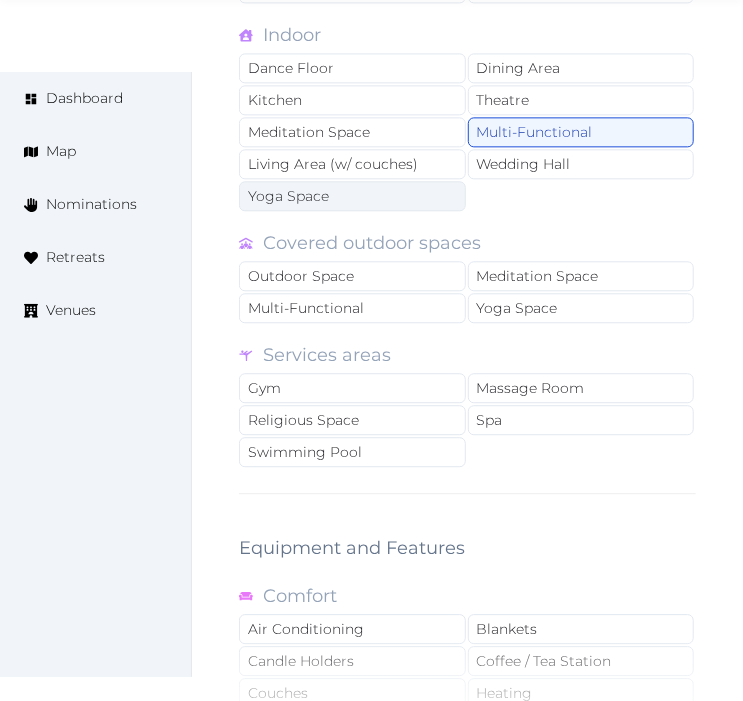 scroll, scrollTop: 3666, scrollLeft: 0, axis: vertical 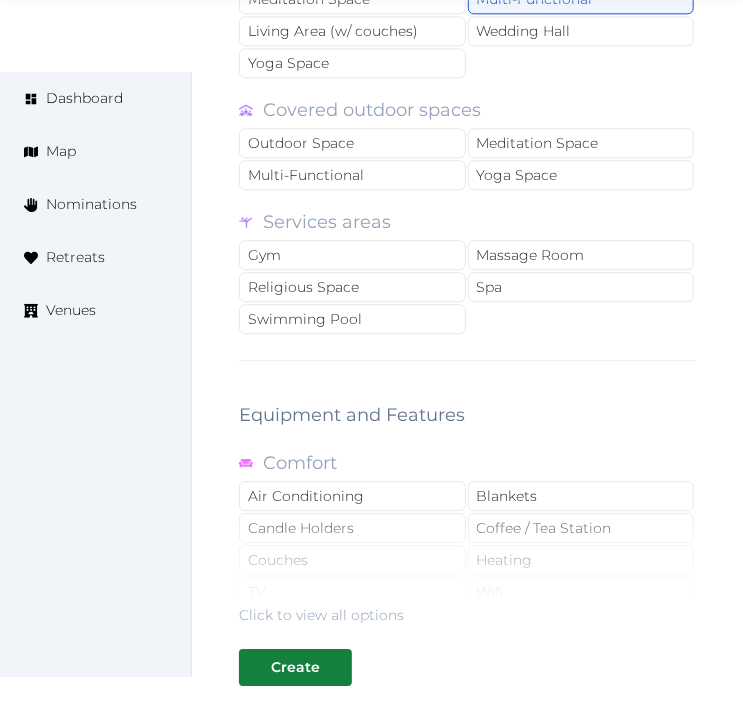click on "Click to view all options" at bounding box center (467, 561) 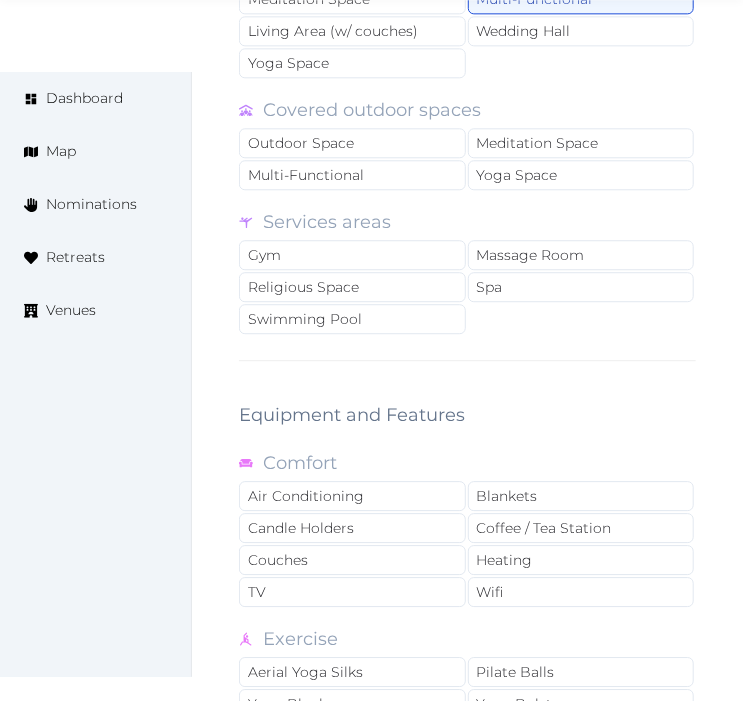 click on "Comfort" at bounding box center [467, 463] 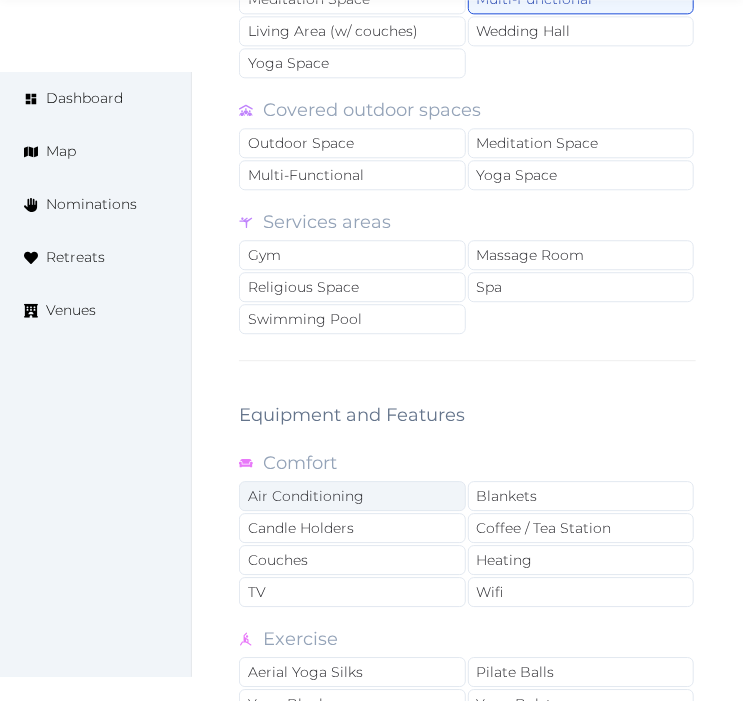 drag, startPoint x: 387, startPoint y: 483, endPoint x: 397, endPoint y: 484, distance: 10.049875 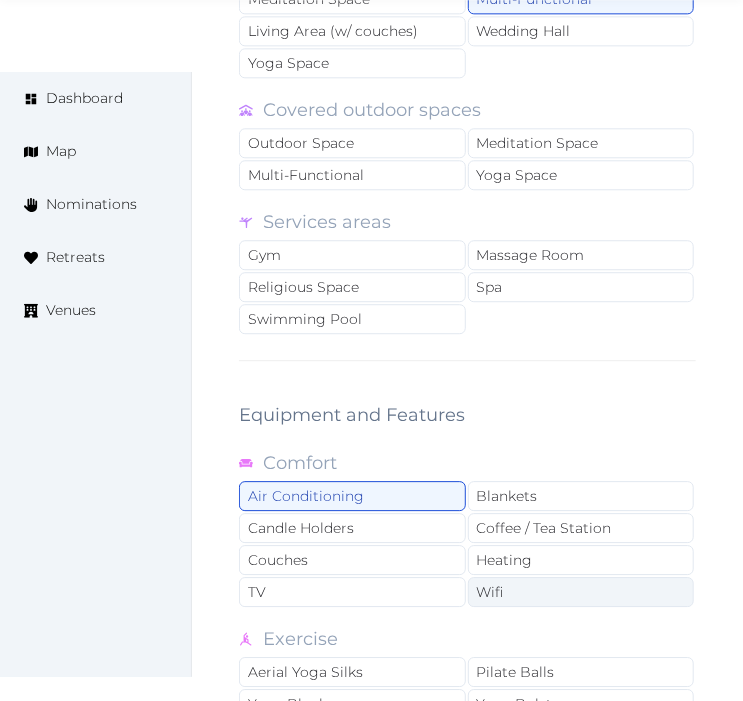 click on "Wifi" at bounding box center [581, 592] 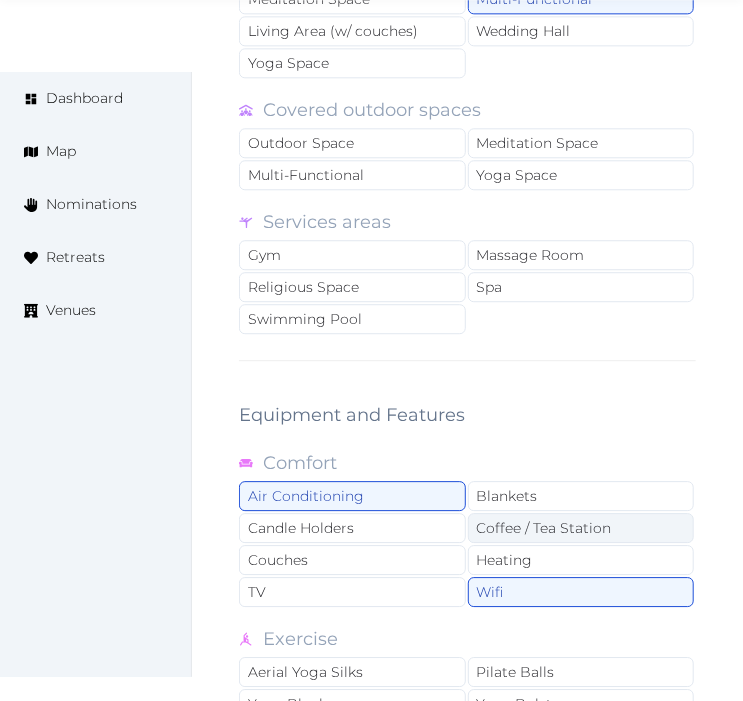click on "Coffee / Tea Station" at bounding box center (581, 528) 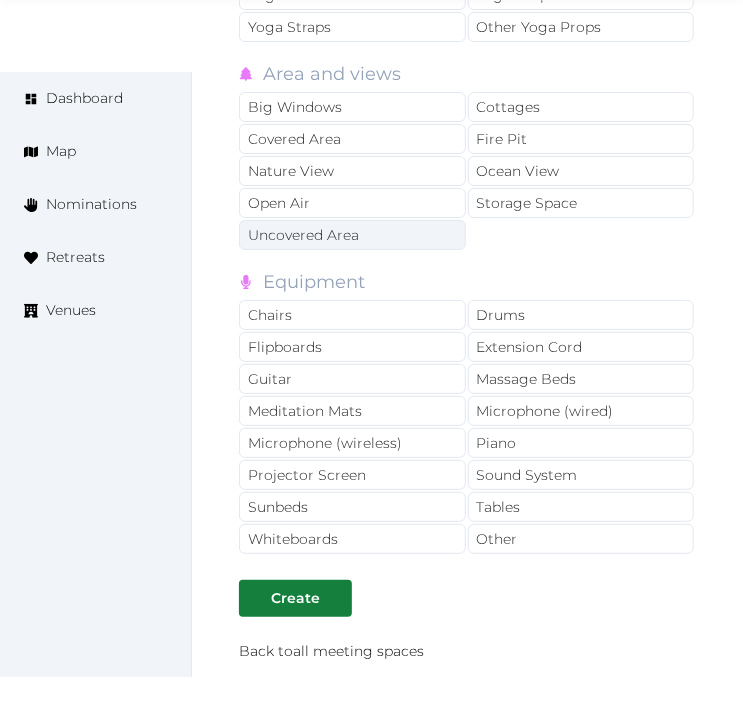 scroll, scrollTop: 4444, scrollLeft: 0, axis: vertical 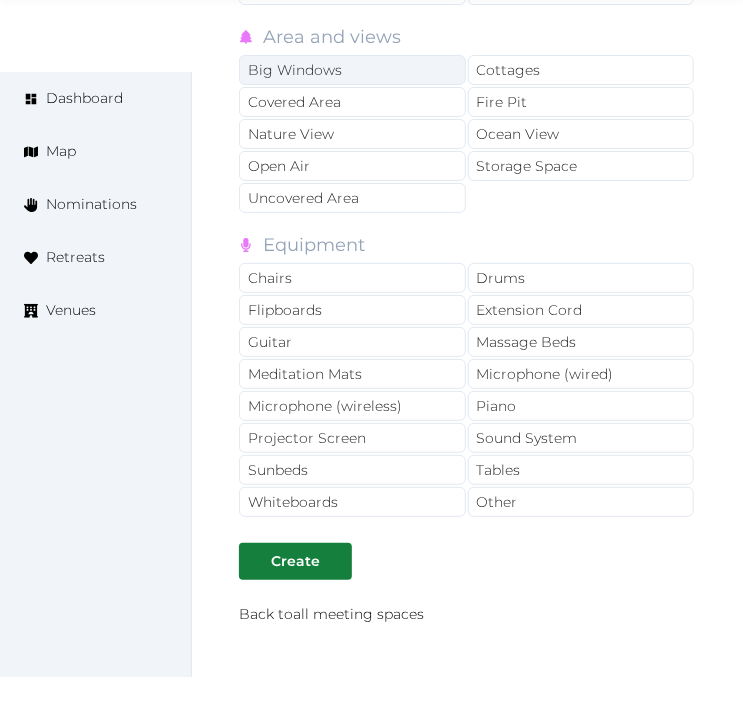 drag, startPoint x: 362, startPoint y: 118, endPoint x: 386, endPoint y: 54, distance: 68.35203 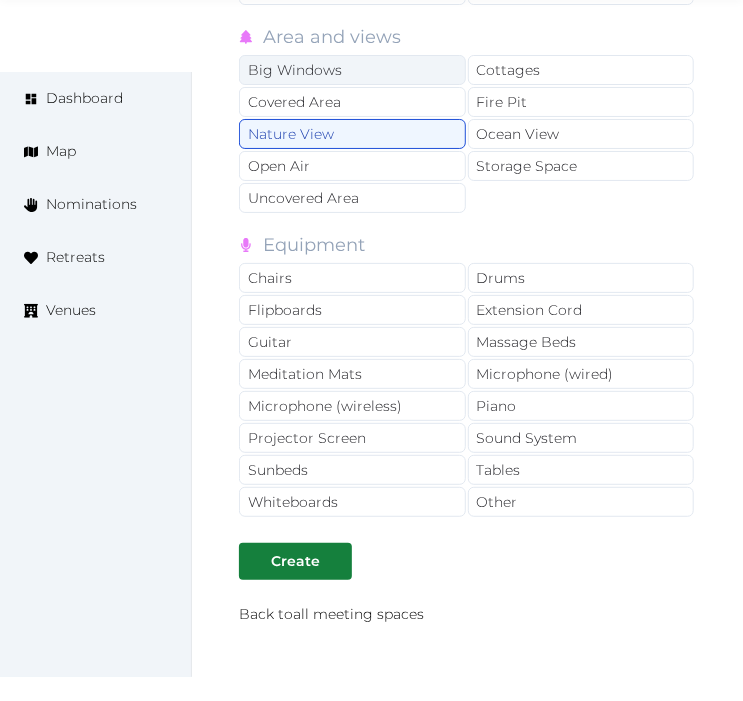 click on "Big Windows" at bounding box center [352, 70] 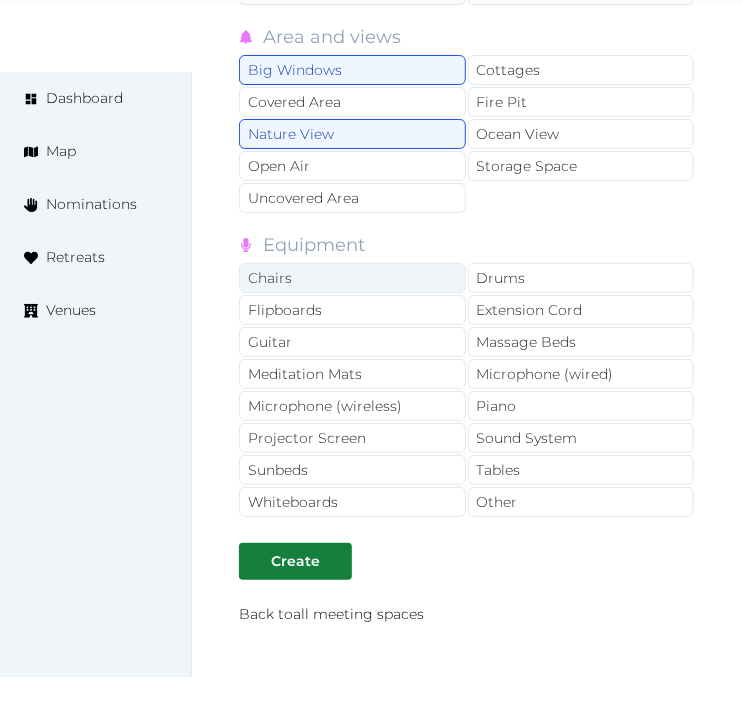 click on "Chairs" at bounding box center (352, 278) 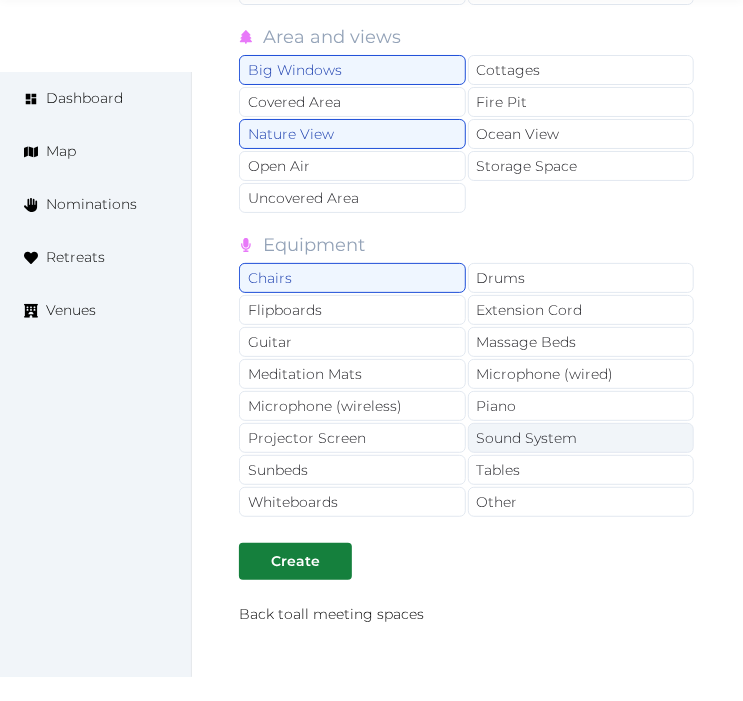 drag, startPoint x: 432, startPoint y: 273, endPoint x: 540, endPoint y: 418, distance: 180.801 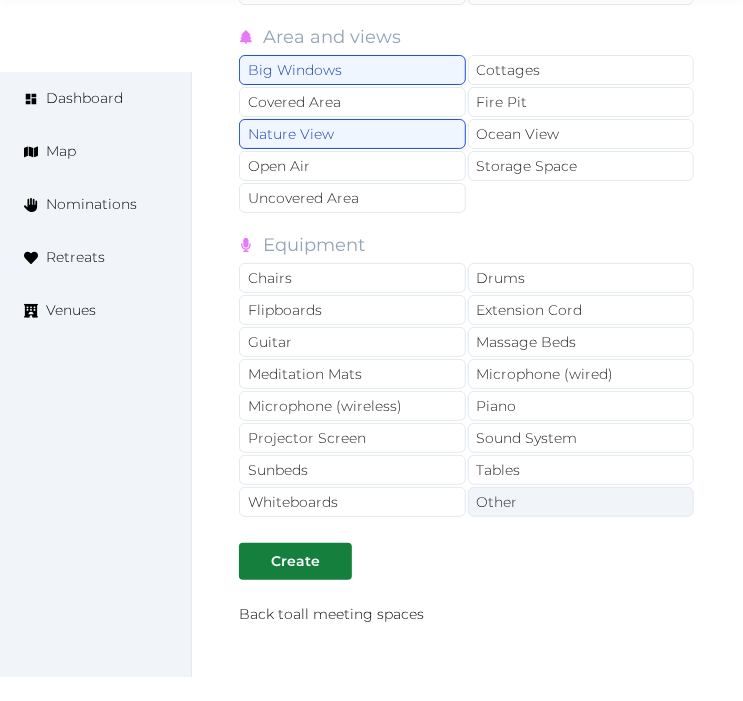 click on "Other" at bounding box center [581, 502] 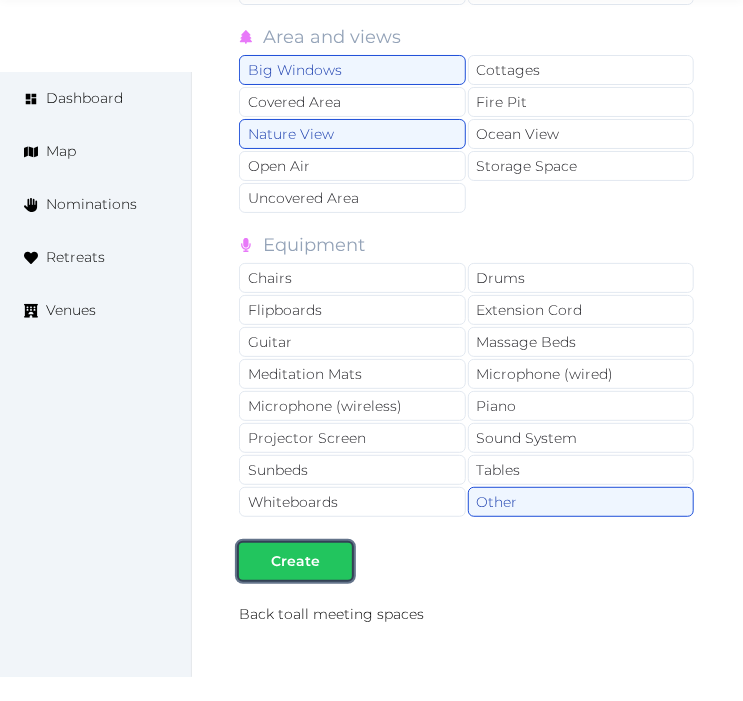 click on "Create" at bounding box center (295, 561) 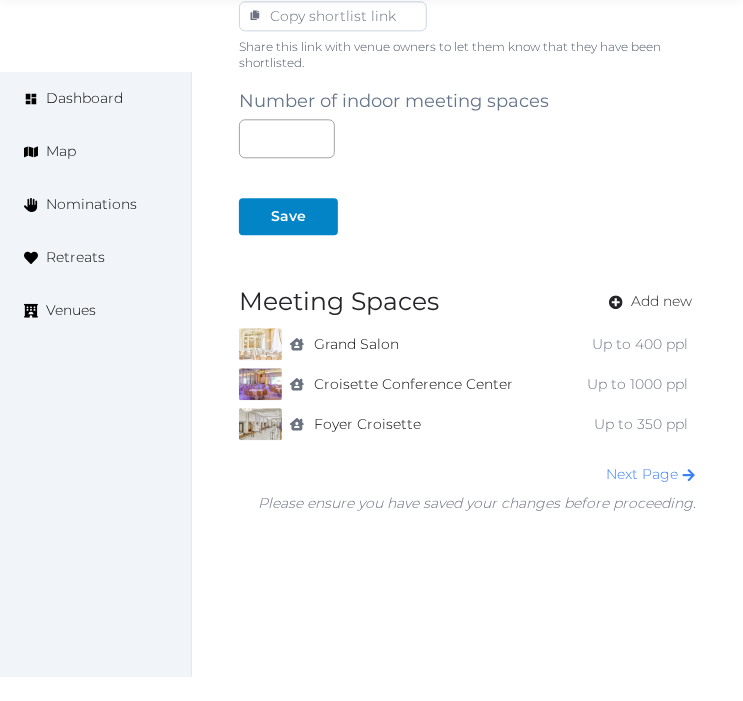 scroll, scrollTop: 1444, scrollLeft: 0, axis: vertical 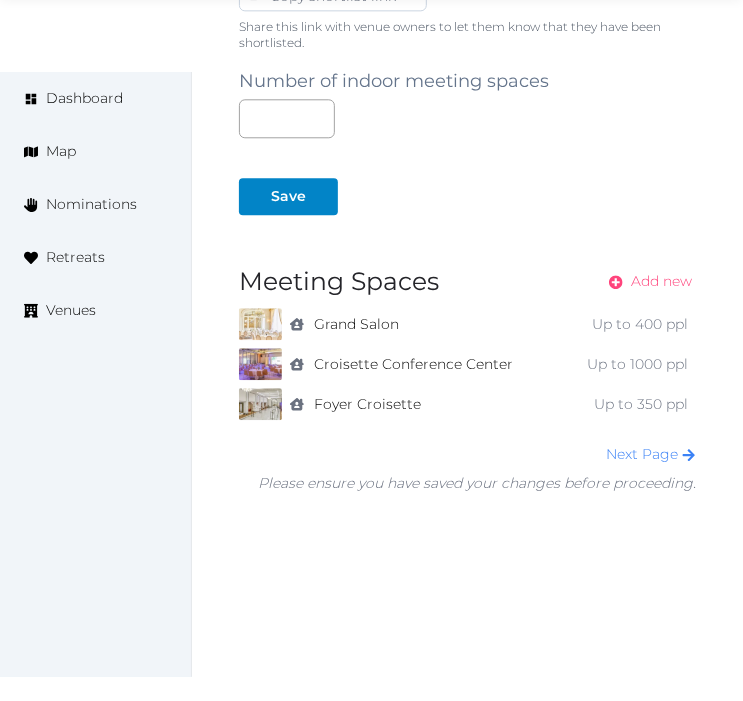drag, startPoint x: 621, startPoint y: 284, endPoint x: 636, endPoint y: 273, distance: 18.601076 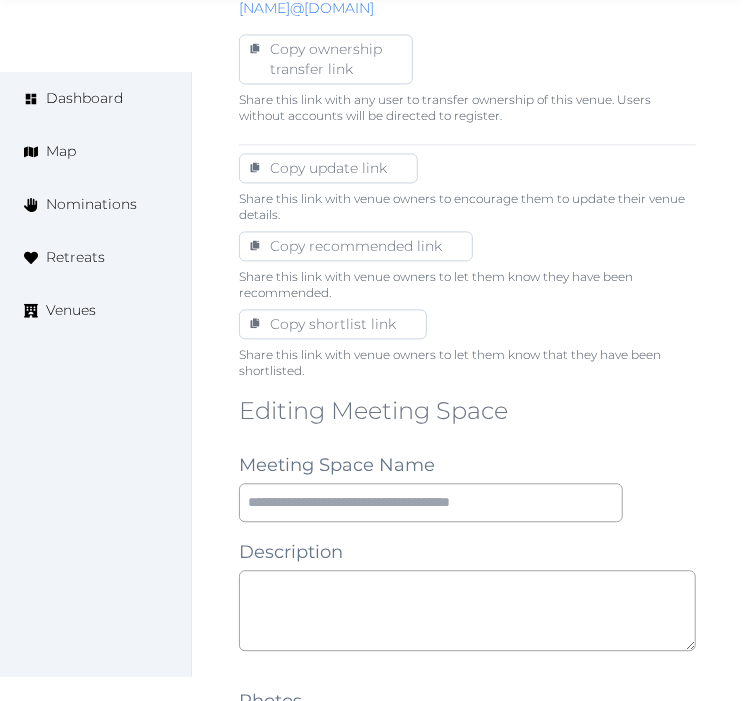 scroll, scrollTop: 1222, scrollLeft: 0, axis: vertical 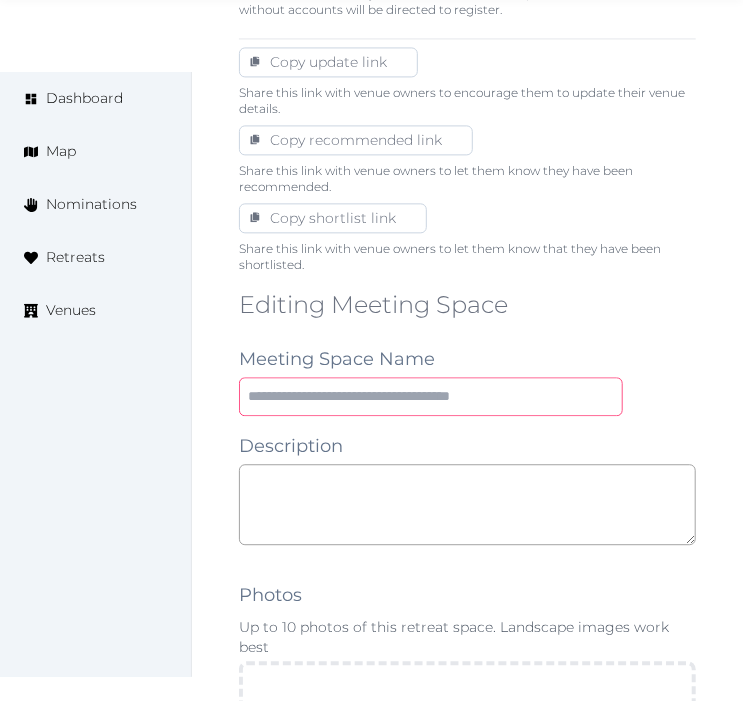 click at bounding box center [431, 396] 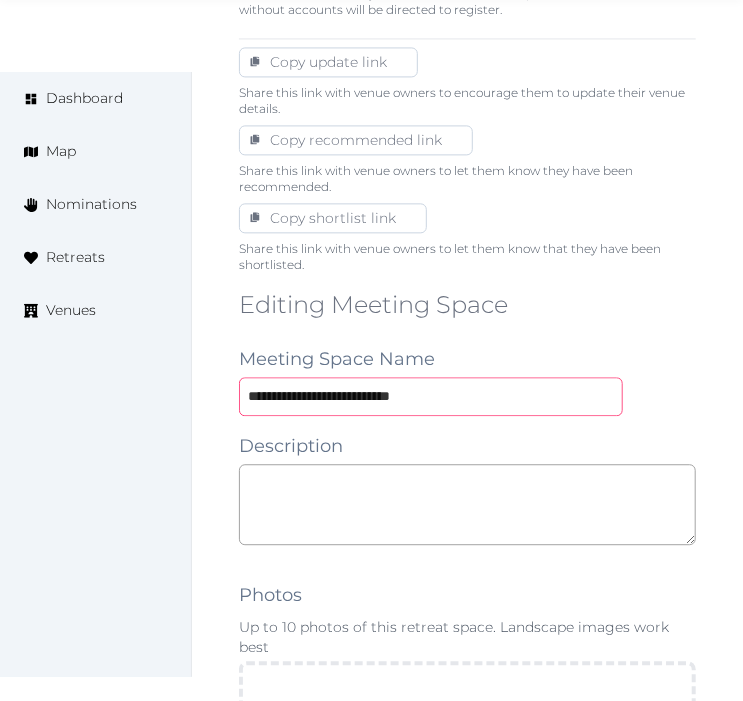 type on "**********" 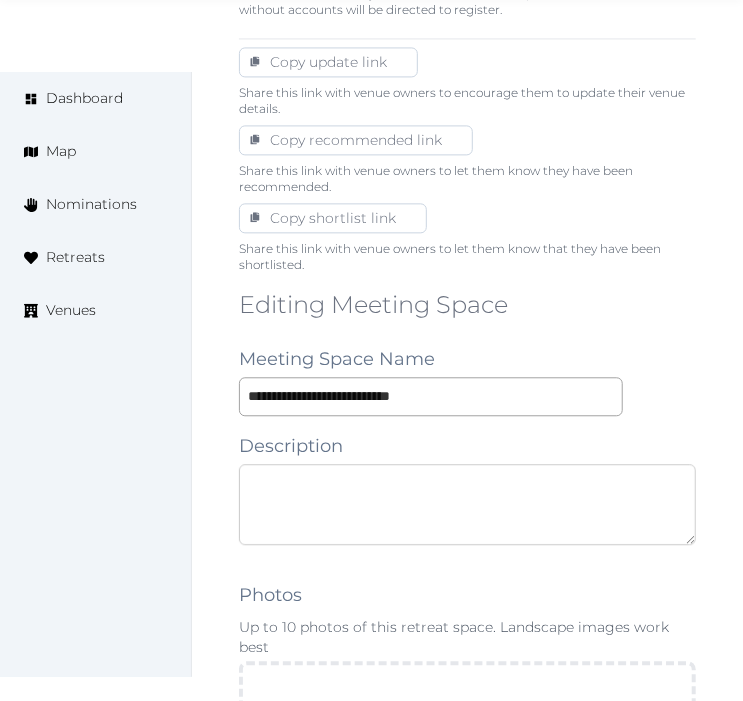 click at bounding box center [467, 504] 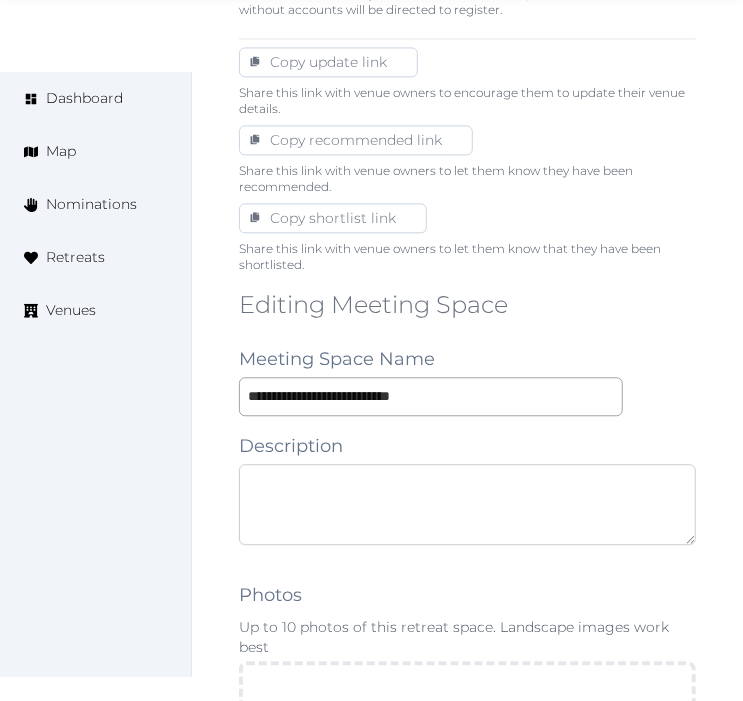 click at bounding box center (467, 504) 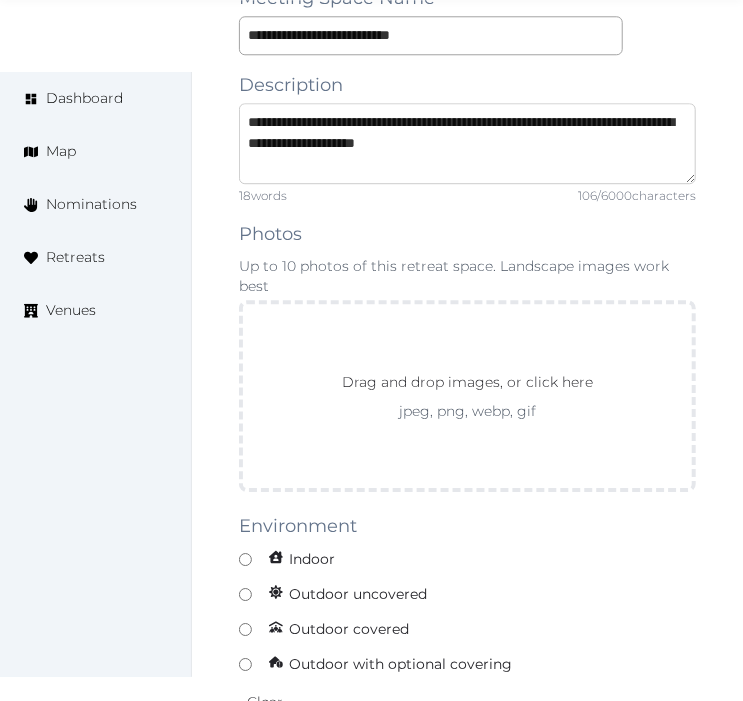scroll, scrollTop: 1777, scrollLeft: 0, axis: vertical 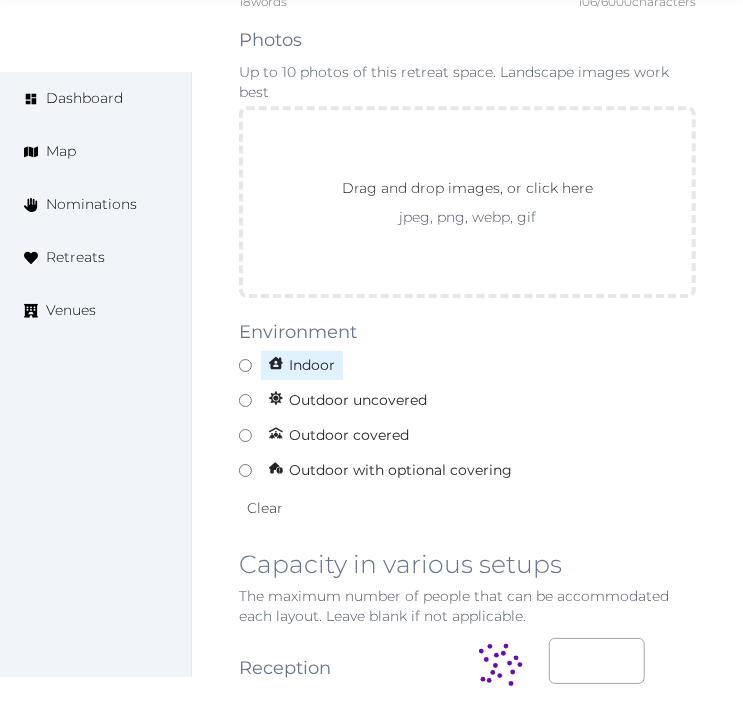 type on "**********" 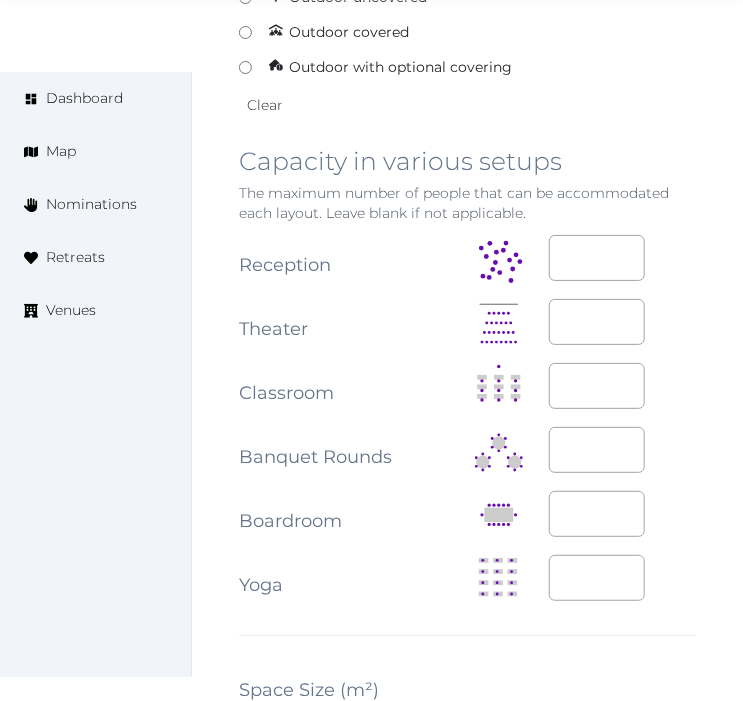 scroll, scrollTop: 2222, scrollLeft: 0, axis: vertical 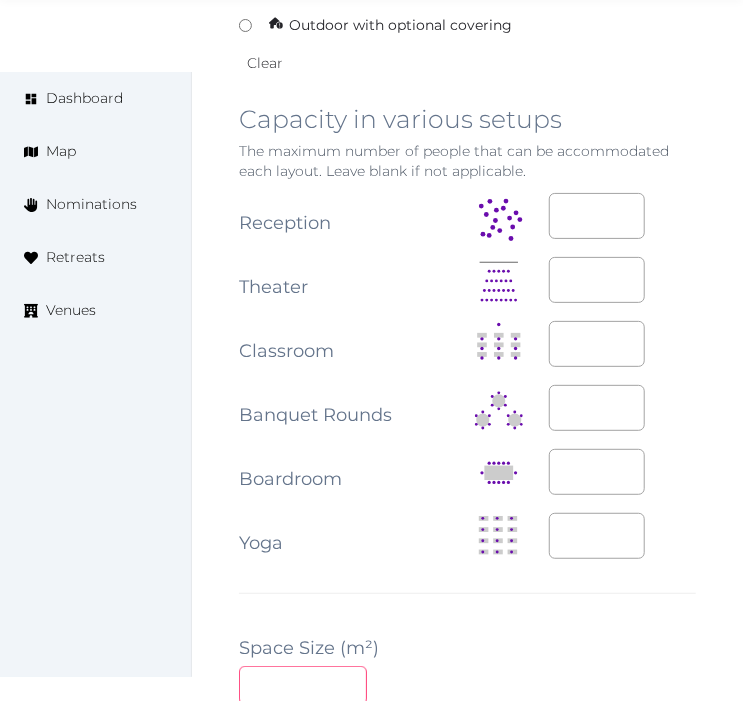 click at bounding box center [303, 685] 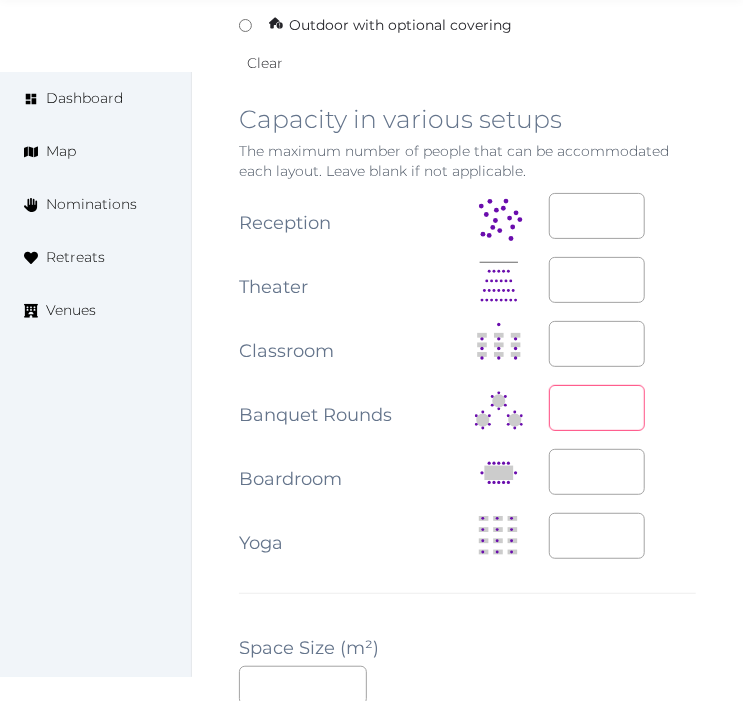 click at bounding box center (597, 408) 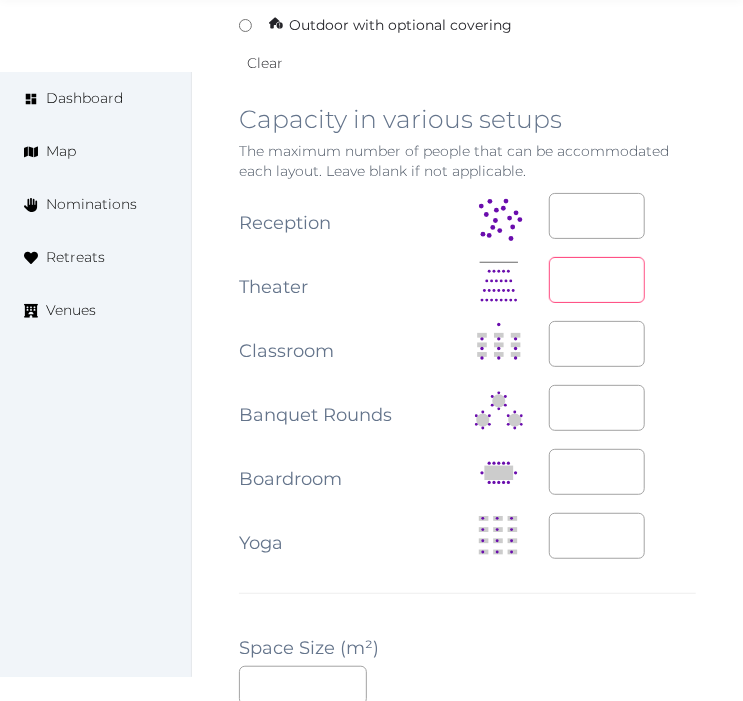 click at bounding box center [597, 280] 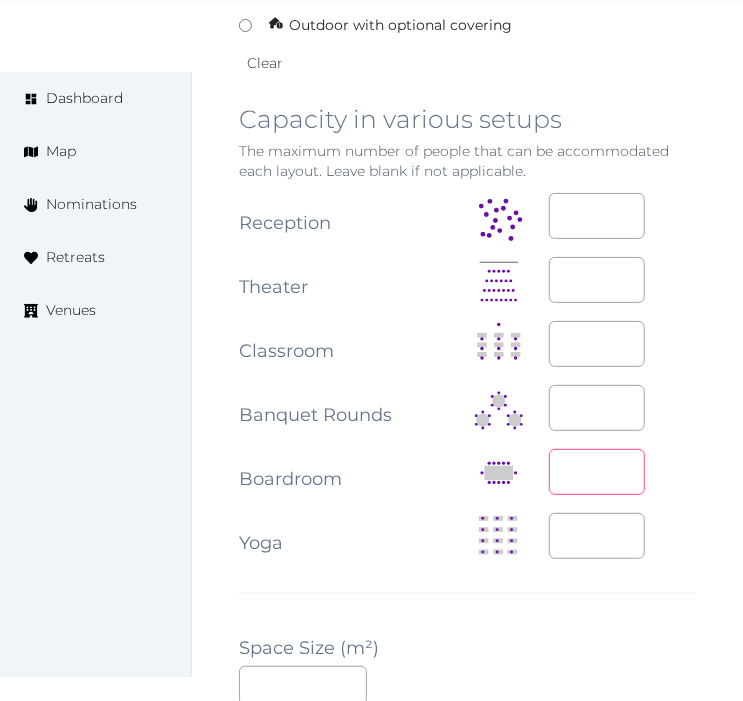 click at bounding box center [597, 472] 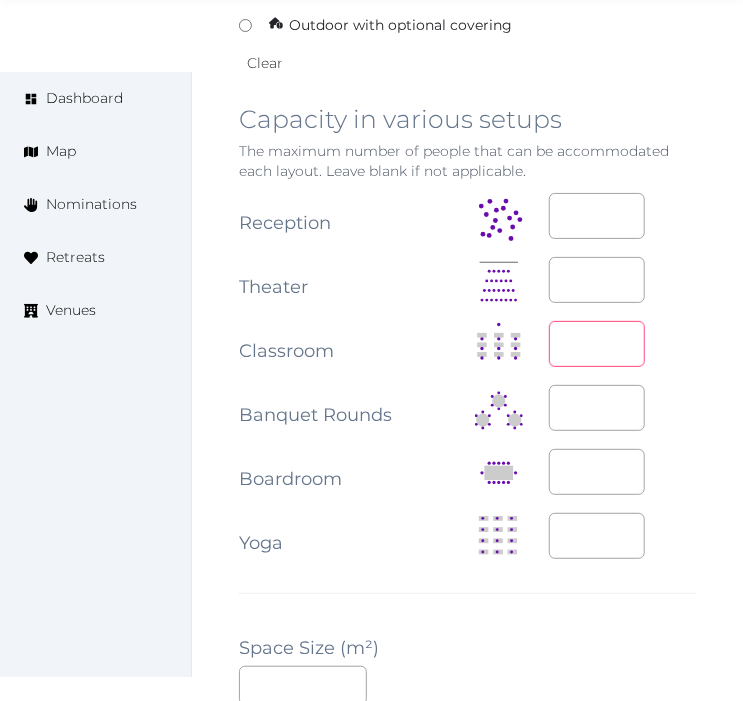 click at bounding box center (597, 344) 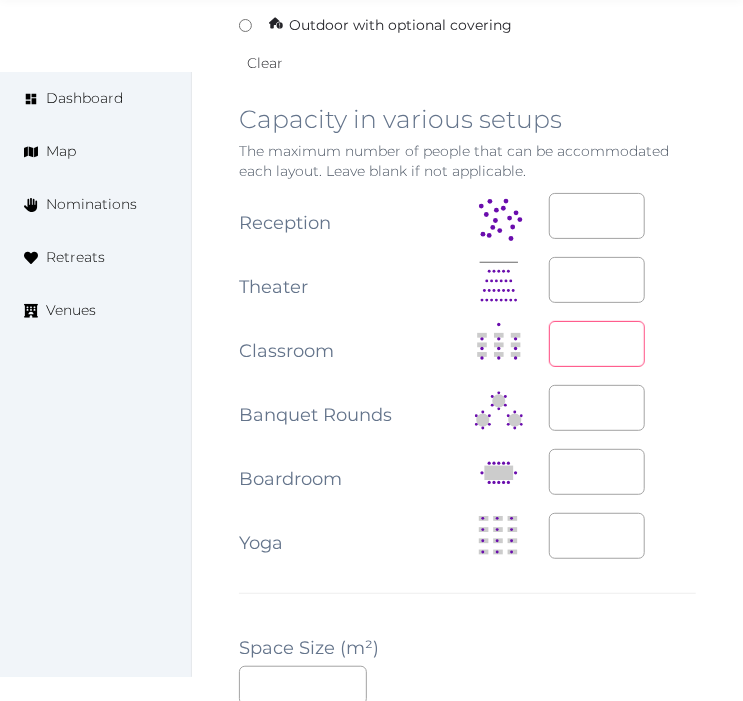 type on "**" 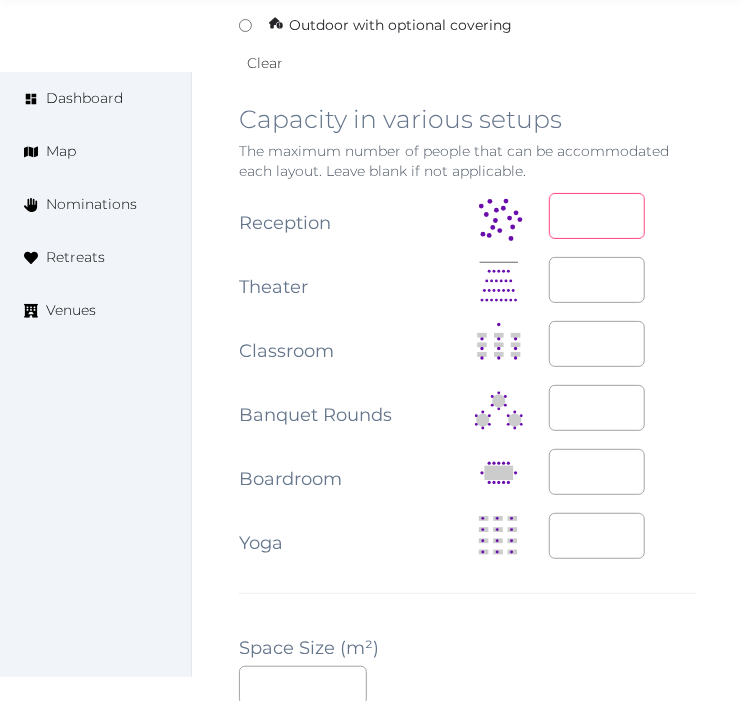 click at bounding box center (597, 216) 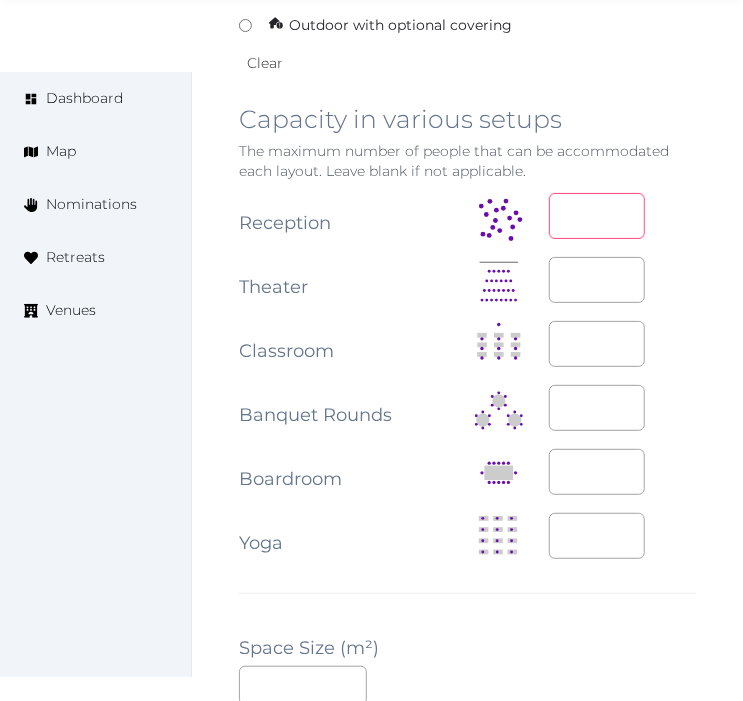 type on "***" 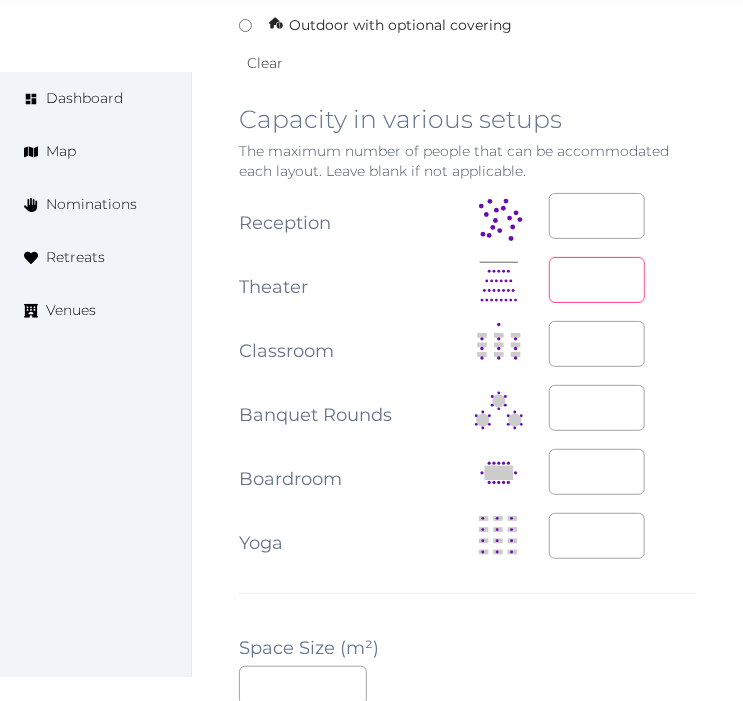click at bounding box center [597, 280] 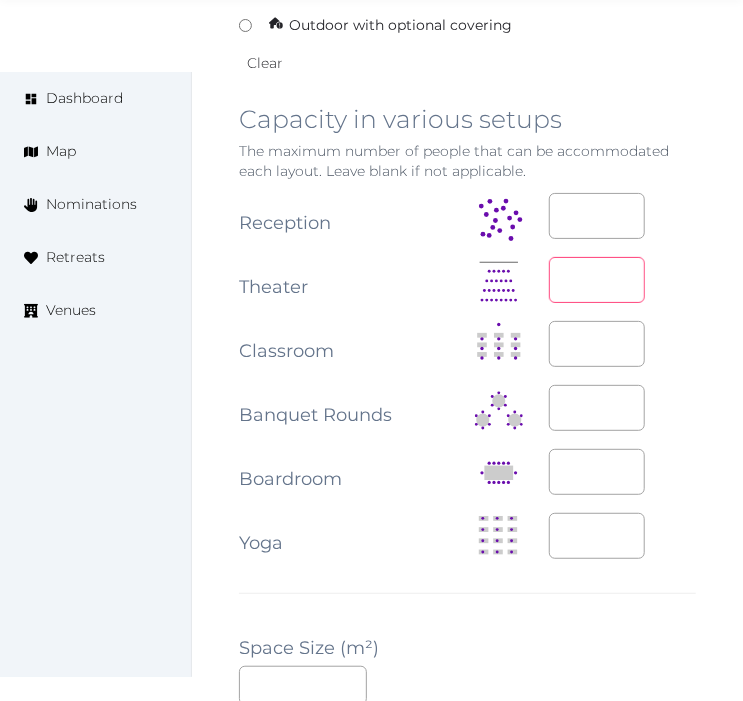 type on "***" 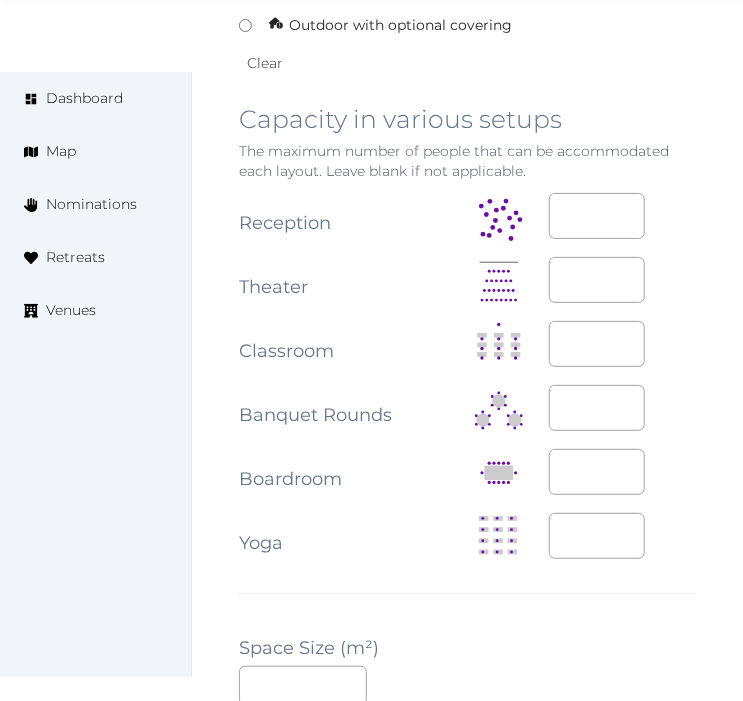 click at bounding box center (467, 593) 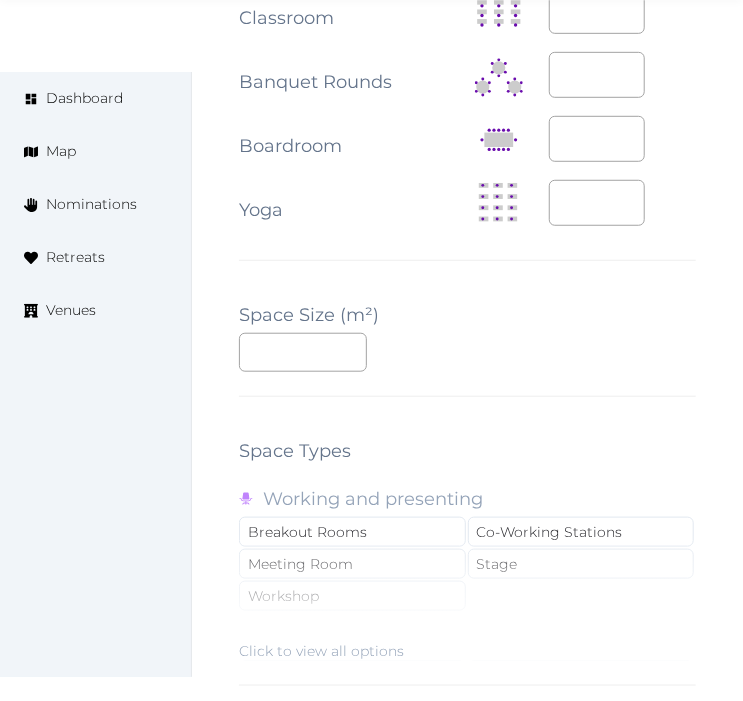 scroll, scrollTop: 2888, scrollLeft: 0, axis: vertical 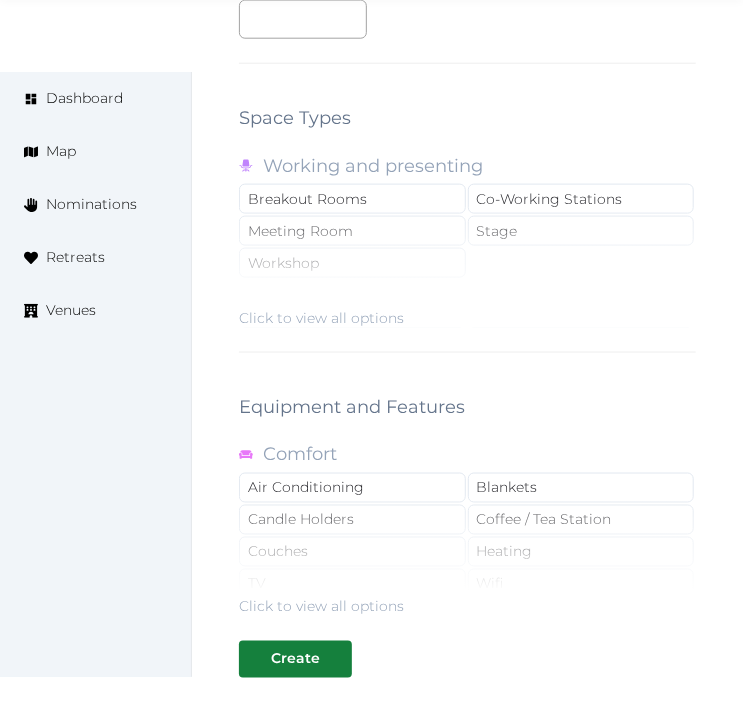 click on "Click to view all options" at bounding box center [467, 264] 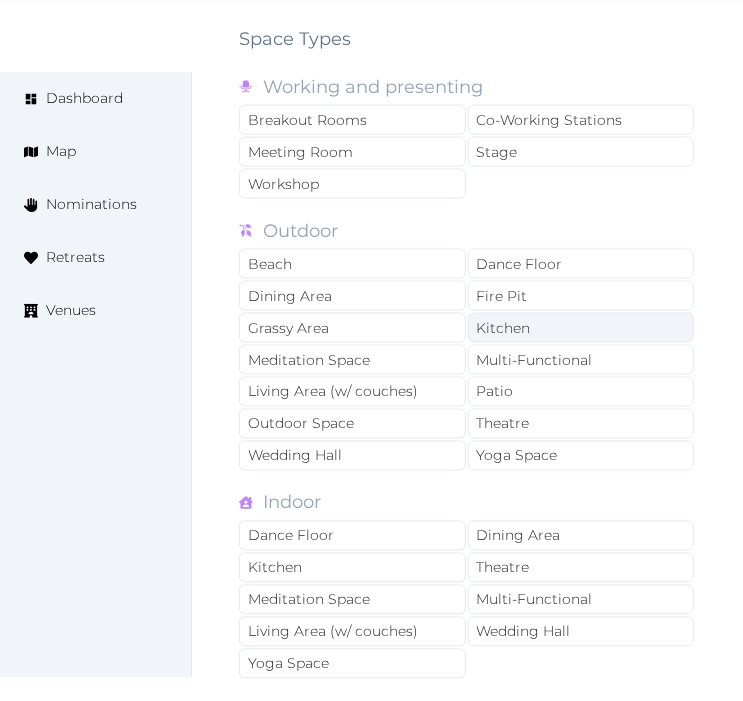 scroll, scrollTop: 3111, scrollLeft: 0, axis: vertical 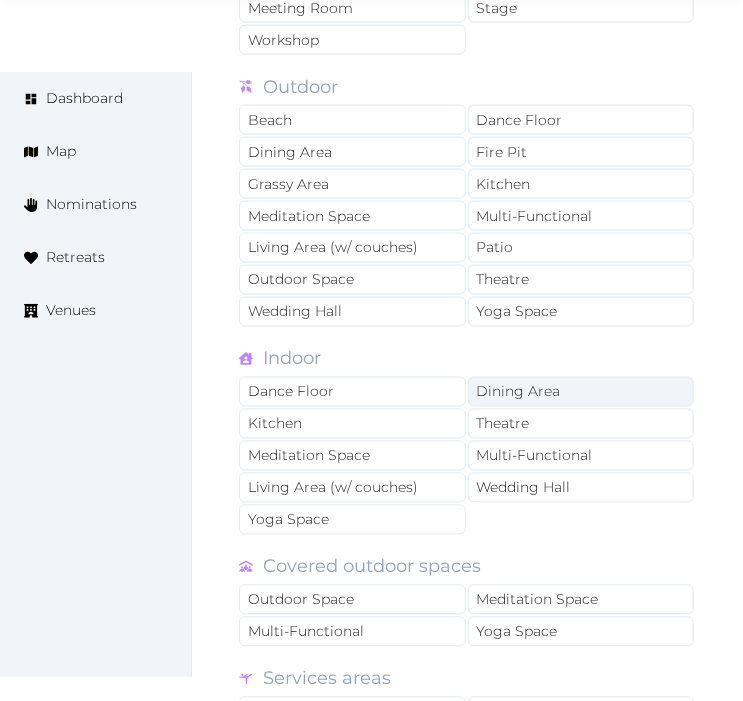 click on "Dining Area" at bounding box center [581, 392] 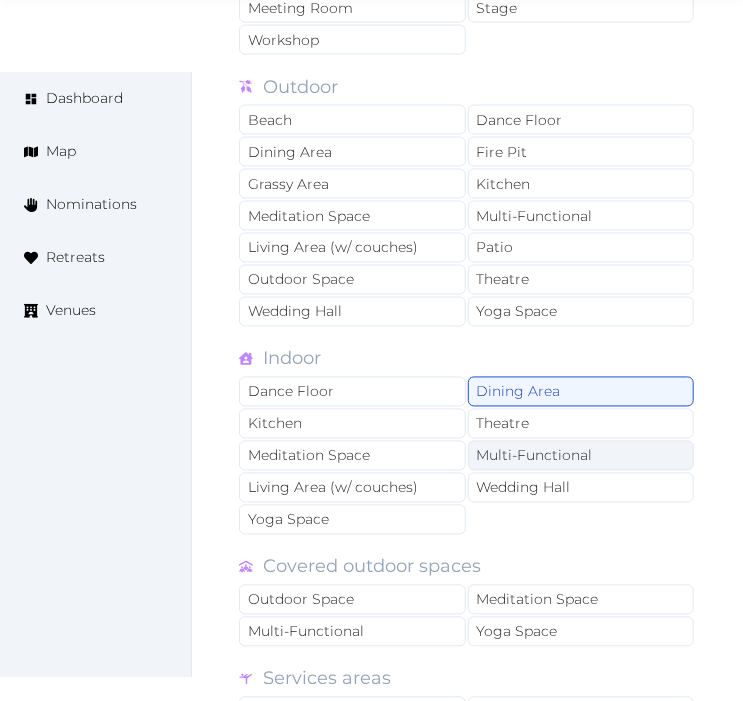 drag, startPoint x: 547, startPoint y: 414, endPoint x: 538, endPoint y: 426, distance: 15 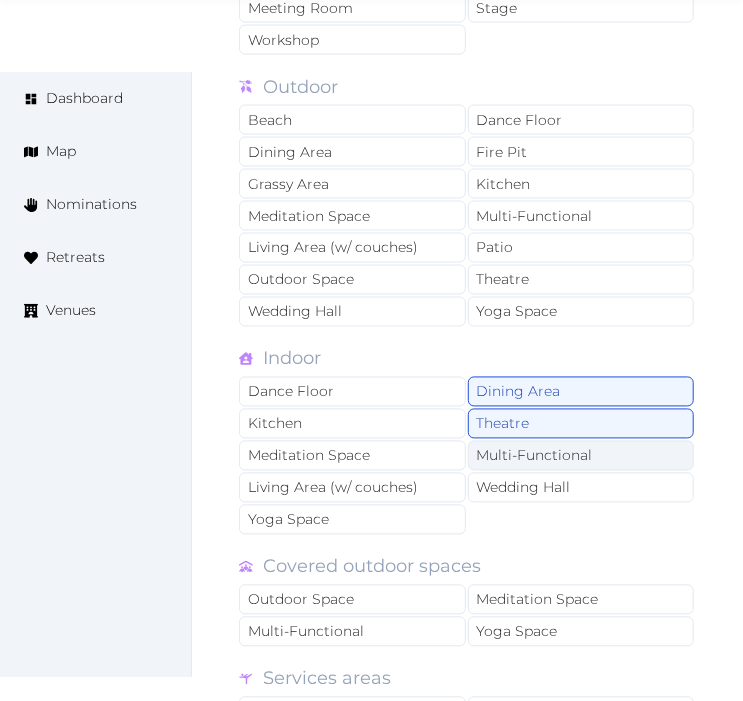 drag, startPoint x: 534, startPoint y: 433, endPoint x: 467, endPoint y: 450, distance: 69.12308 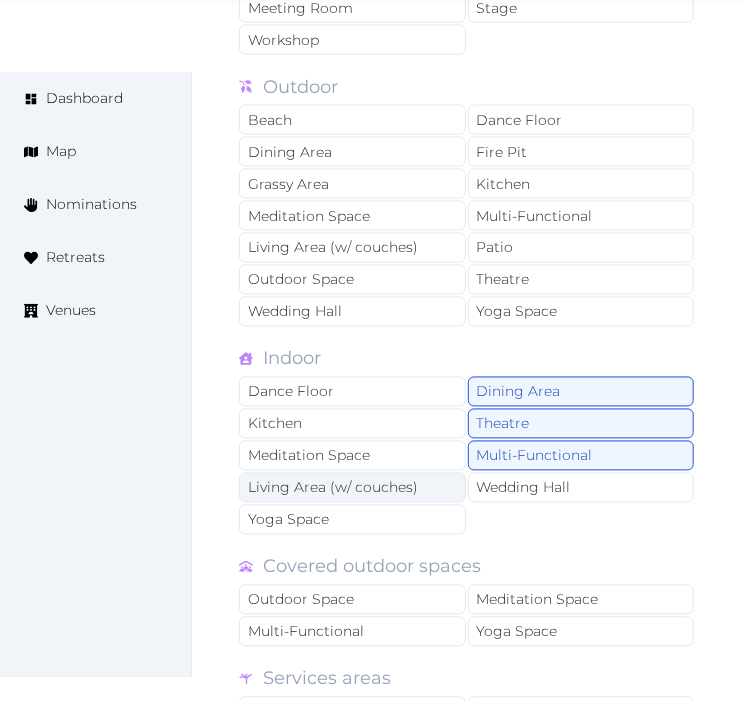 click on "Living Area (w/ couches)" at bounding box center (352, 488) 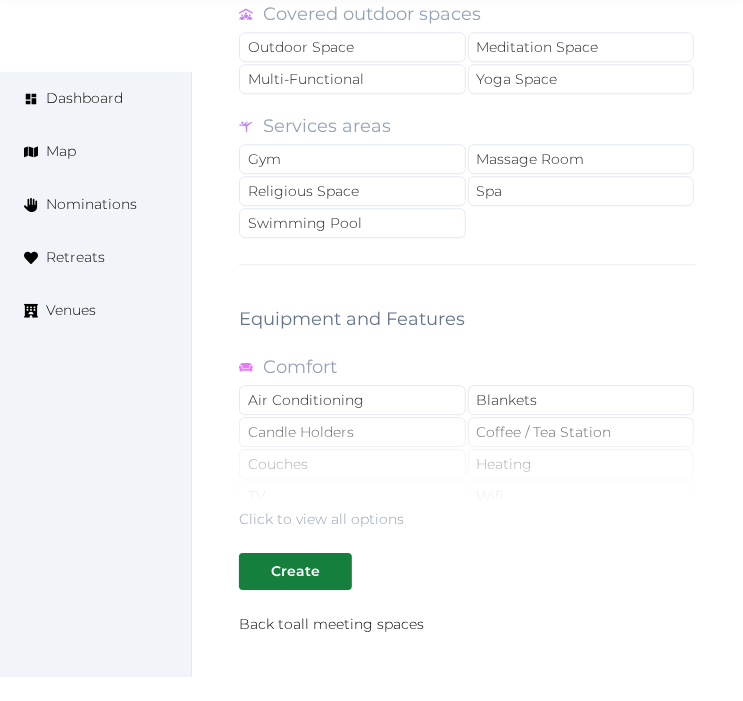 scroll, scrollTop: 3666, scrollLeft: 0, axis: vertical 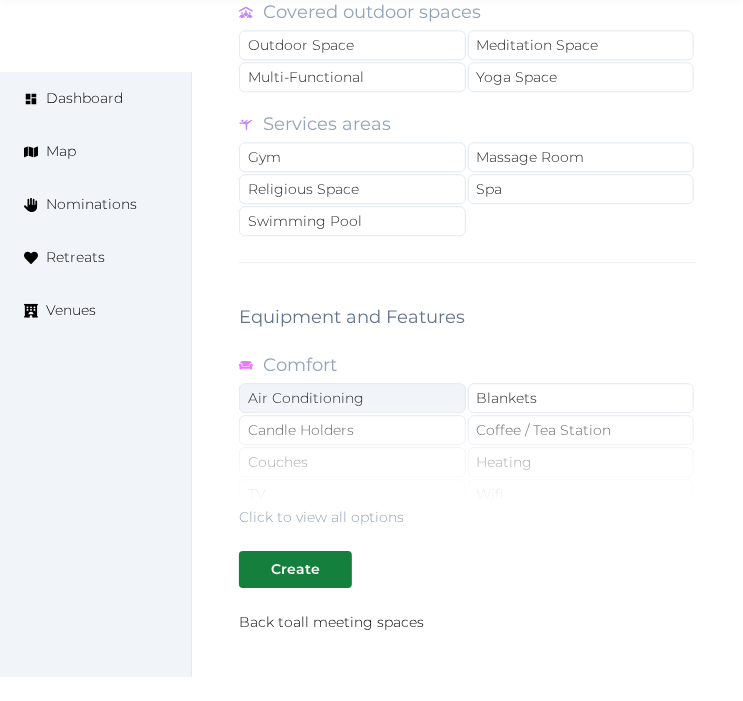 drag, startPoint x: 338, startPoint y: 391, endPoint x: 352, endPoint y: 397, distance: 15.231546 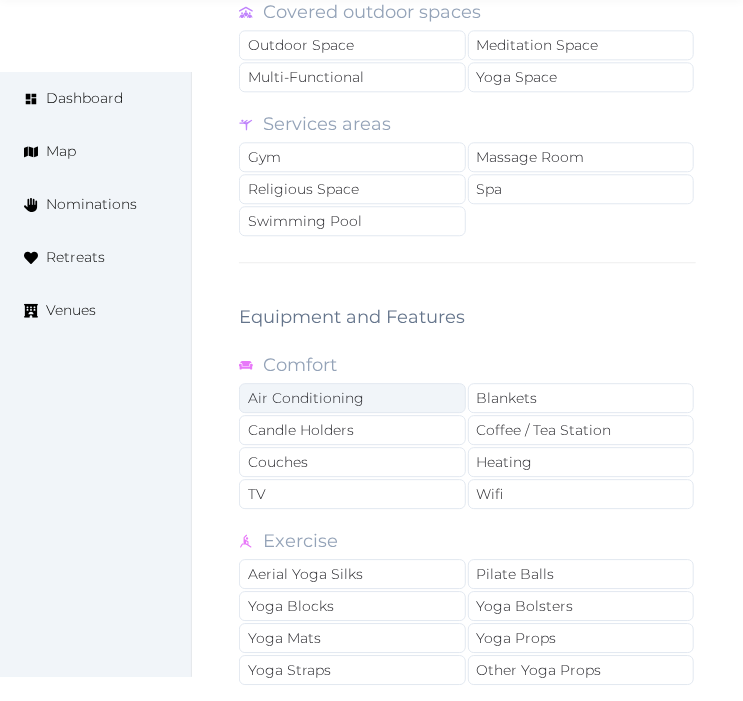 drag, startPoint x: 376, startPoint y: 374, endPoint x: 391, endPoint y: 385, distance: 18.601076 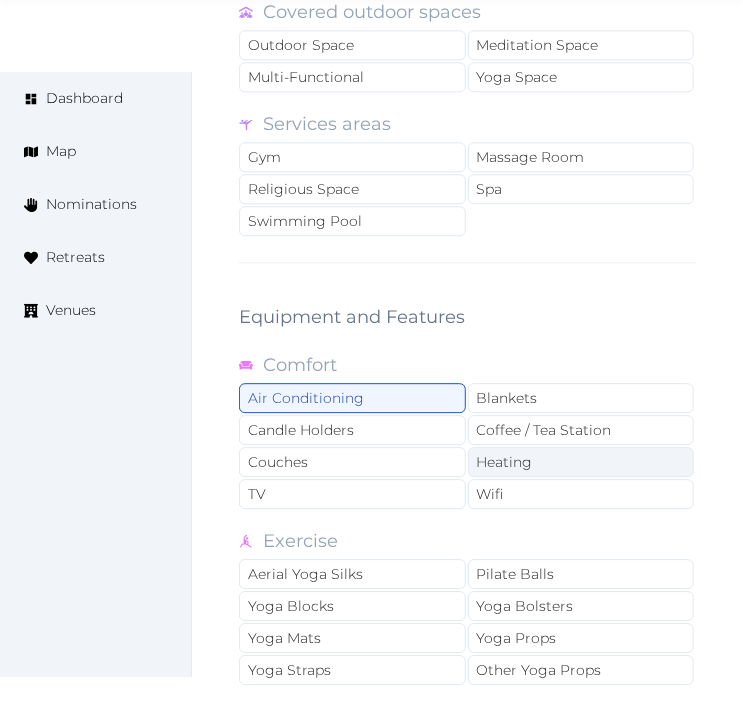 drag, startPoint x: 520, startPoint y: 472, endPoint x: 500, endPoint y: 444, distance: 34.4093 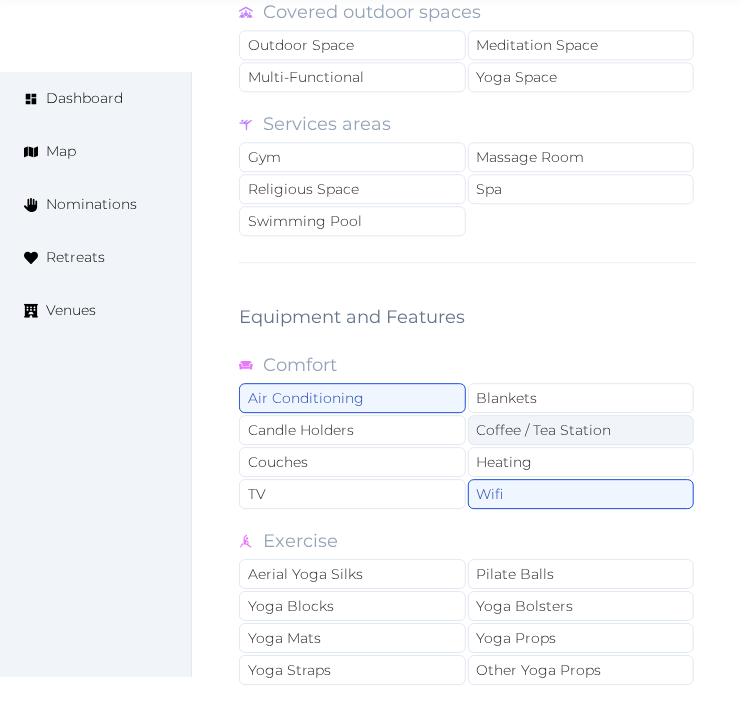 click on "Coffee / Tea Station" at bounding box center (581, 430) 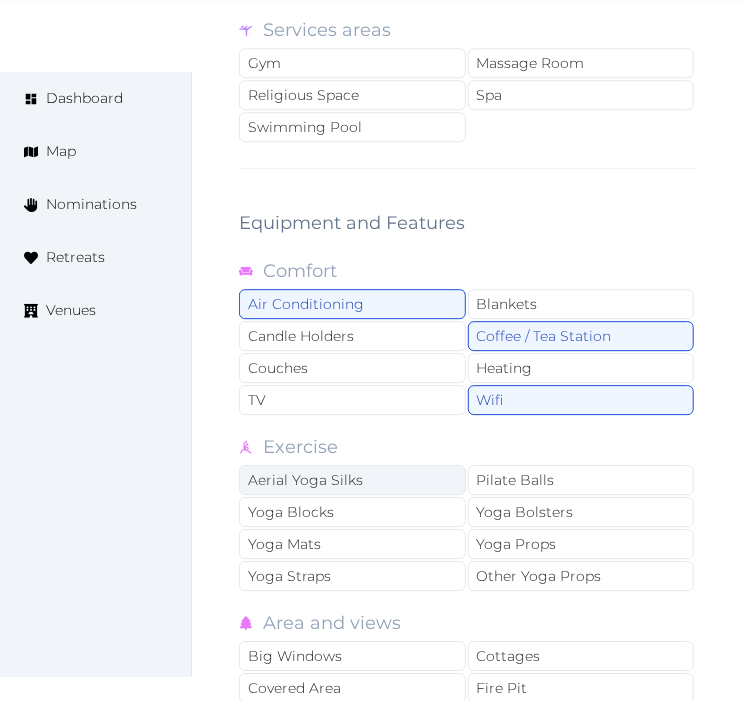 scroll, scrollTop: 3888, scrollLeft: 0, axis: vertical 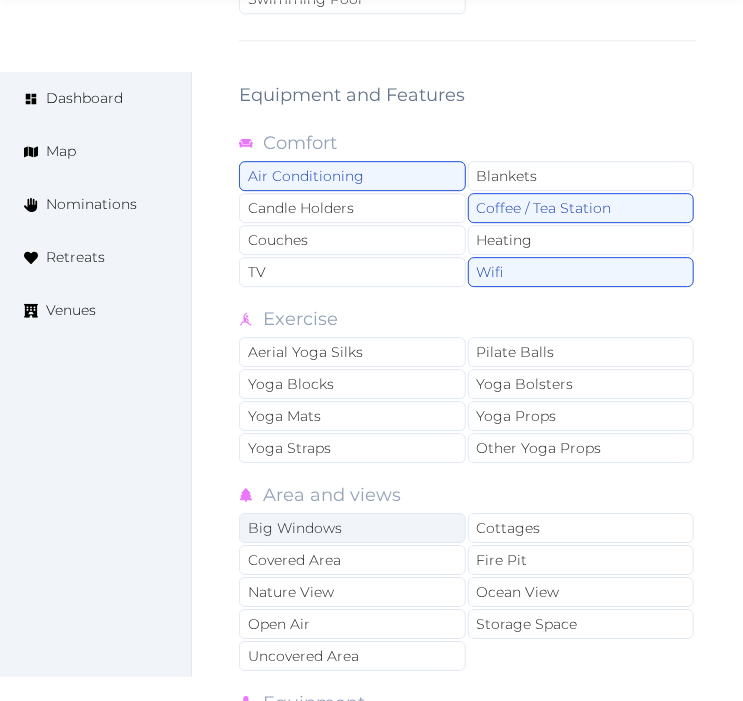 click on "Big Windows" at bounding box center (352, 528) 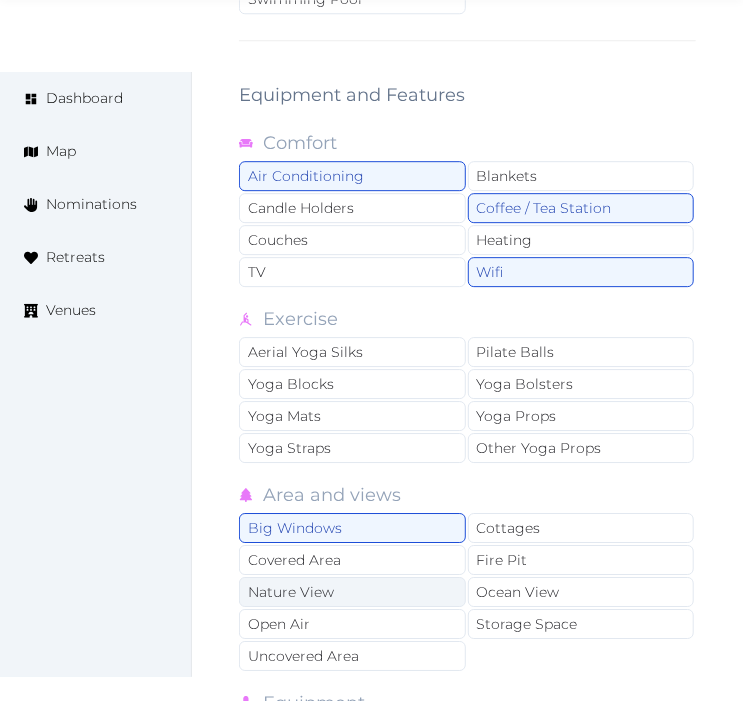 click on "Nature View" at bounding box center (352, 592) 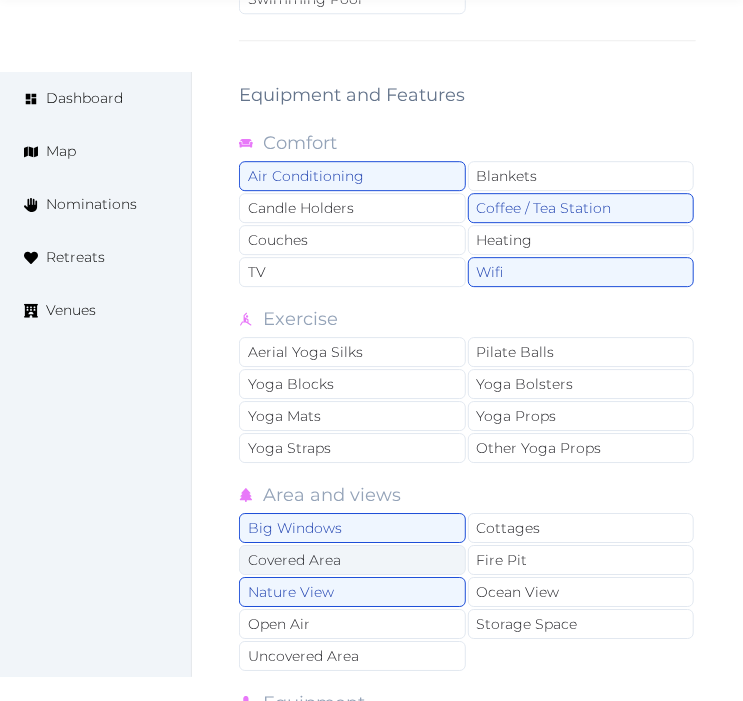 drag, startPoint x: 394, startPoint y: 507, endPoint x: 400, endPoint y: 536, distance: 29.614185 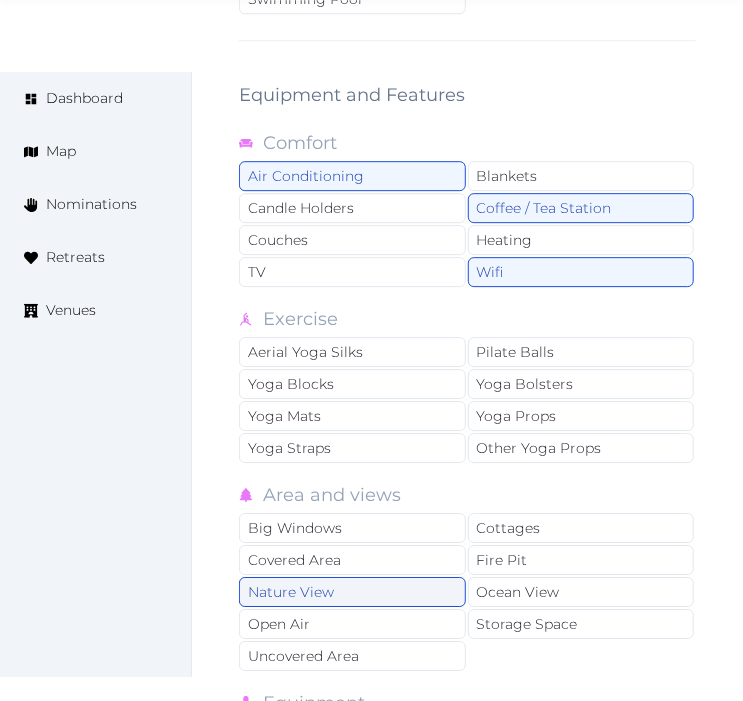 click on "Nature View" at bounding box center (352, 592) 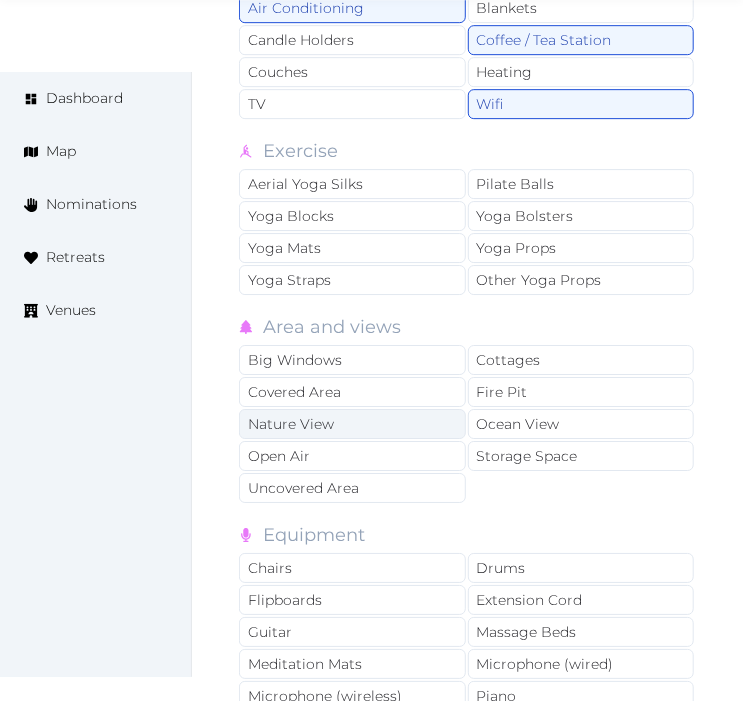 scroll, scrollTop: 4111, scrollLeft: 0, axis: vertical 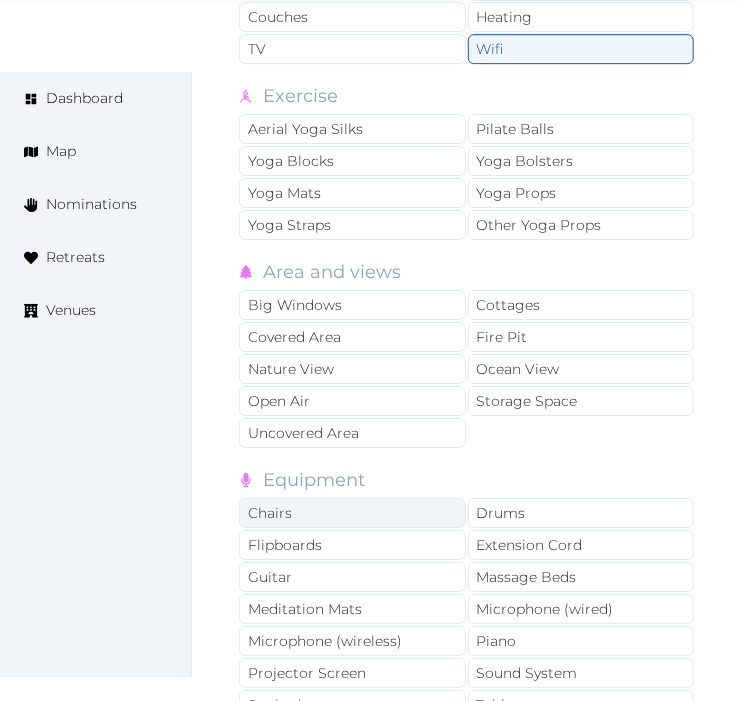 click on "Chairs" at bounding box center [352, 513] 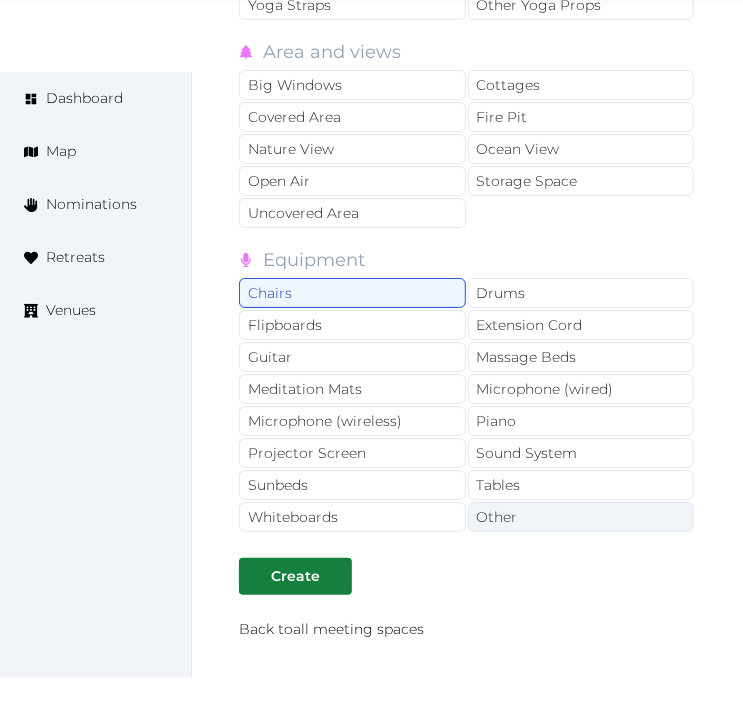 scroll, scrollTop: 4333, scrollLeft: 0, axis: vertical 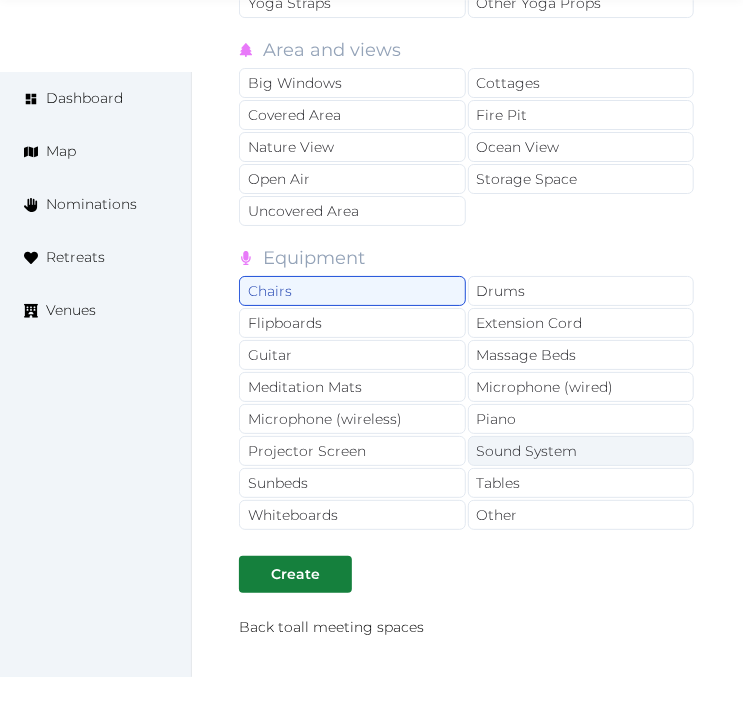 click on "Sound System" at bounding box center [581, 451] 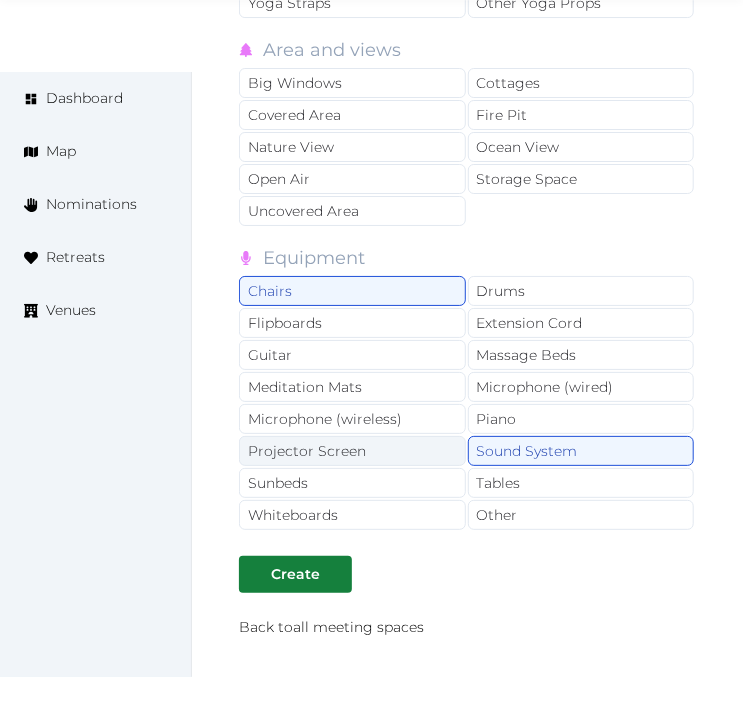 click on "Projector Screen" at bounding box center [352, 451] 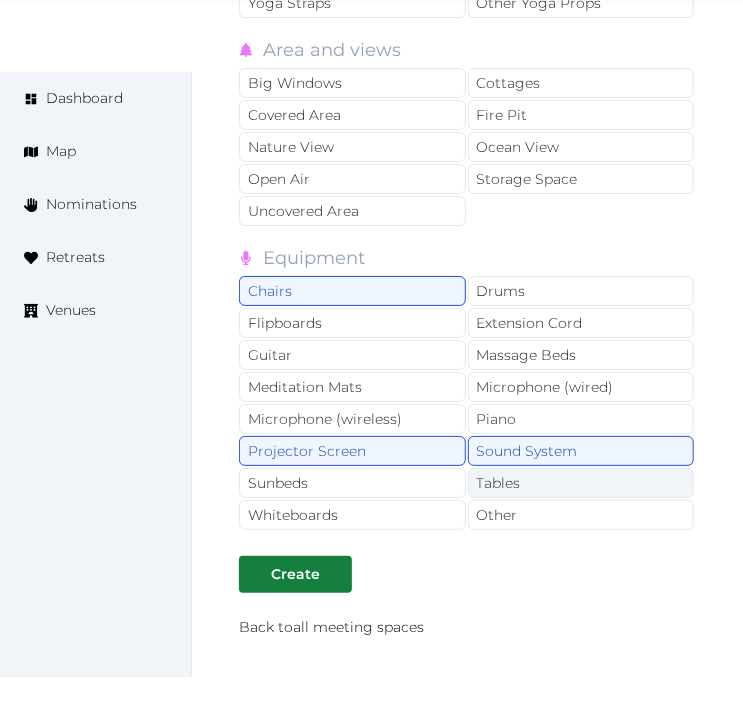 click on "Tables" at bounding box center [581, 483] 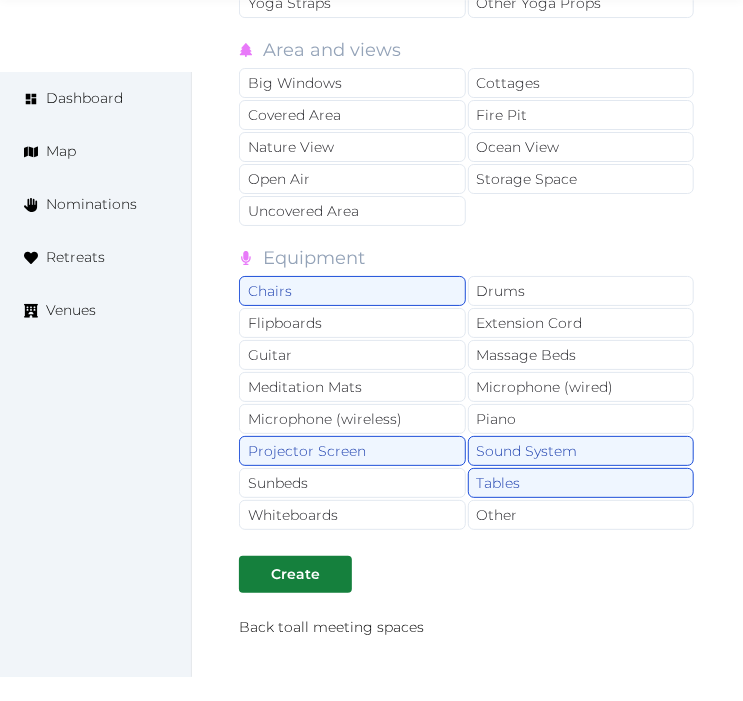 click on "**********" at bounding box center [467, -1004] 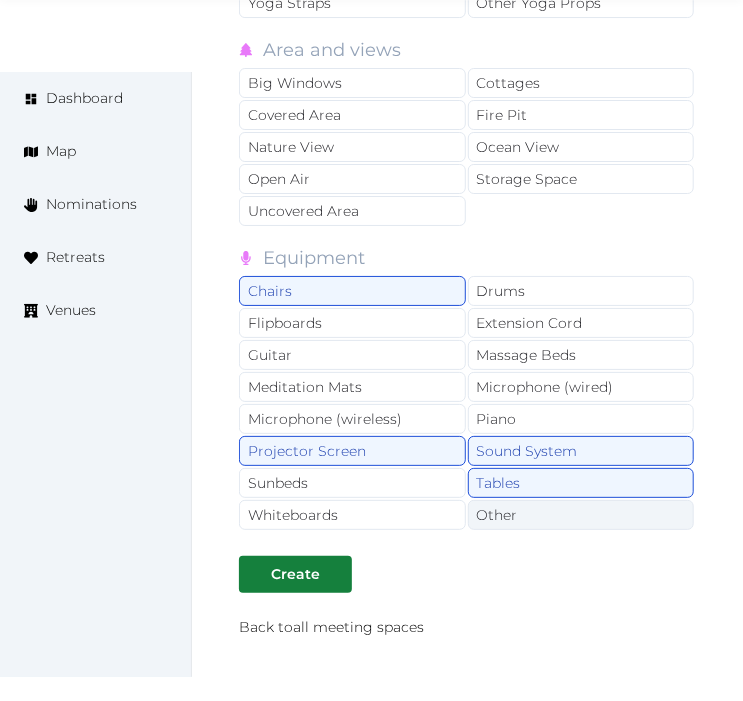 click on "Other" at bounding box center (581, 515) 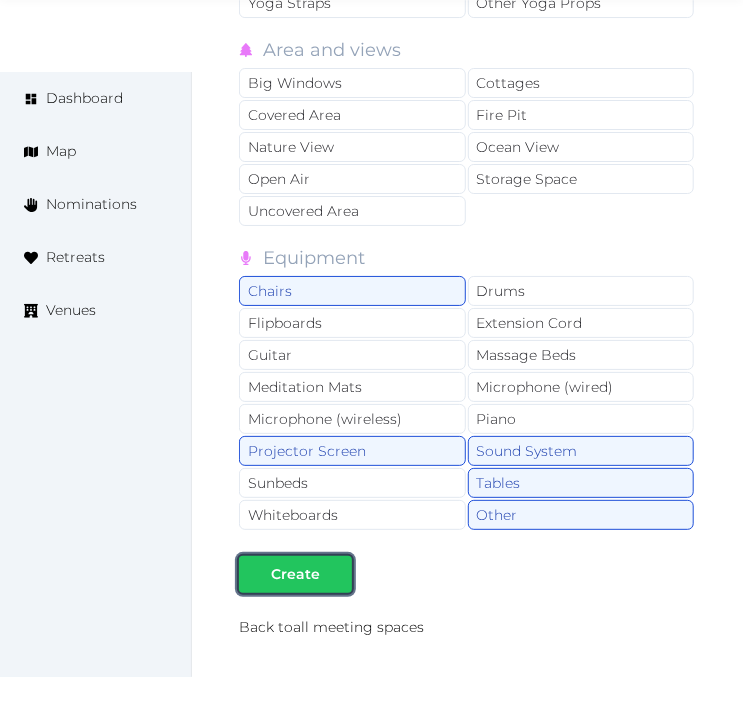 click on "Create" at bounding box center (295, 574) 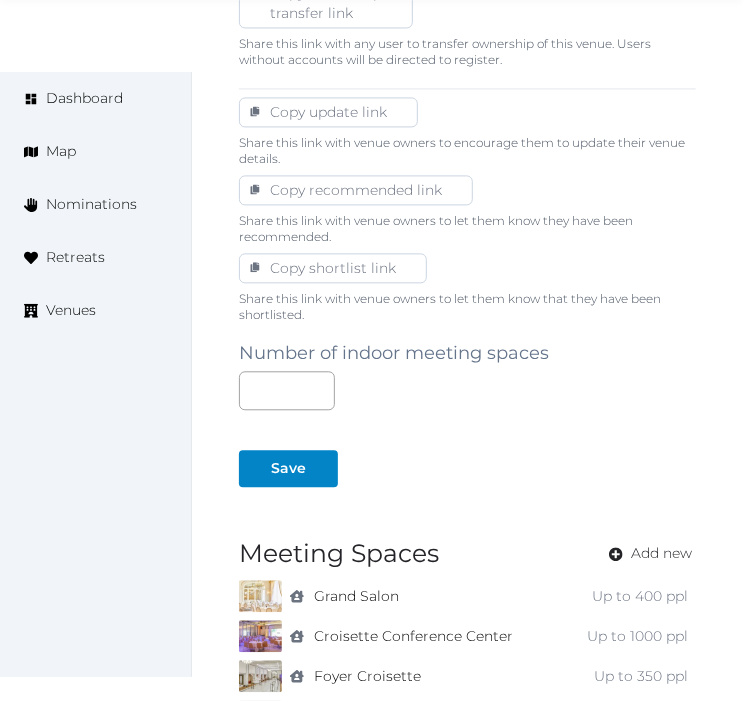 scroll, scrollTop: 1444, scrollLeft: 0, axis: vertical 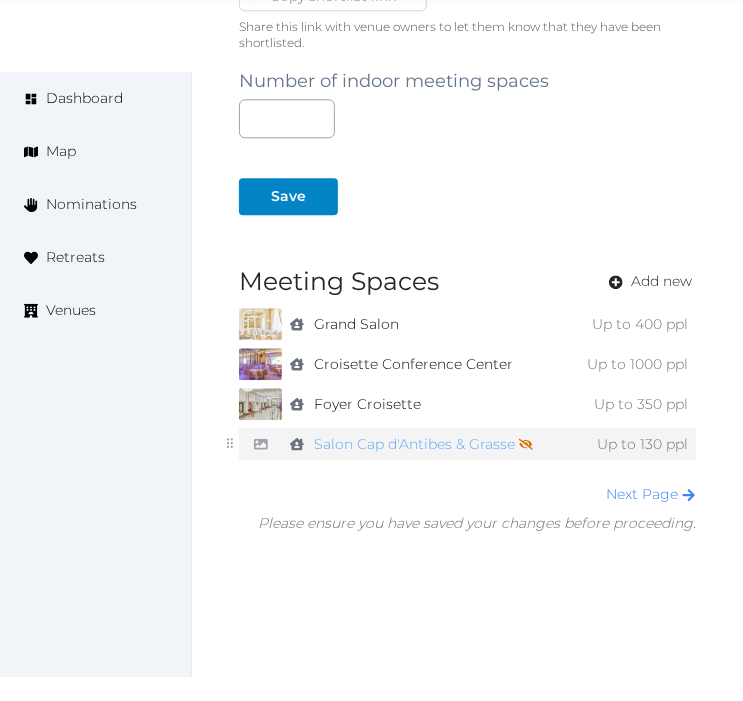 click on "Salon Cap d'Antibes & Grasse   Not shown on profile until a name, description, and photo are added." at bounding box center (423, 444) 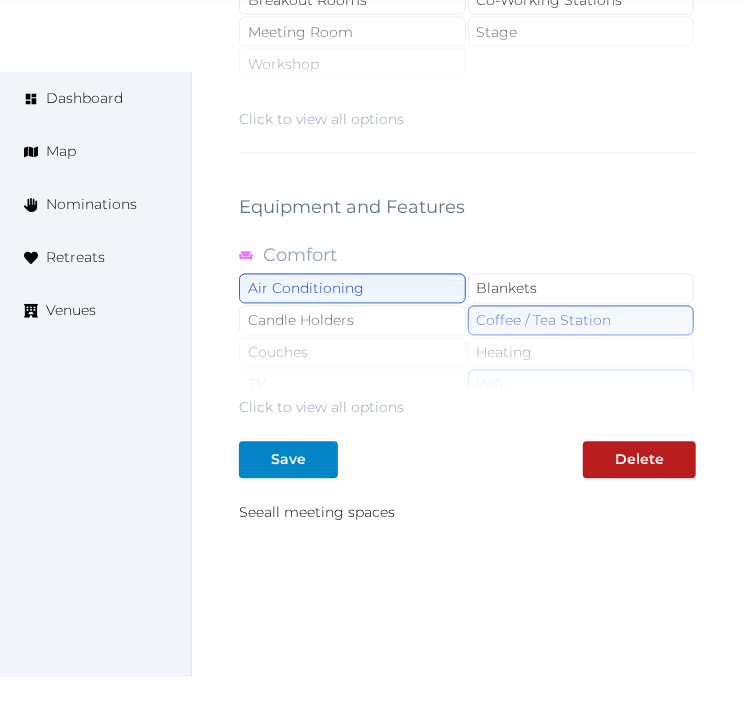 scroll, scrollTop: 3214, scrollLeft: 0, axis: vertical 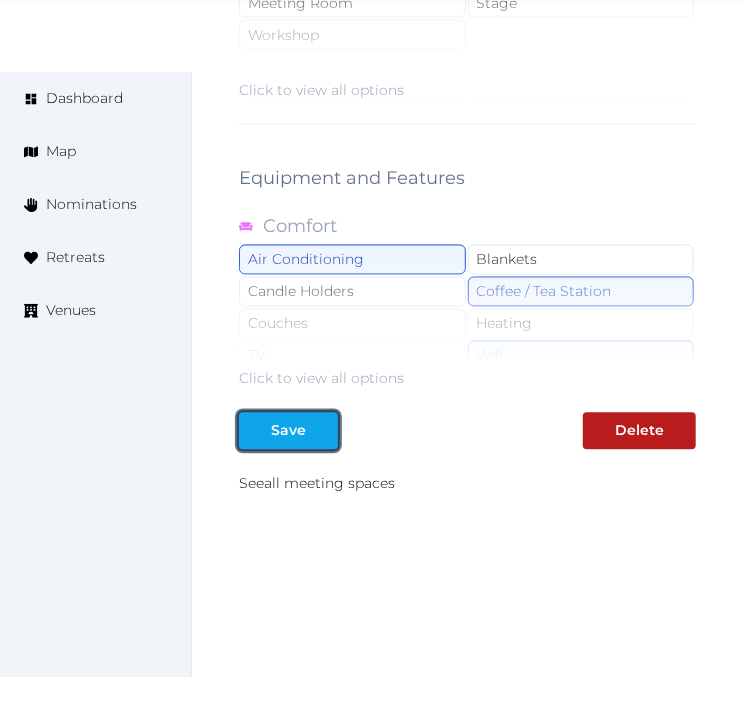 click on "Save" at bounding box center [288, 431] 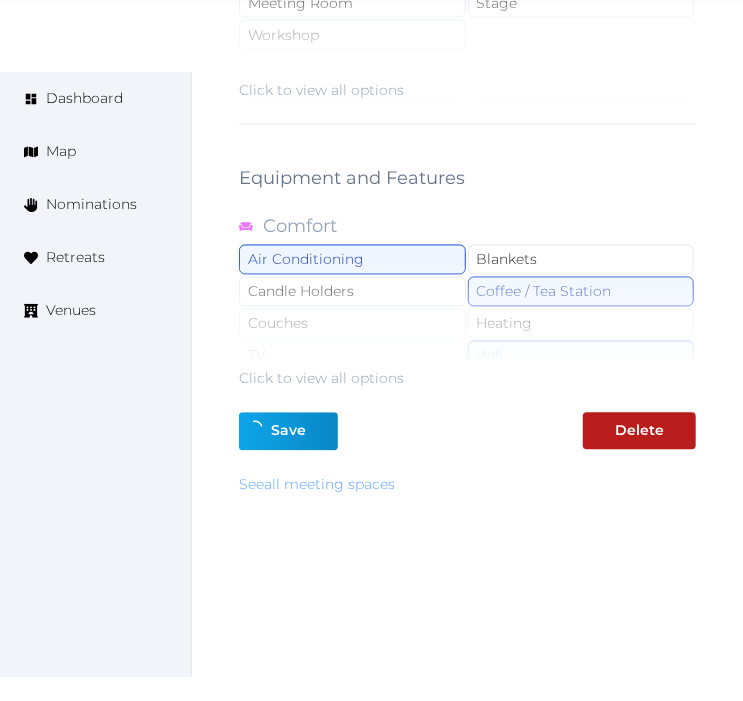 click on "See  all meeting spaces" at bounding box center (467, 485) 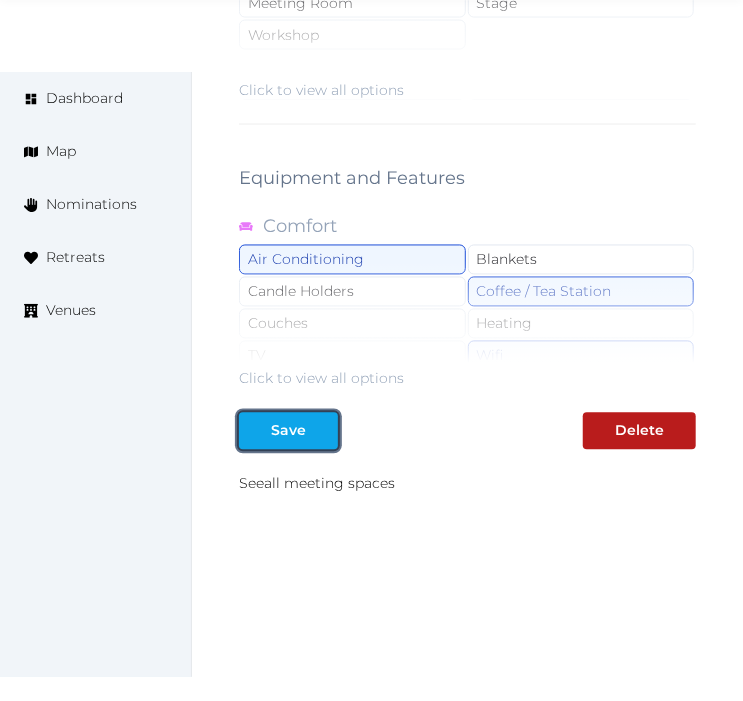 click at bounding box center (322, 431) 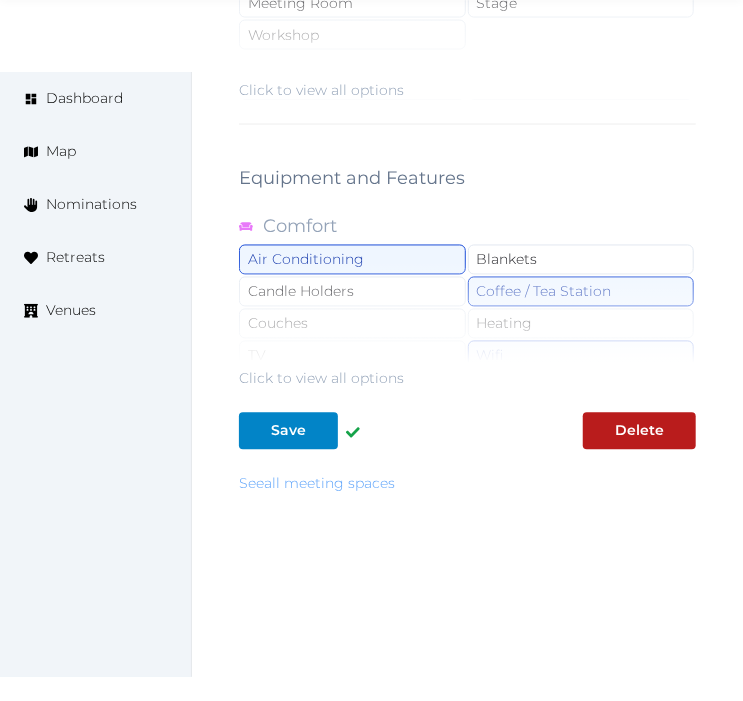 click on "See  all meeting spaces" at bounding box center (317, 484) 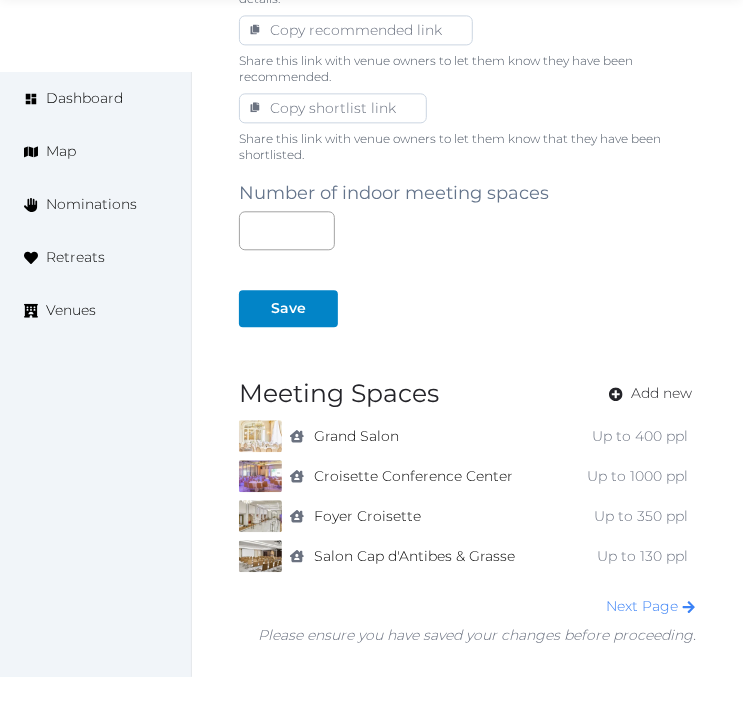 scroll, scrollTop: 1333, scrollLeft: 0, axis: vertical 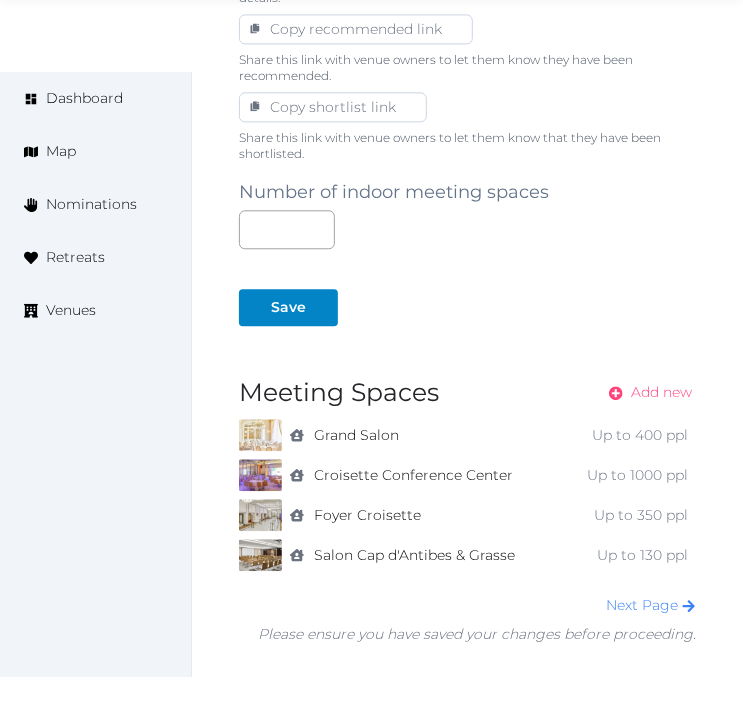 click on "Add new" at bounding box center [661, 392] 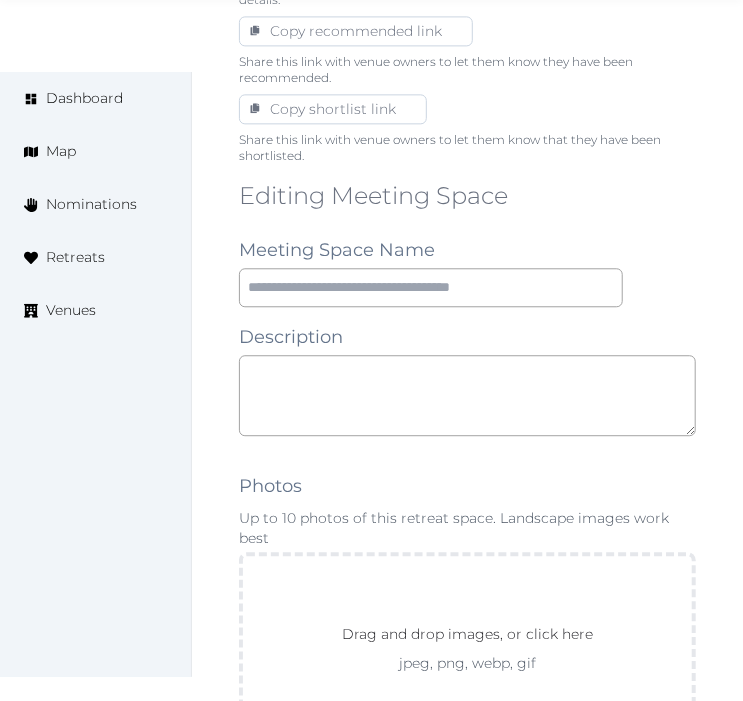 scroll, scrollTop: 1333, scrollLeft: 0, axis: vertical 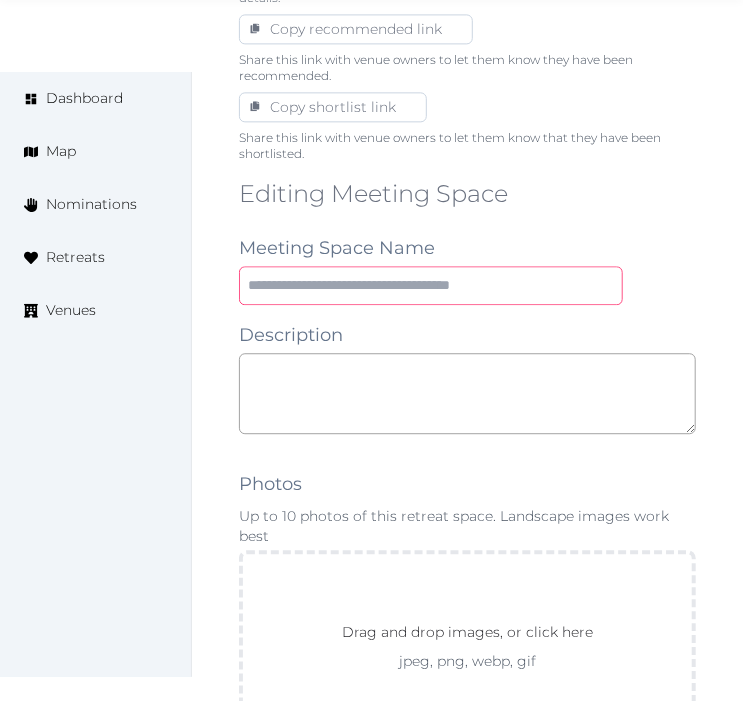 click at bounding box center (431, 285) 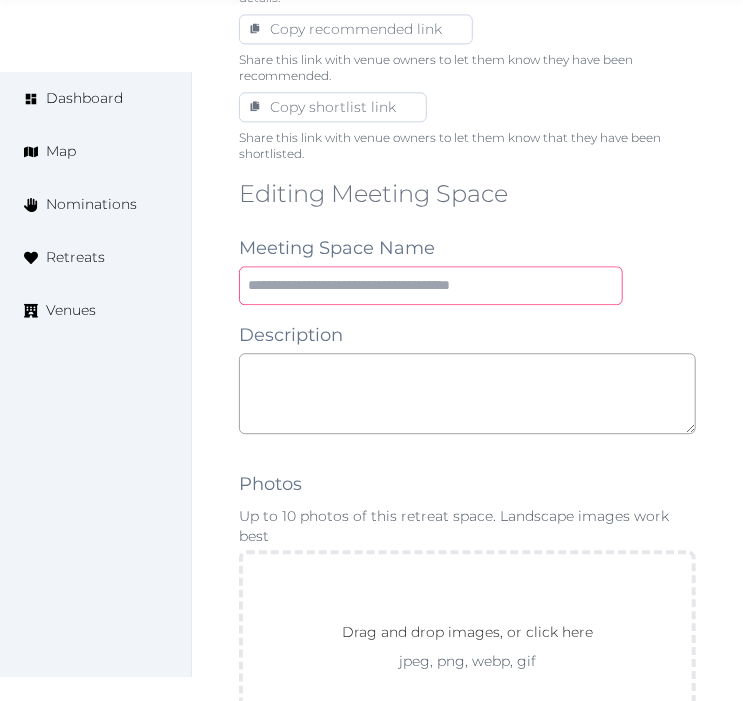 paste on "**********" 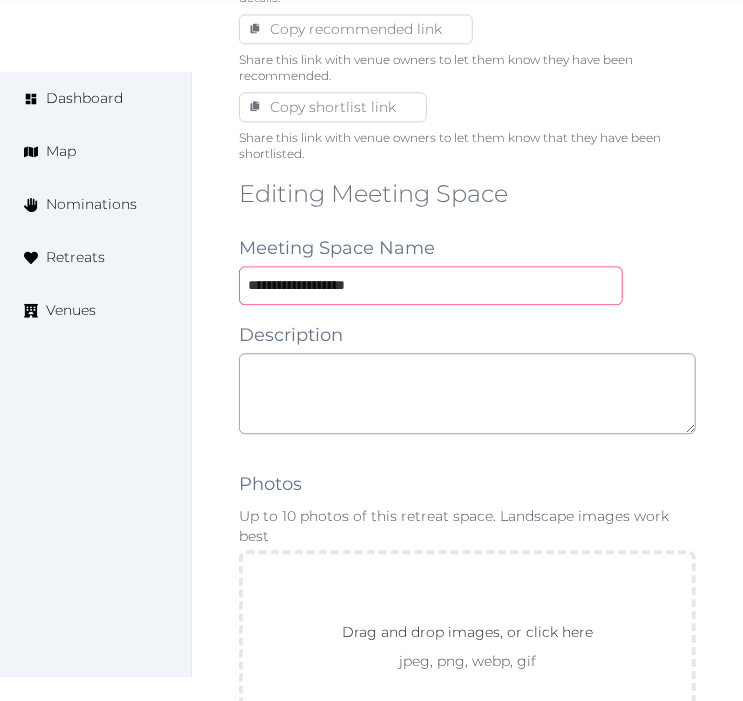 type on "**********" 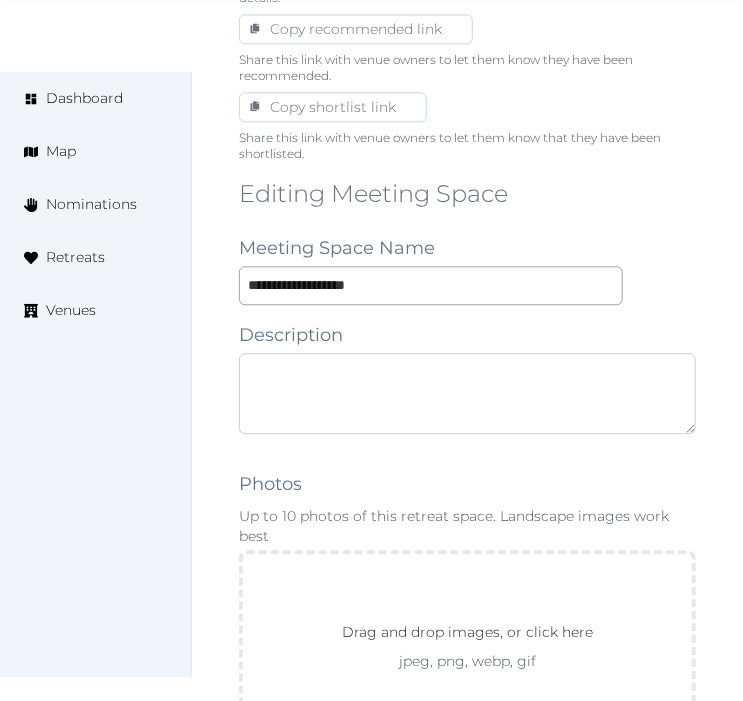 click at bounding box center [467, 393] 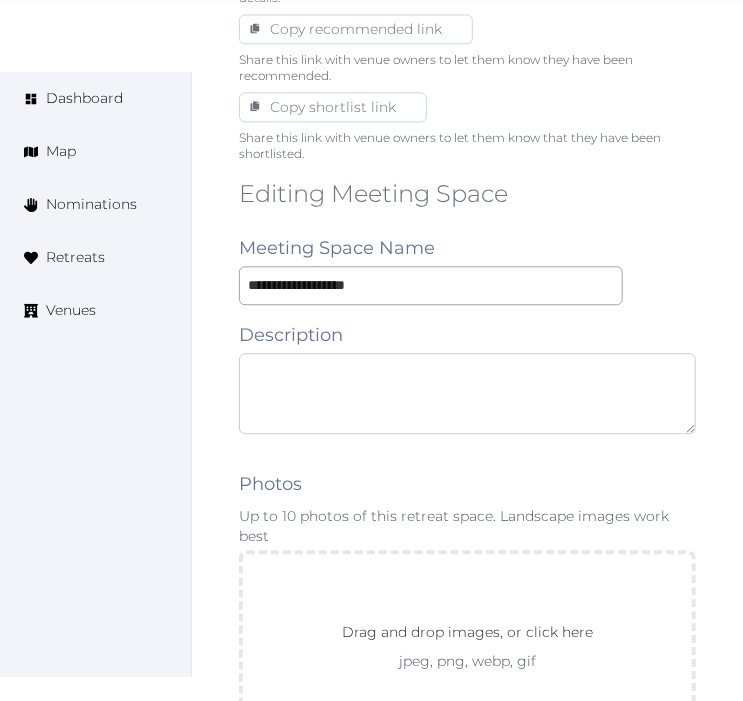 paste on "**********" 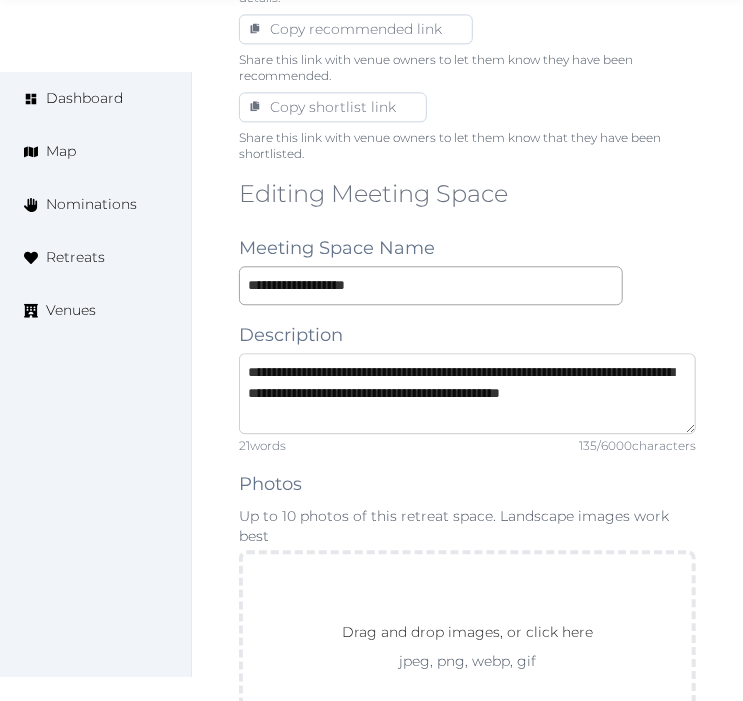type on "**********" 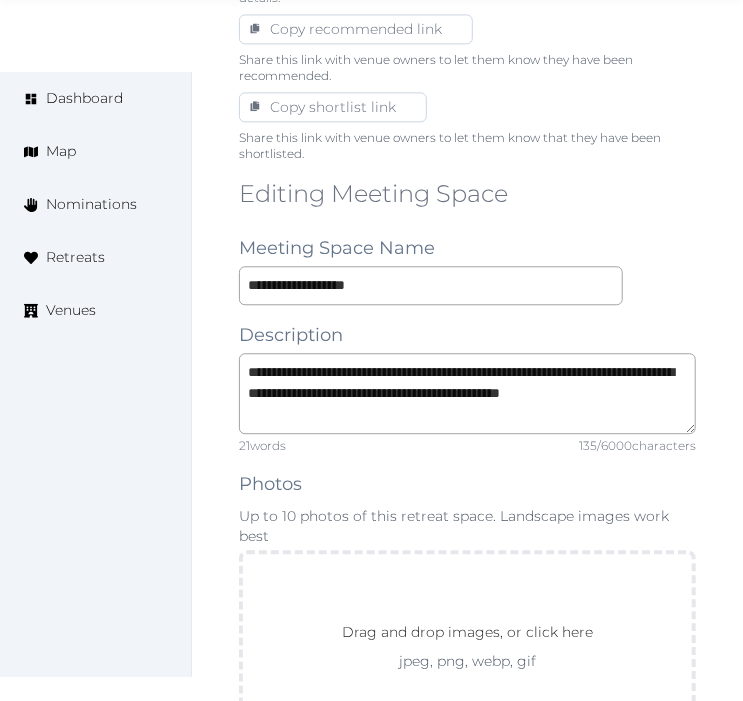 click on "**********" at bounding box center (467, 1316) 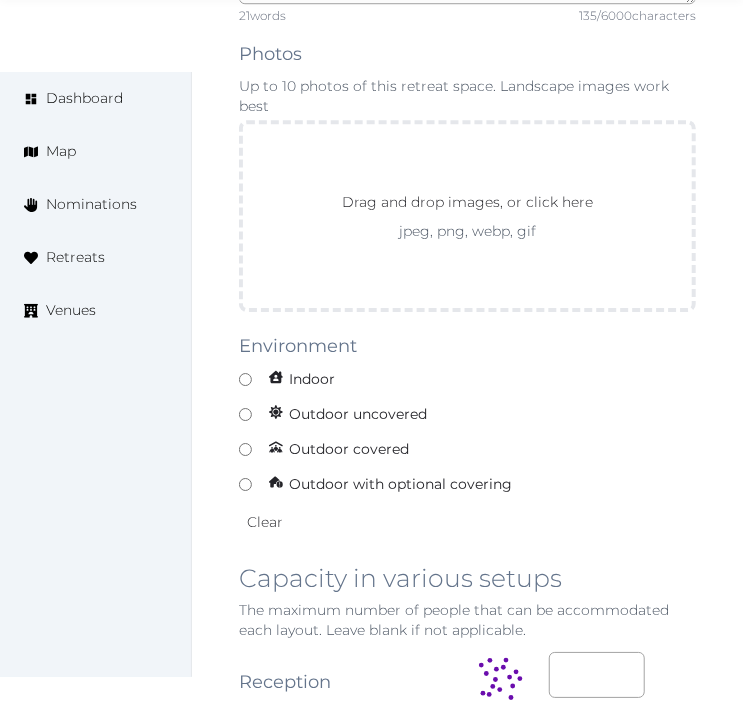 scroll, scrollTop: 1888, scrollLeft: 0, axis: vertical 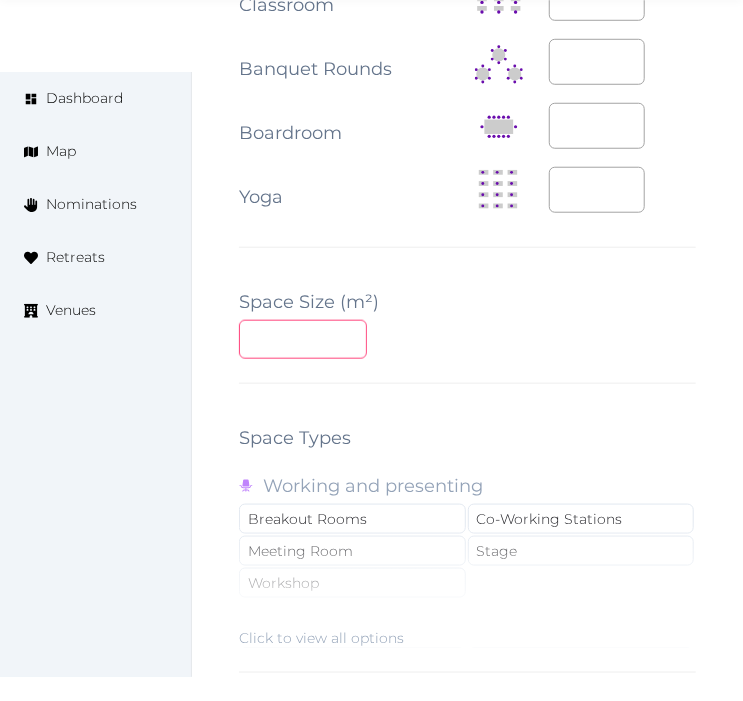 click at bounding box center [303, 339] 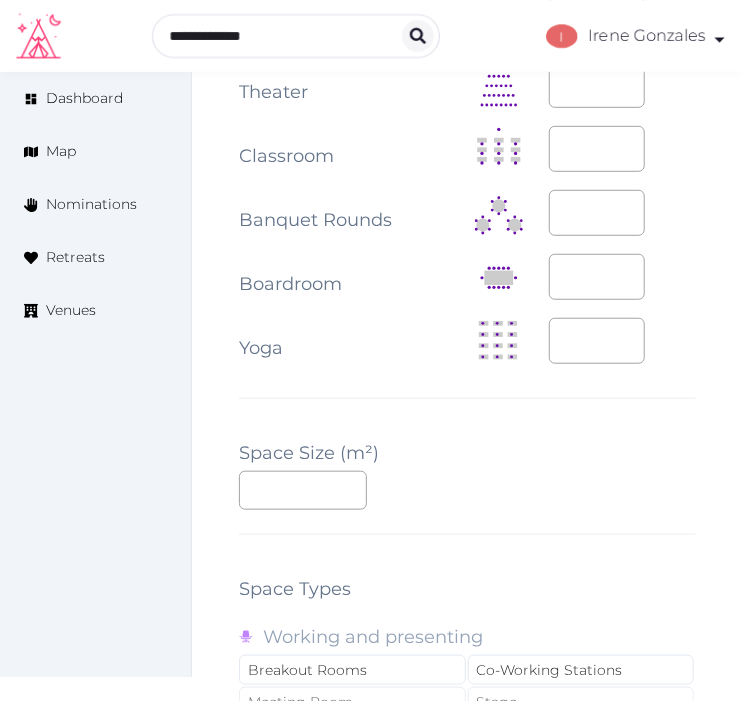 scroll, scrollTop: 2444, scrollLeft: 0, axis: vertical 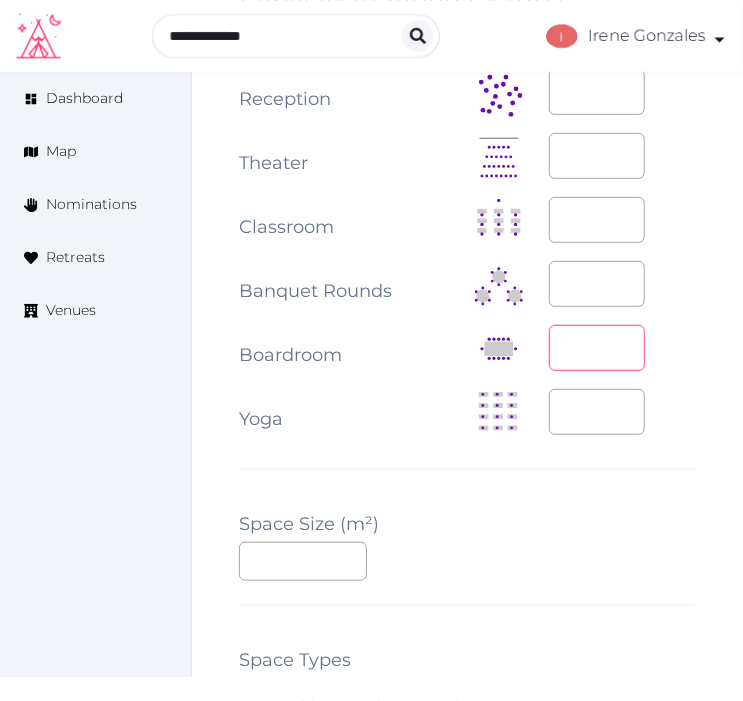 click at bounding box center (597, 348) 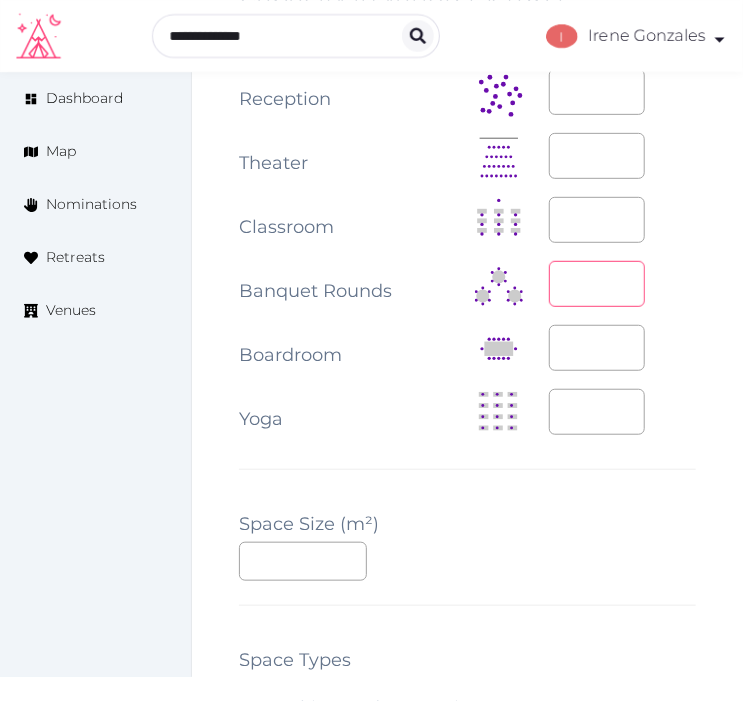click at bounding box center [597, 284] 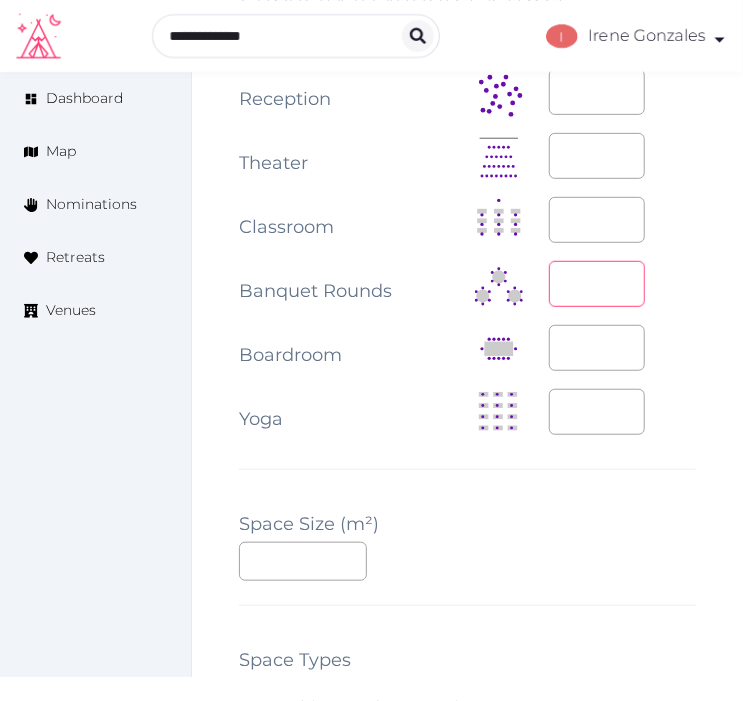 type on "**" 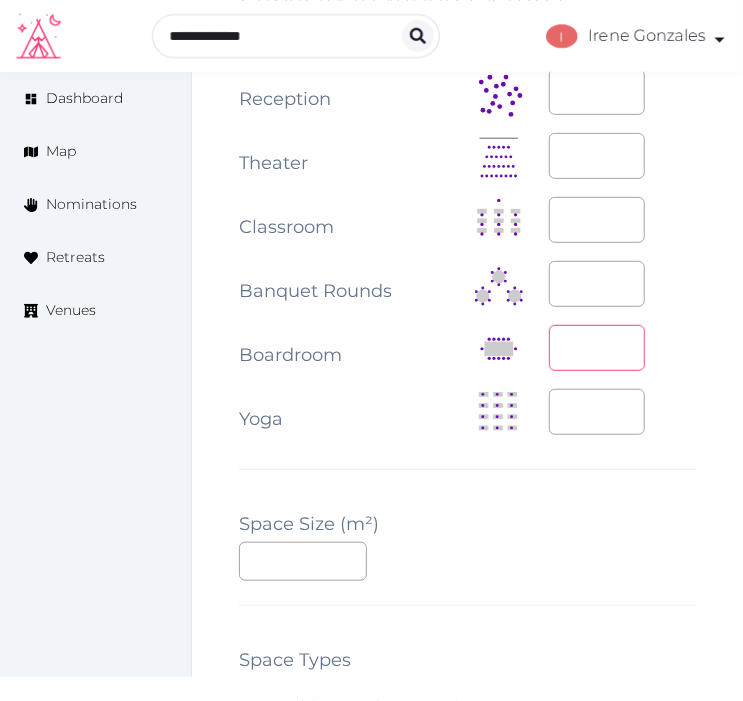 drag, startPoint x: 585, startPoint y: 337, endPoint x: 508, endPoint y: 327, distance: 77.64664 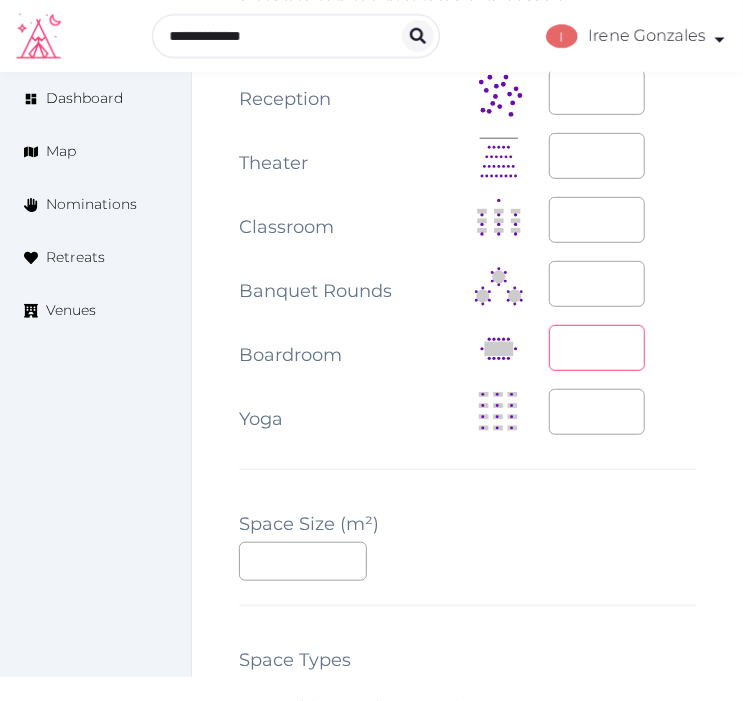 type on "**" 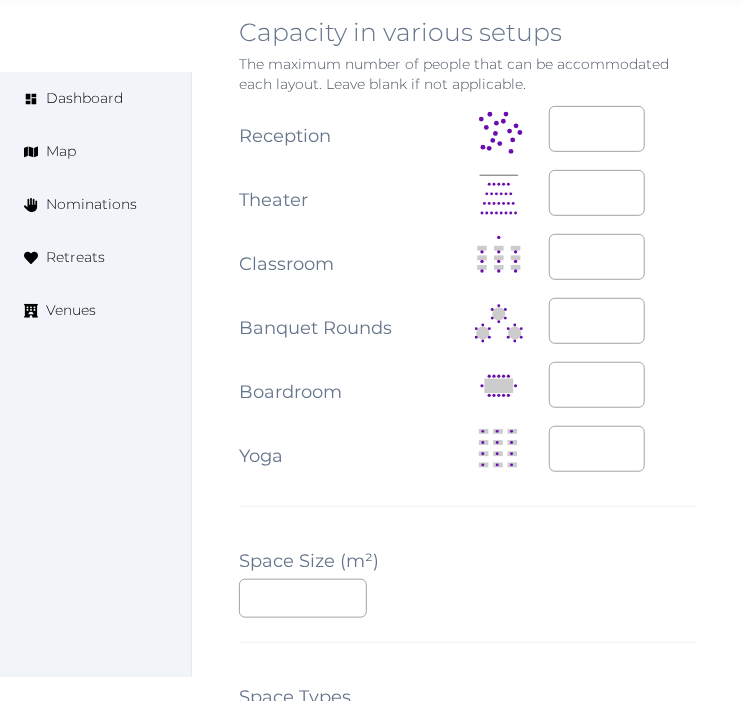 scroll, scrollTop: 2444, scrollLeft: 0, axis: vertical 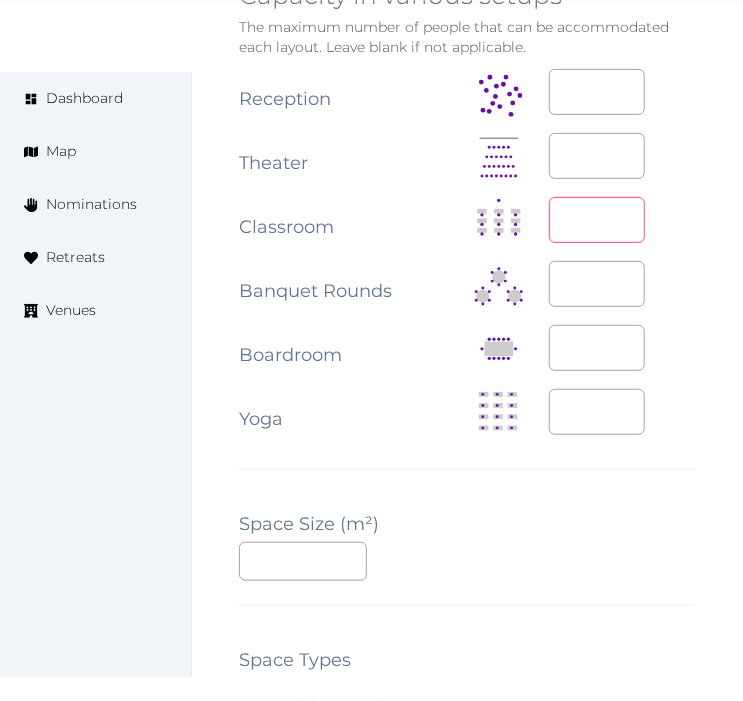 click at bounding box center (597, 220) 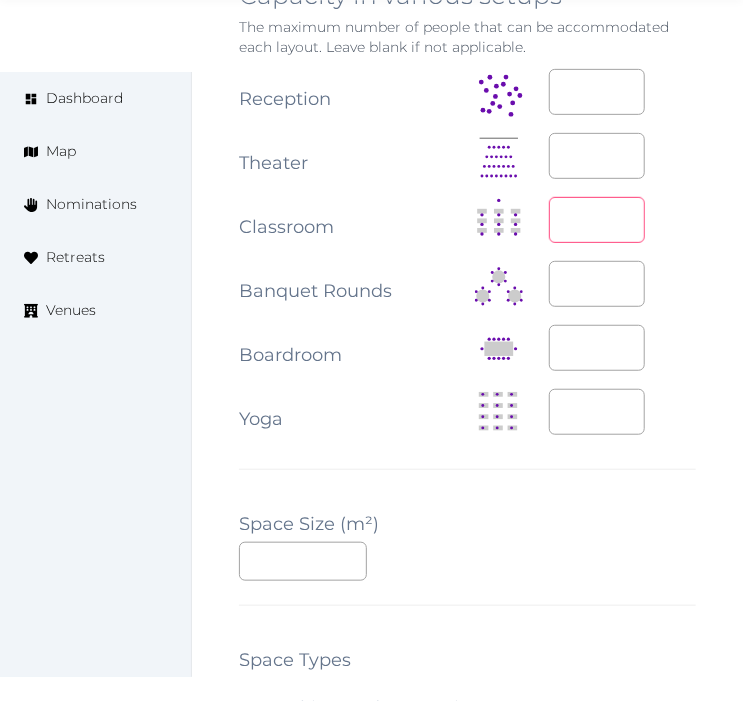 type on "**" 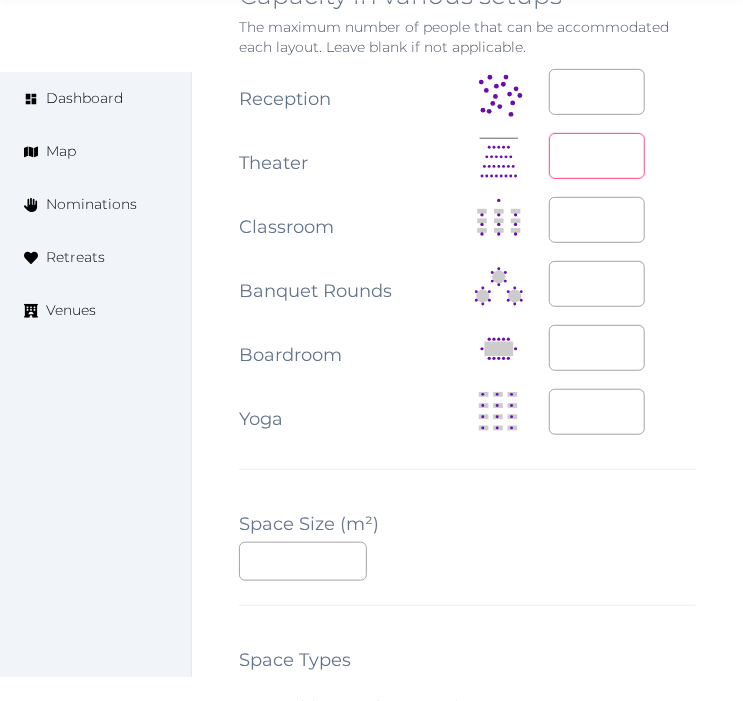 click at bounding box center (597, 156) 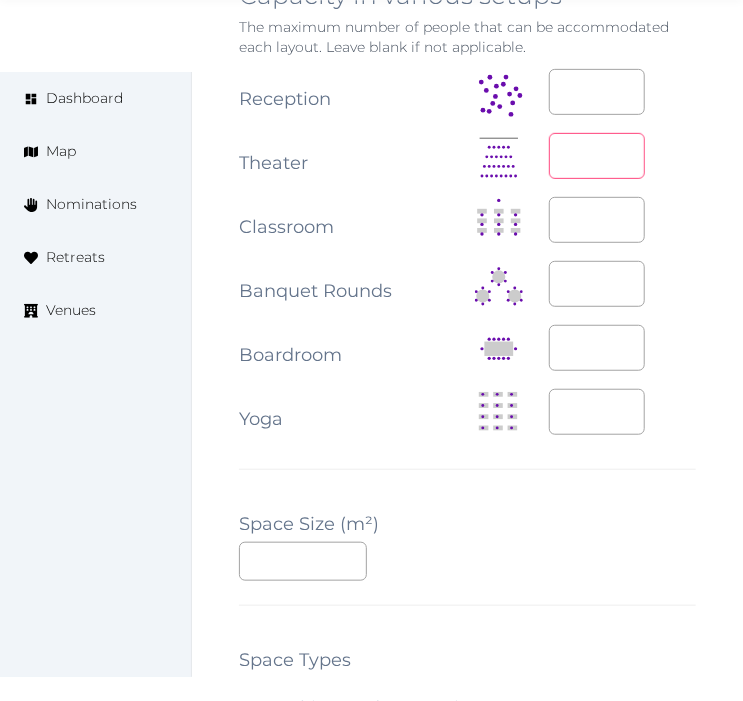 type on "**" 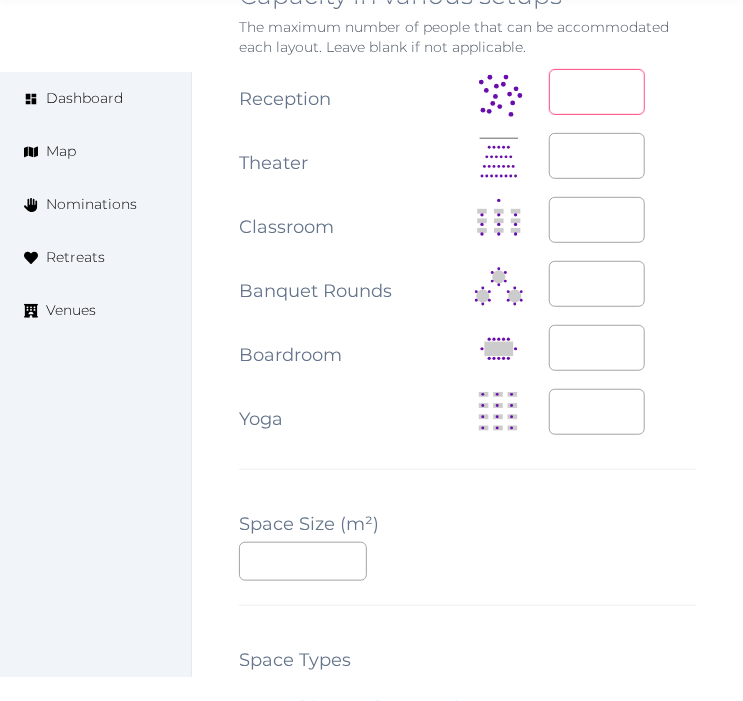 click at bounding box center (597, 92) 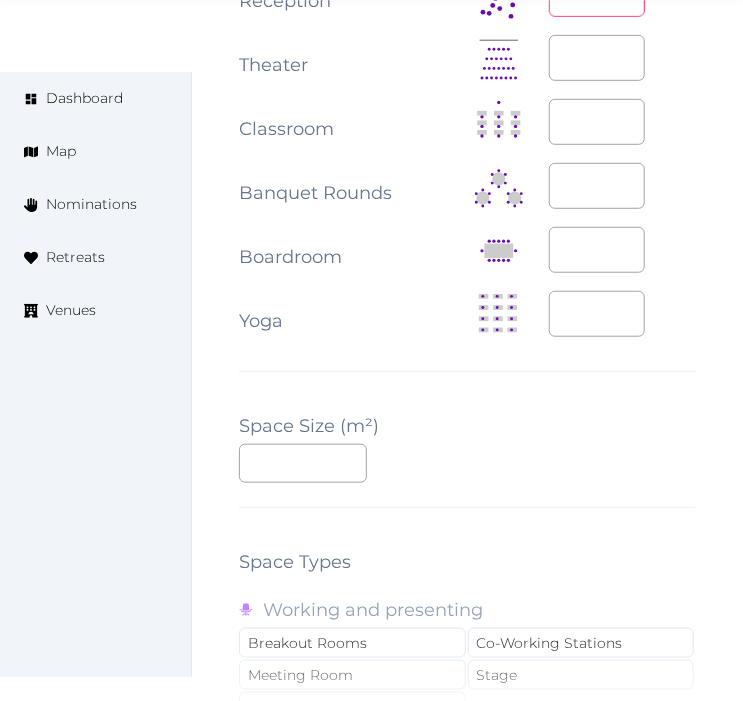 scroll, scrollTop: 2666, scrollLeft: 0, axis: vertical 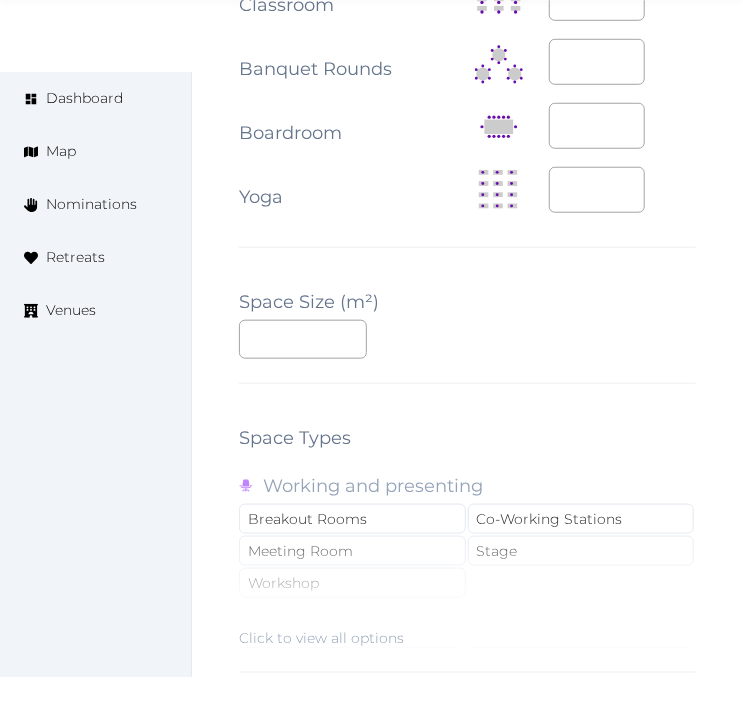 click on "Click to view all options" at bounding box center (467, 584) 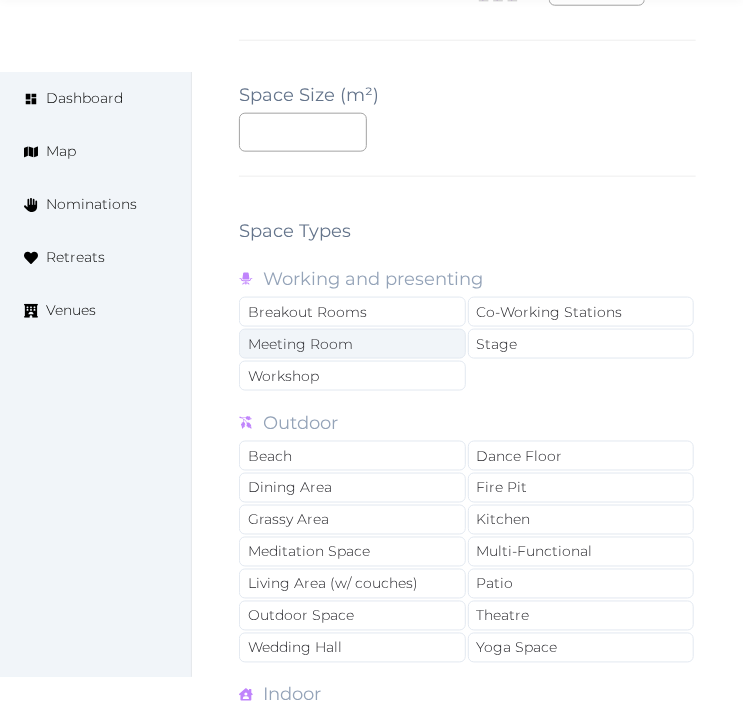 scroll, scrollTop: 3000, scrollLeft: 0, axis: vertical 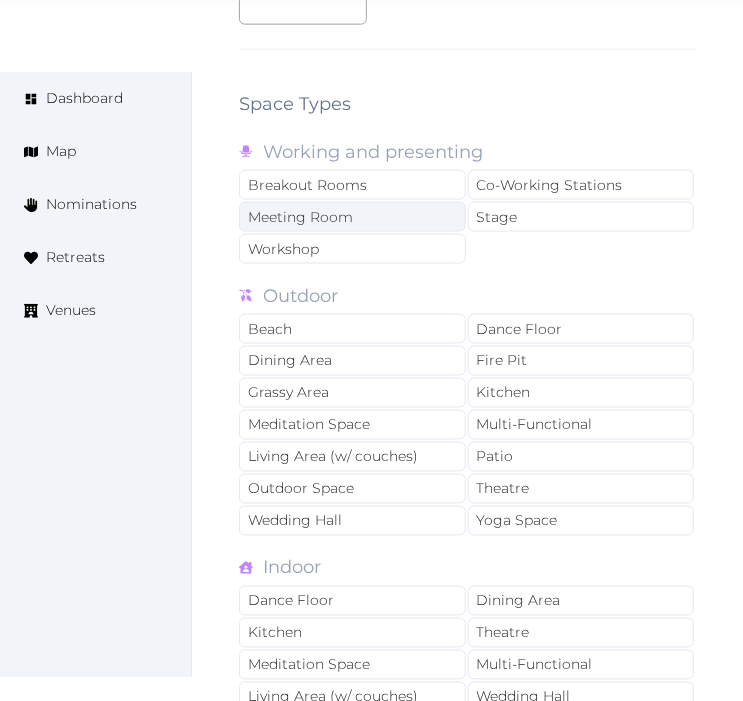 click on "Meeting Room" at bounding box center [352, 217] 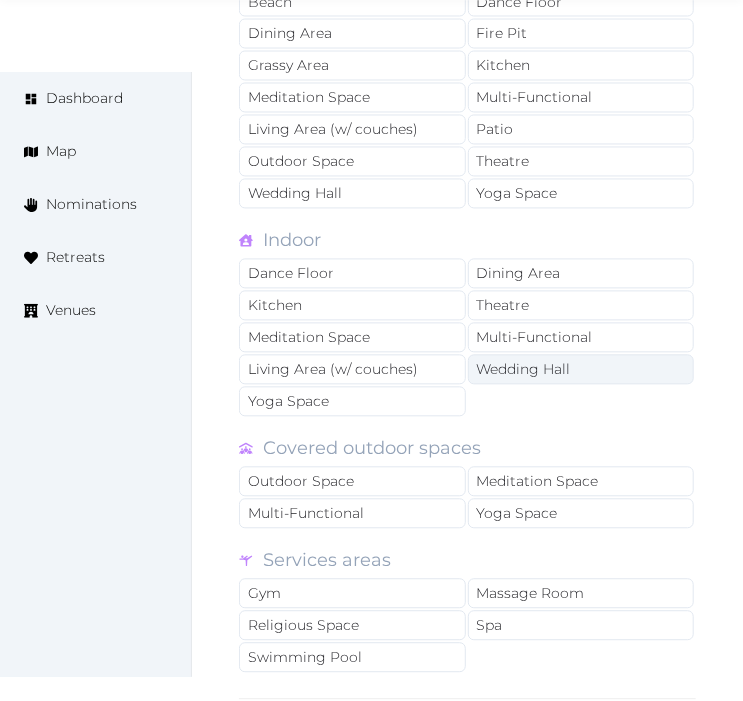 scroll, scrollTop: 3333, scrollLeft: 0, axis: vertical 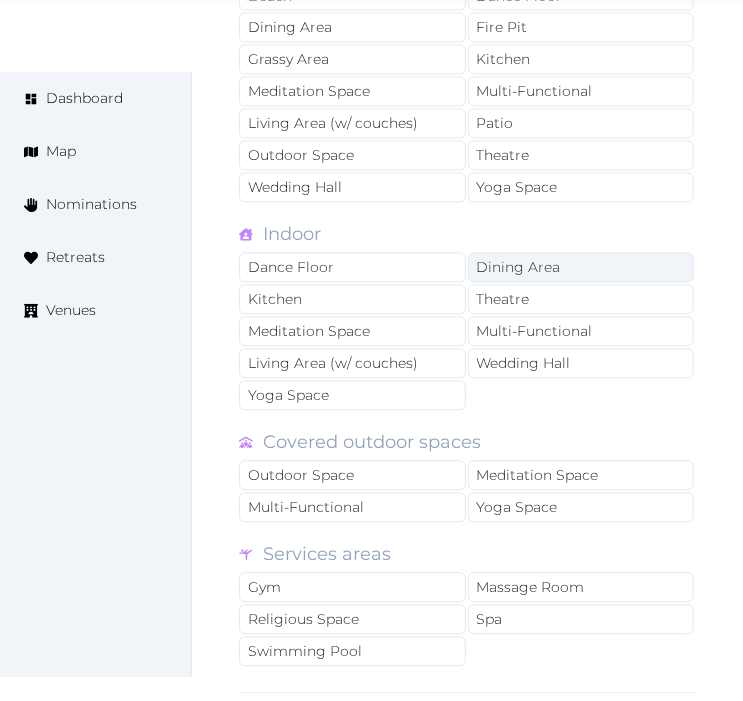 click on "Dining Area" at bounding box center [581, 268] 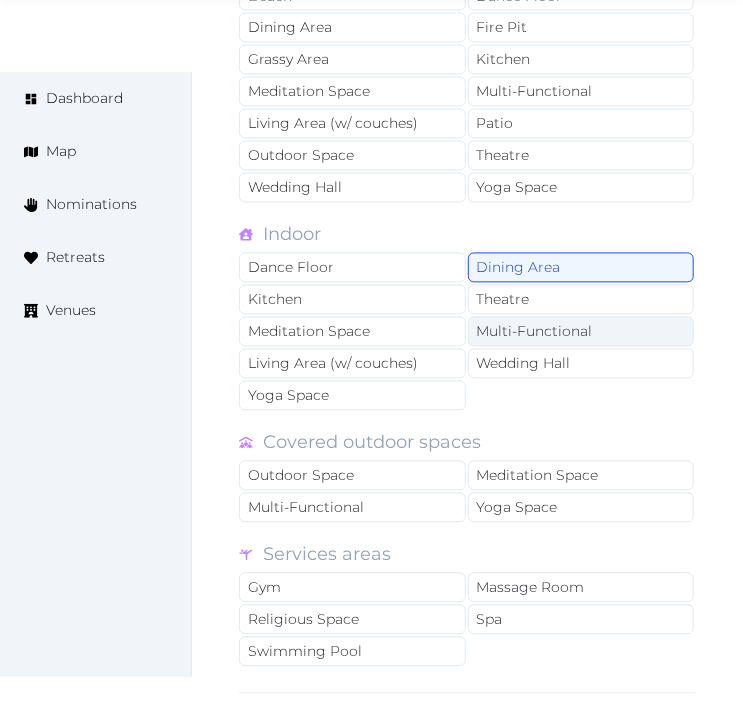 click on "Multi-Functional" at bounding box center (581, 332) 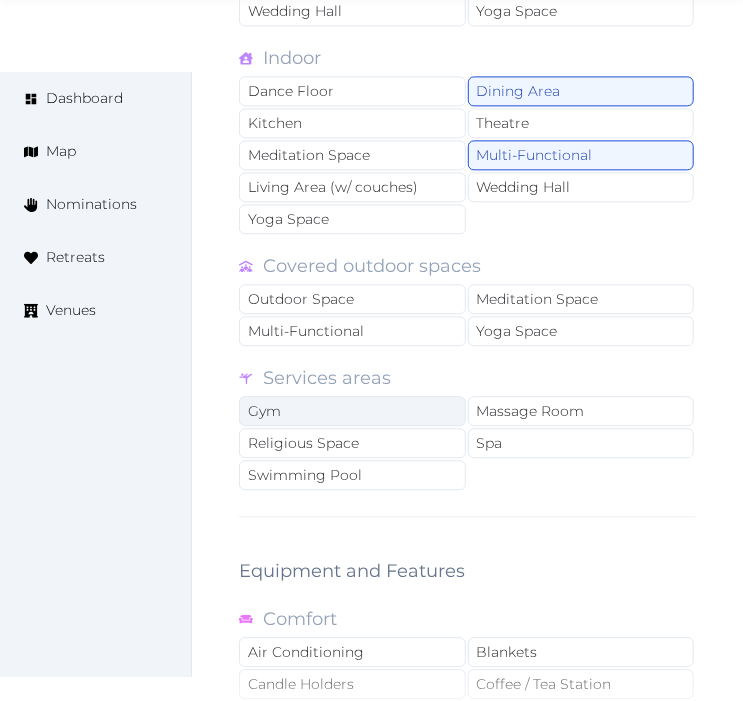 scroll, scrollTop: 3666, scrollLeft: 0, axis: vertical 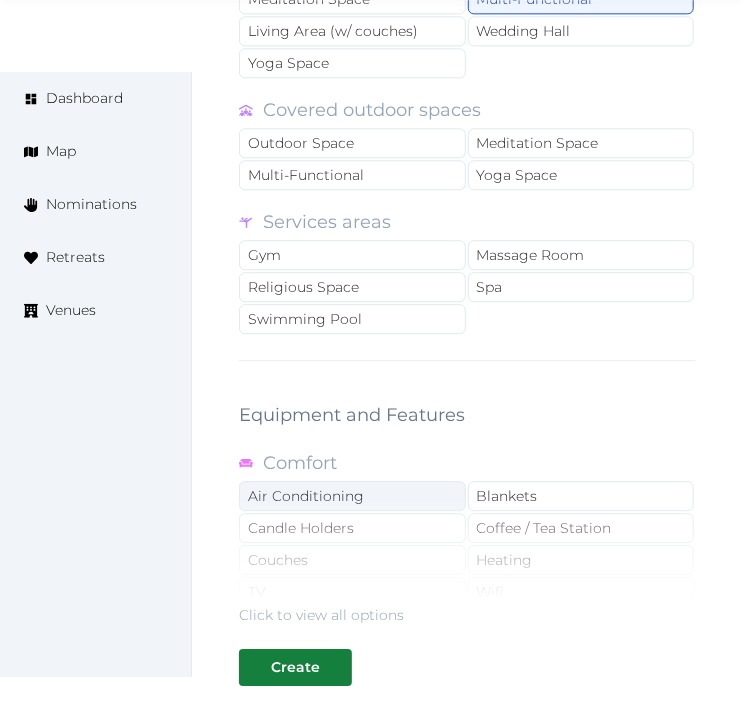 click on "Air Conditioning" at bounding box center (352, 496) 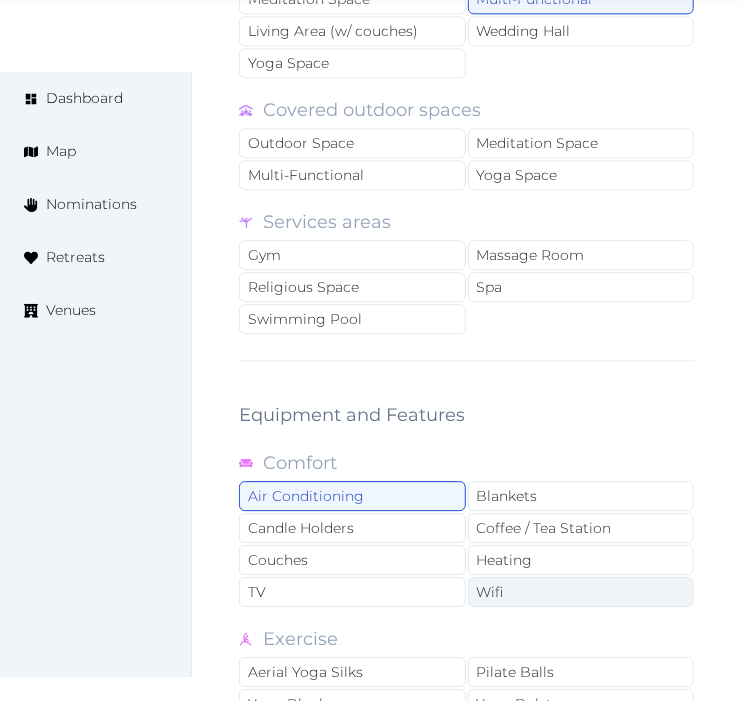 click on "Wifi" at bounding box center (581, 592) 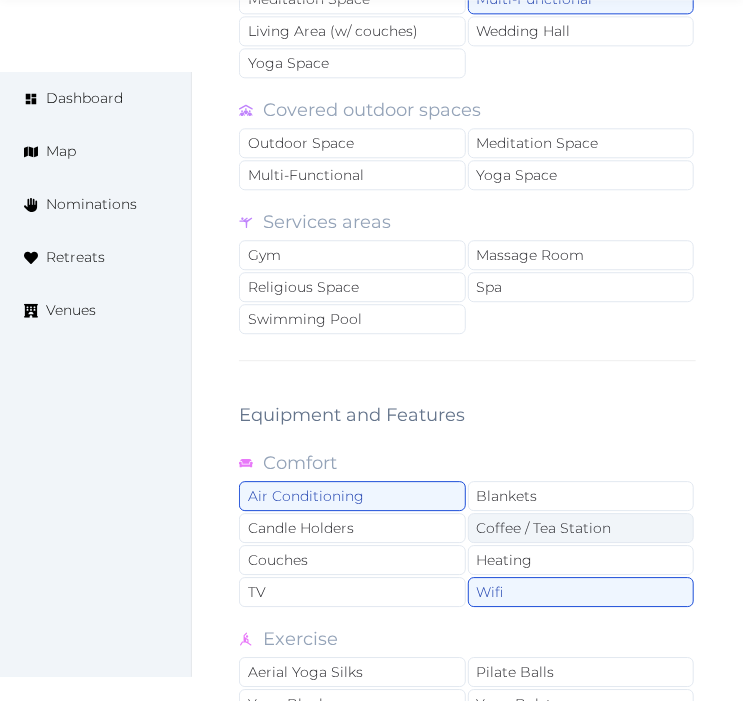 click on "Coffee / Tea Station" at bounding box center (581, 528) 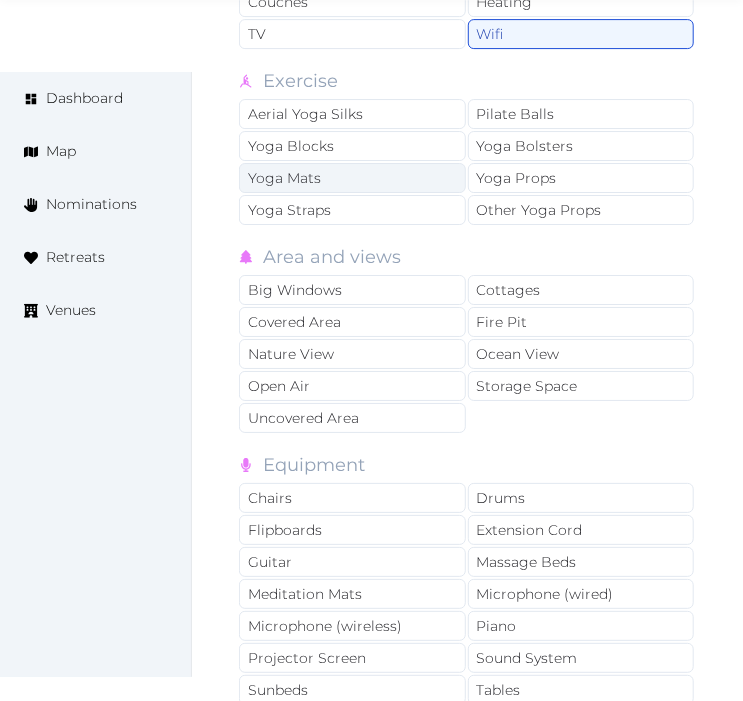 scroll, scrollTop: 4333, scrollLeft: 0, axis: vertical 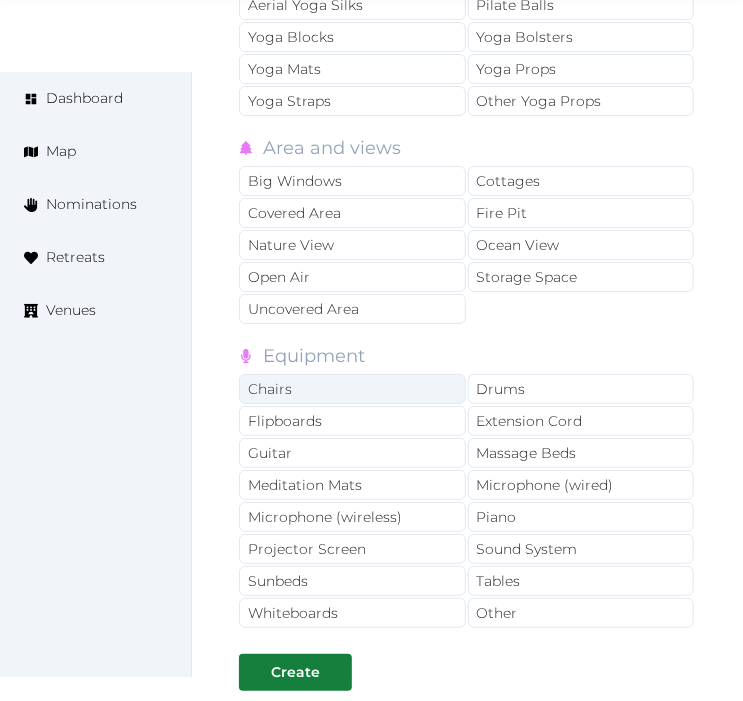 drag, startPoint x: 313, startPoint y: 377, endPoint x: 328, endPoint y: 384, distance: 16.552946 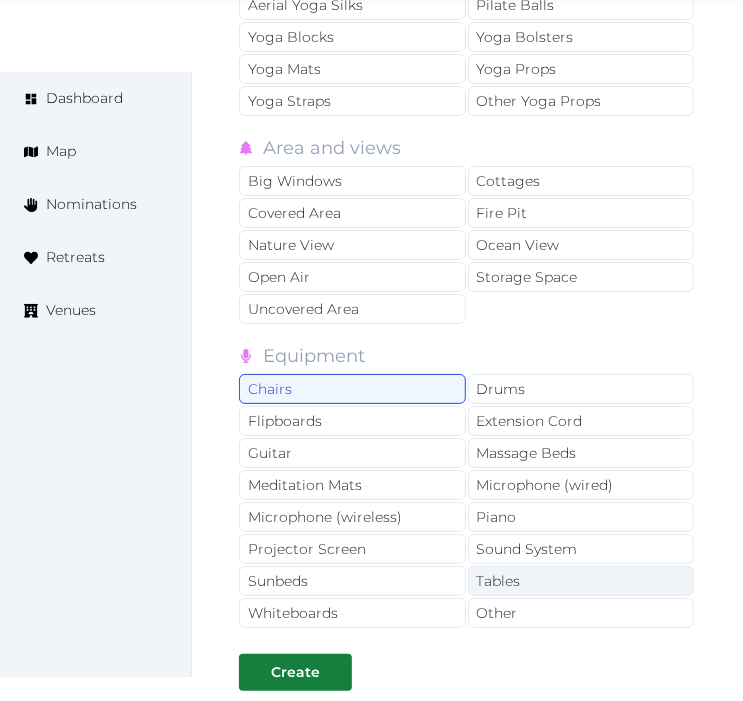 click on "Tables" at bounding box center [581, 581] 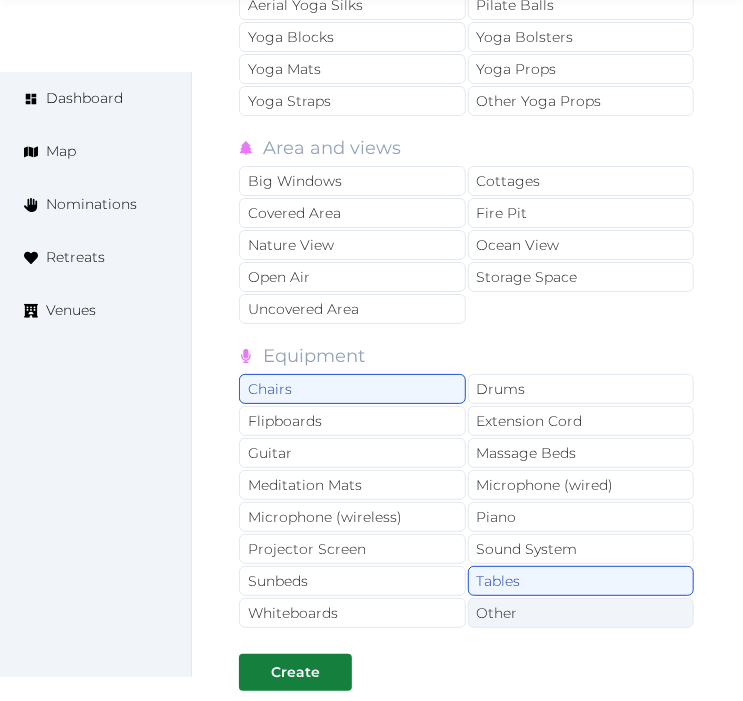click on "Other" at bounding box center (581, 613) 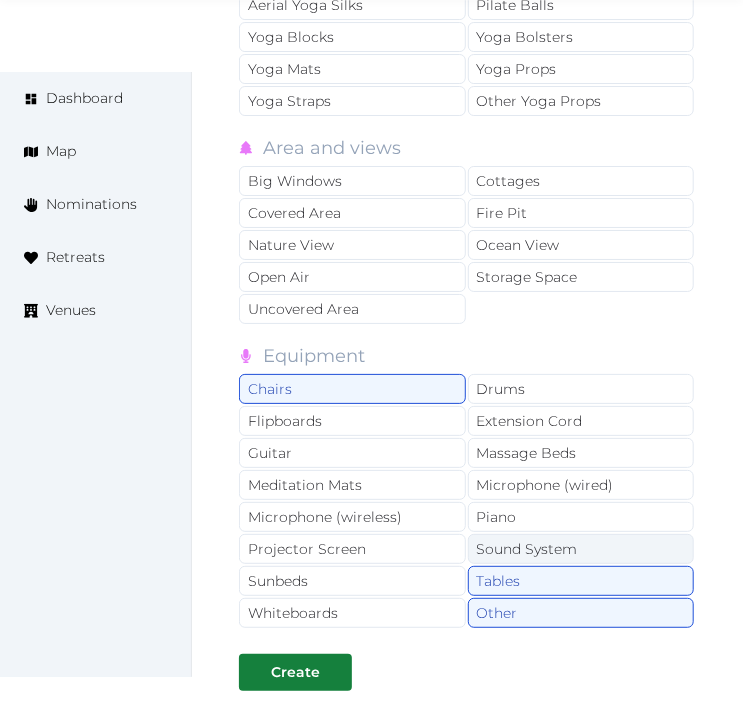 click on "Sound System" at bounding box center (581, 549) 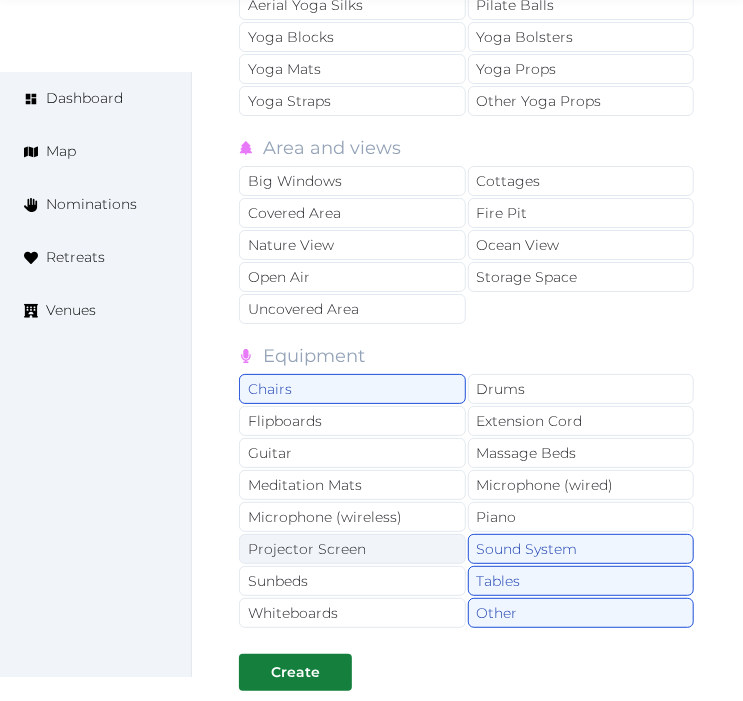 click on "Projector Screen" at bounding box center [352, 549] 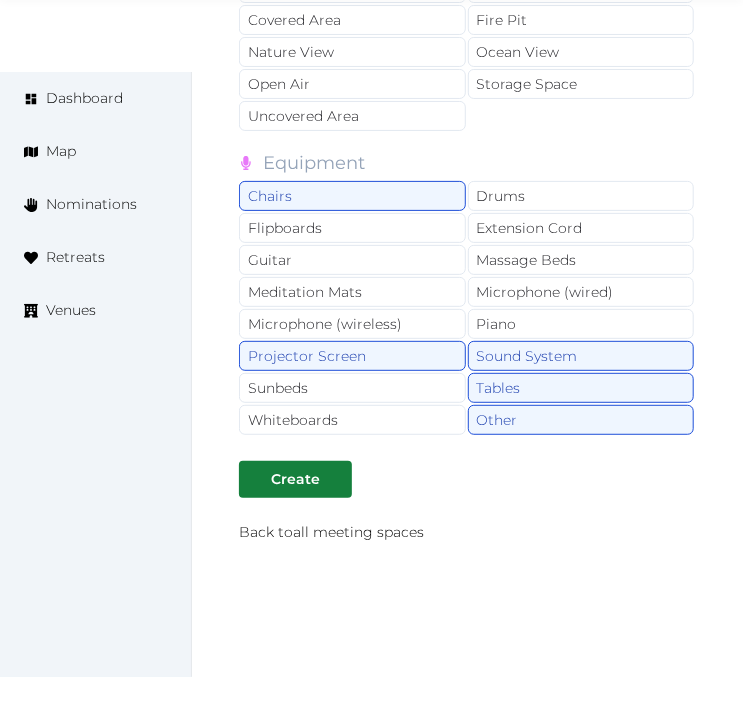 scroll, scrollTop: 4555, scrollLeft: 0, axis: vertical 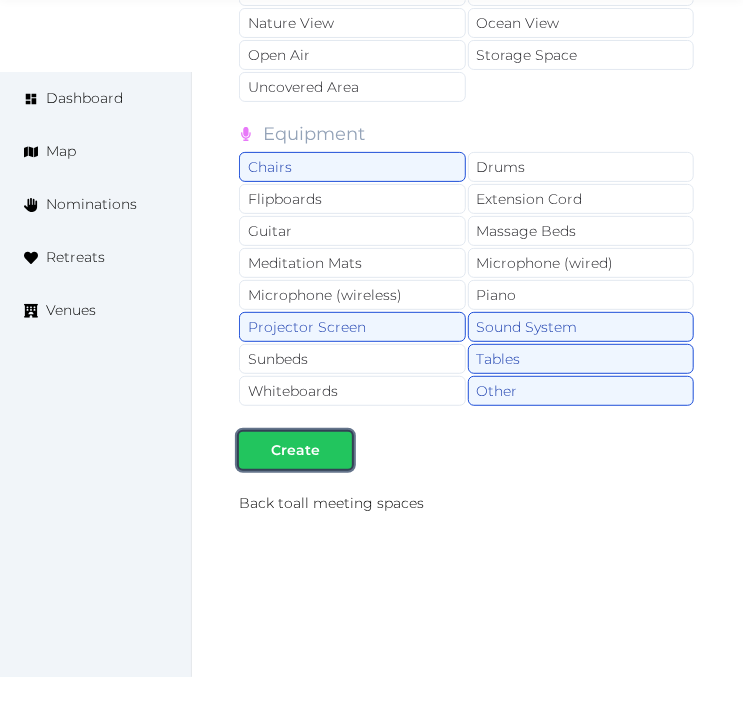 click on "Create" at bounding box center (295, 450) 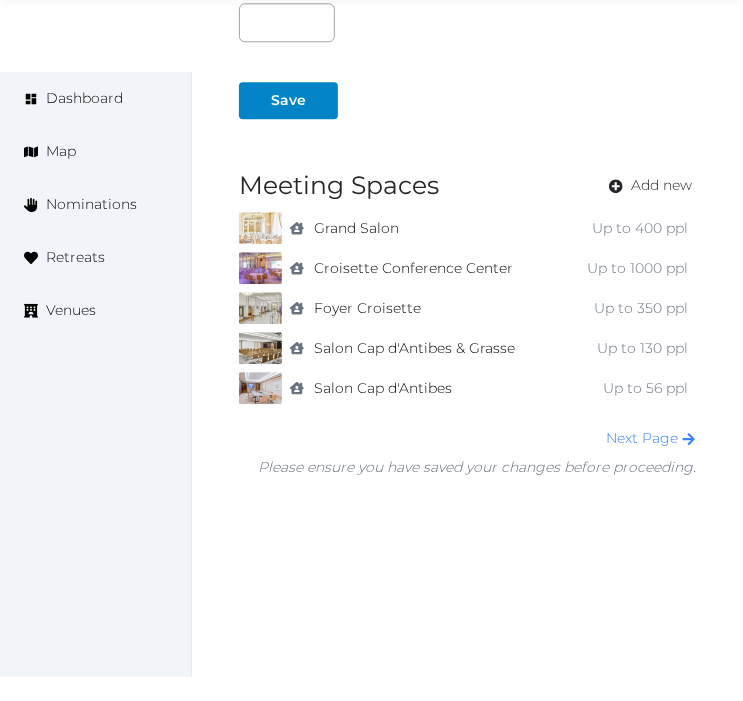 scroll, scrollTop: 1541, scrollLeft: 0, axis: vertical 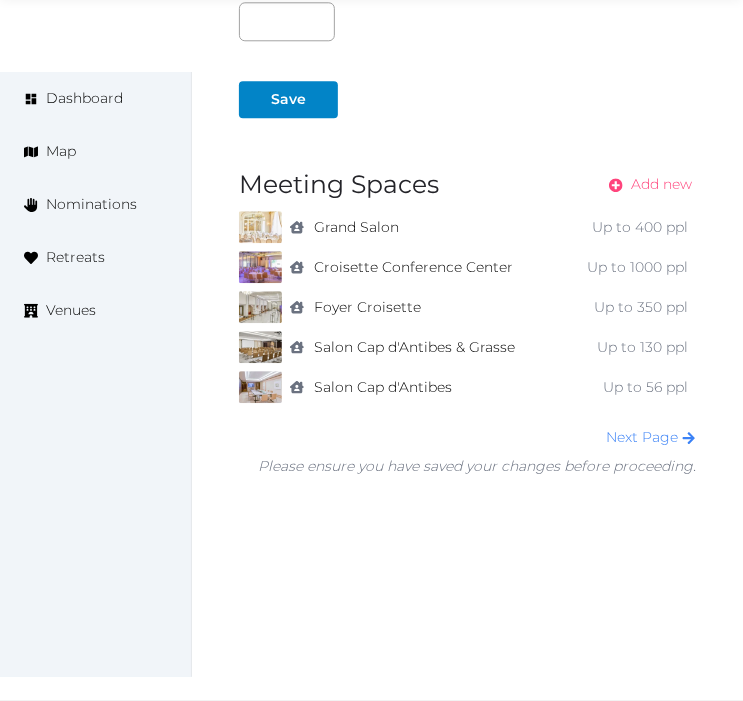 click on "Add new" at bounding box center (661, 184) 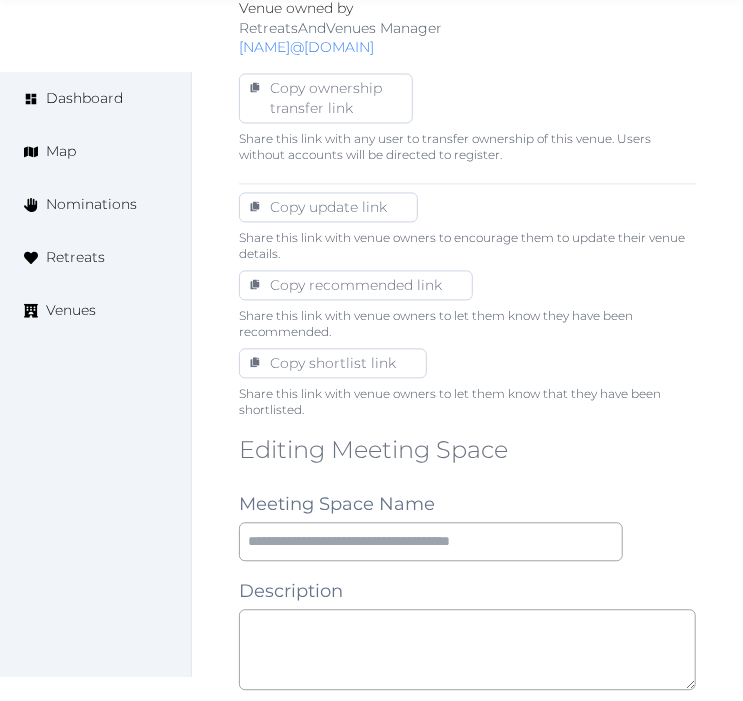 scroll, scrollTop: 1111, scrollLeft: 0, axis: vertical 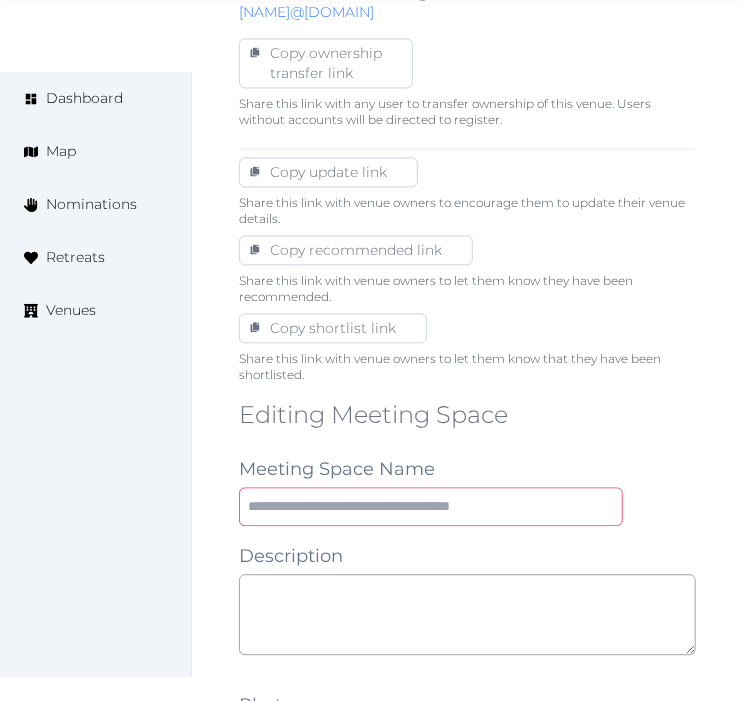 click at bounding box center [431, 507] 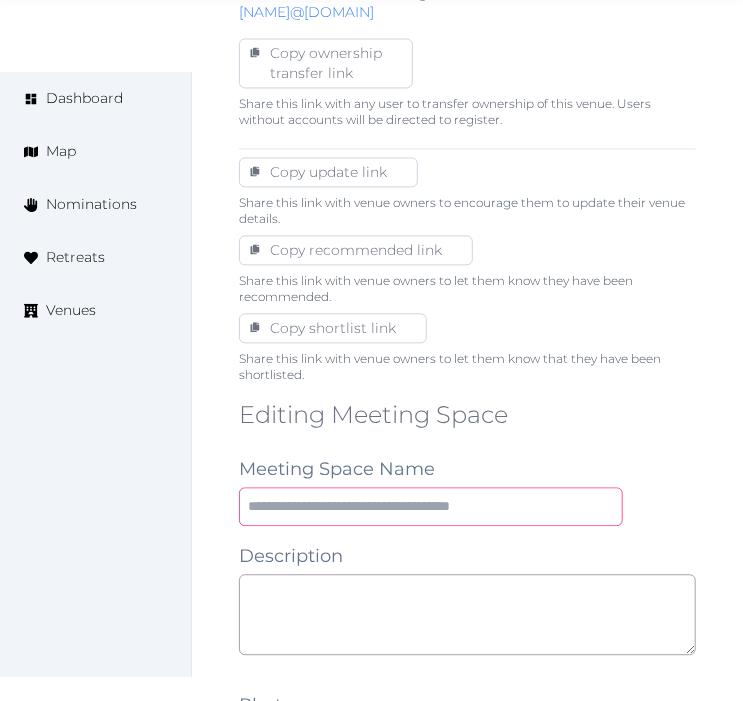 paste on "**********" 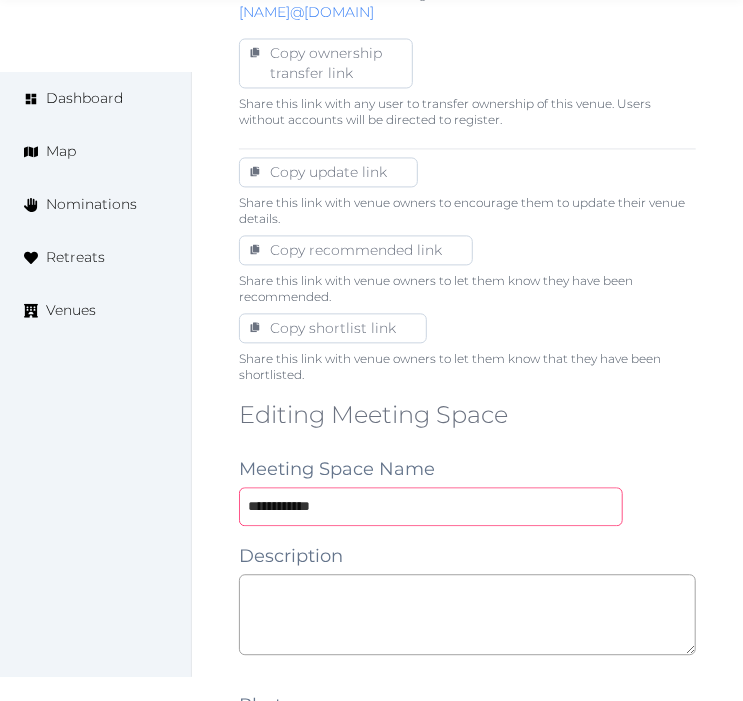 type on "**********" 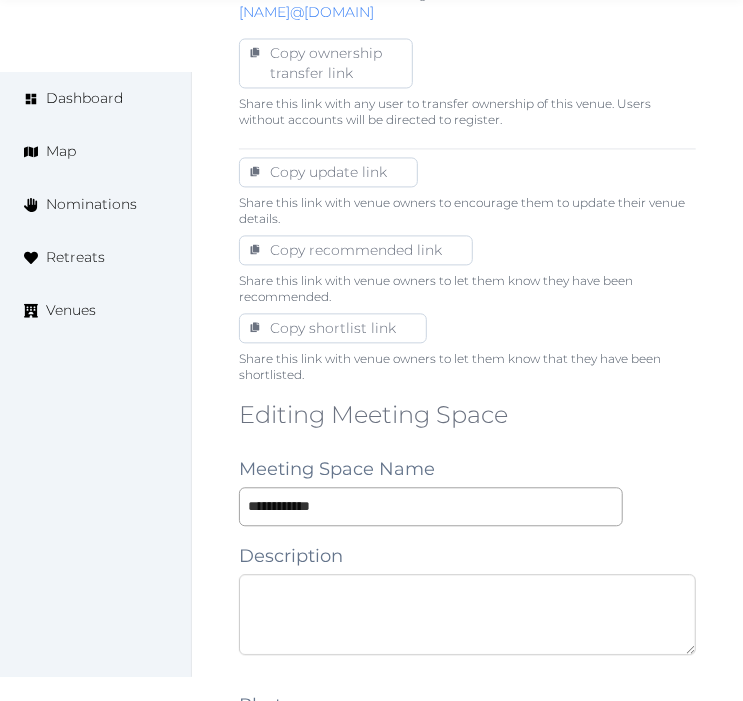 click at bounding box center [467, 615] 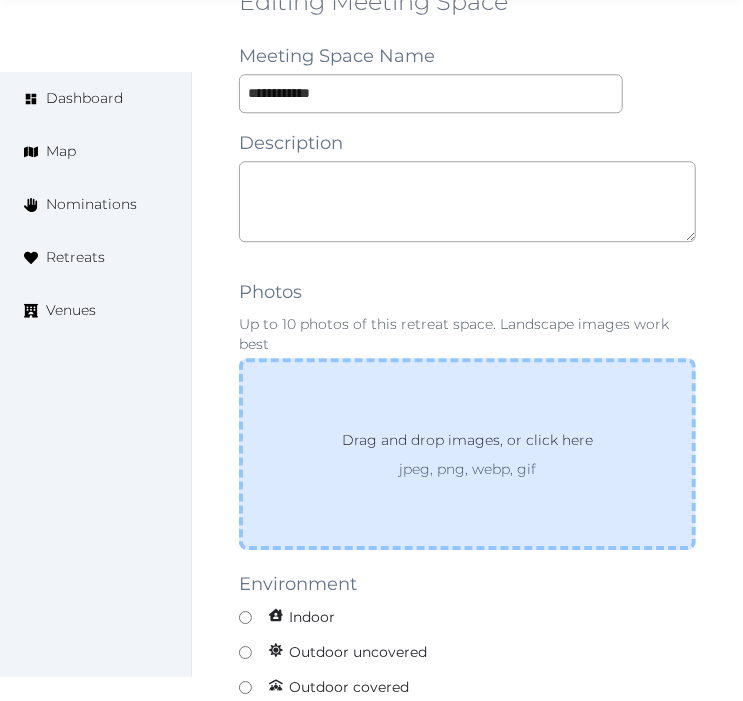 scroll, scrollTop: 1555, scrollLeft: 0, axis: vertical 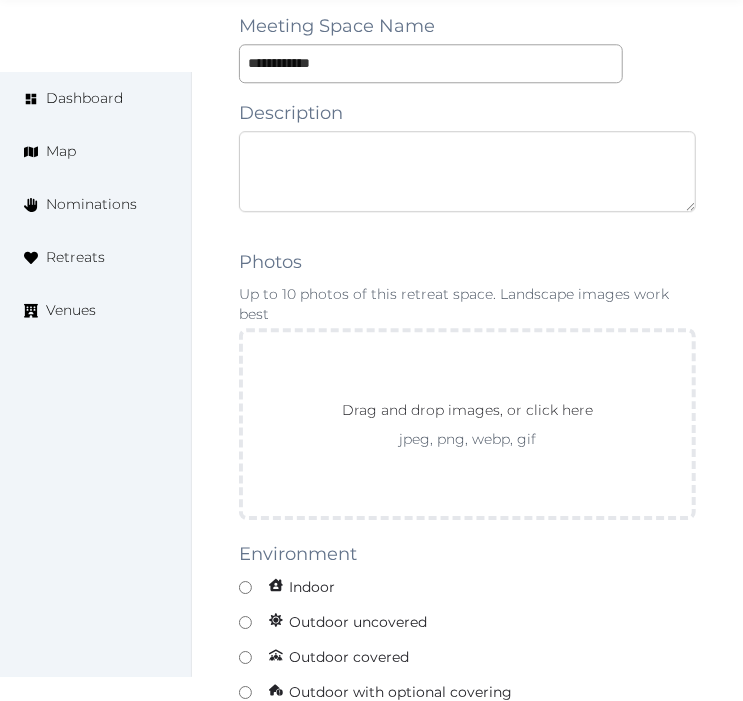 click at bounding box center (467, 171) 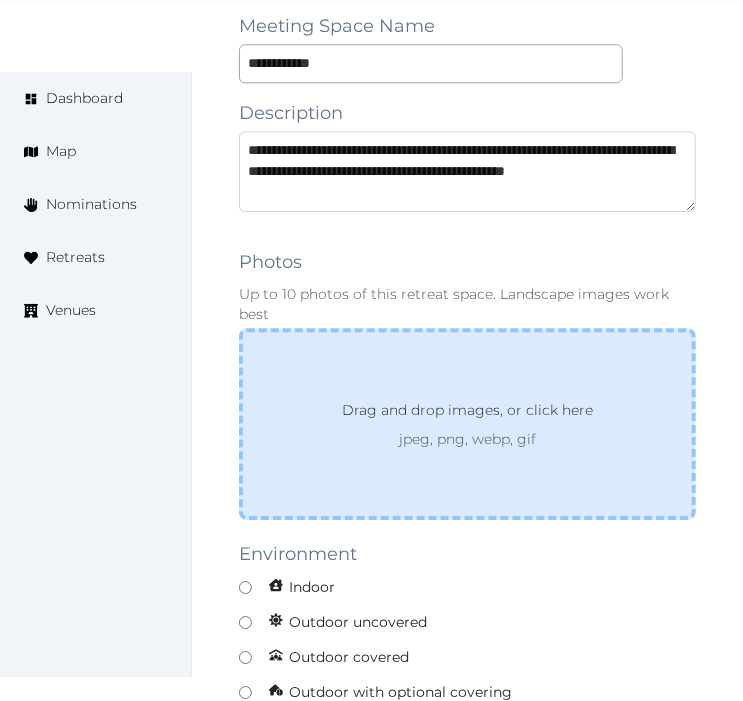 scroll, scrollTop: 10, scrollLeft: 0, axis: vertical 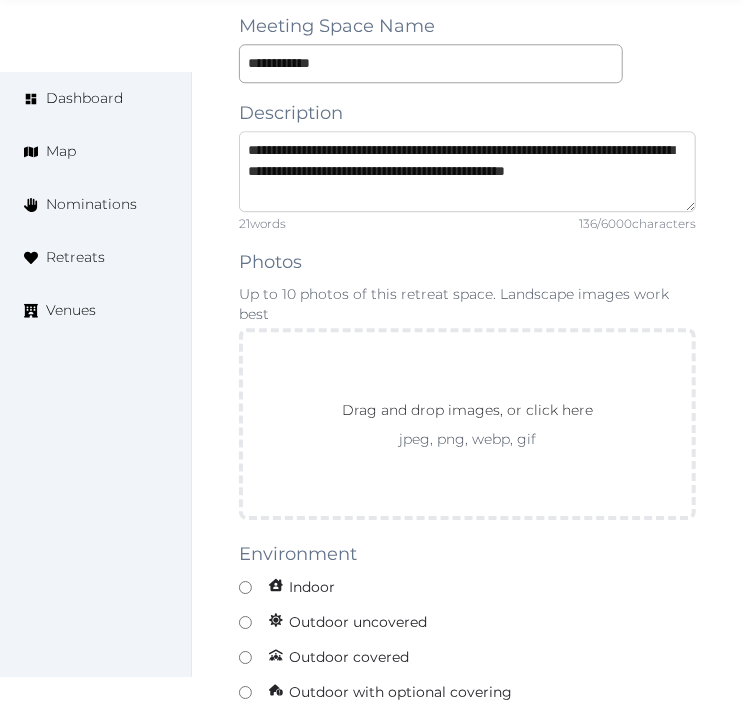 type on "**********" 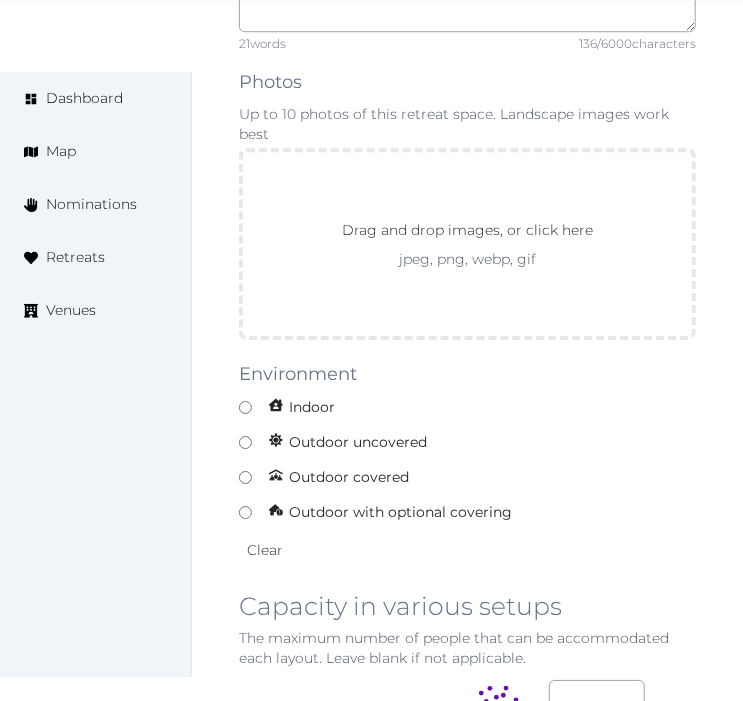 scroll, scrollTop: 1777, scrollLeft: 0, axis: vertical 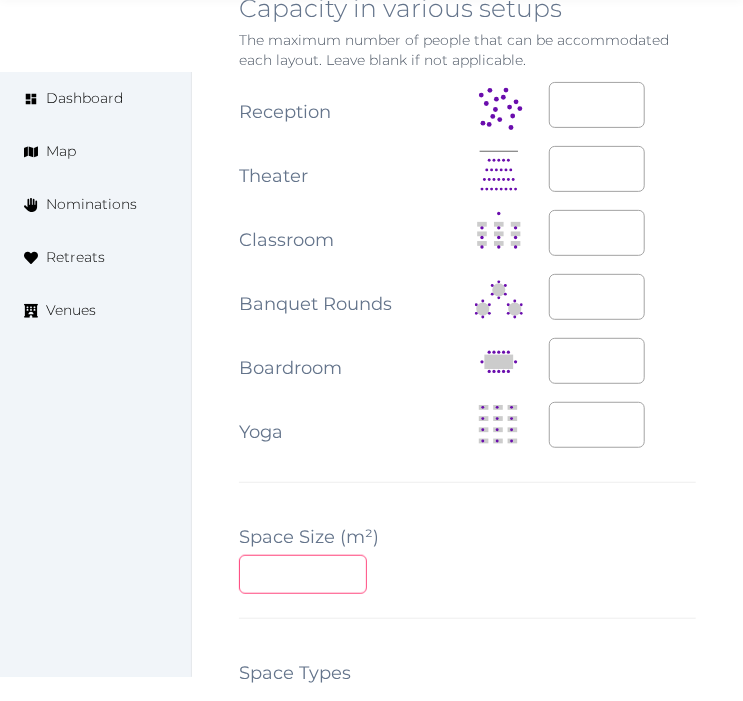 click at bounding box center [303, 574] 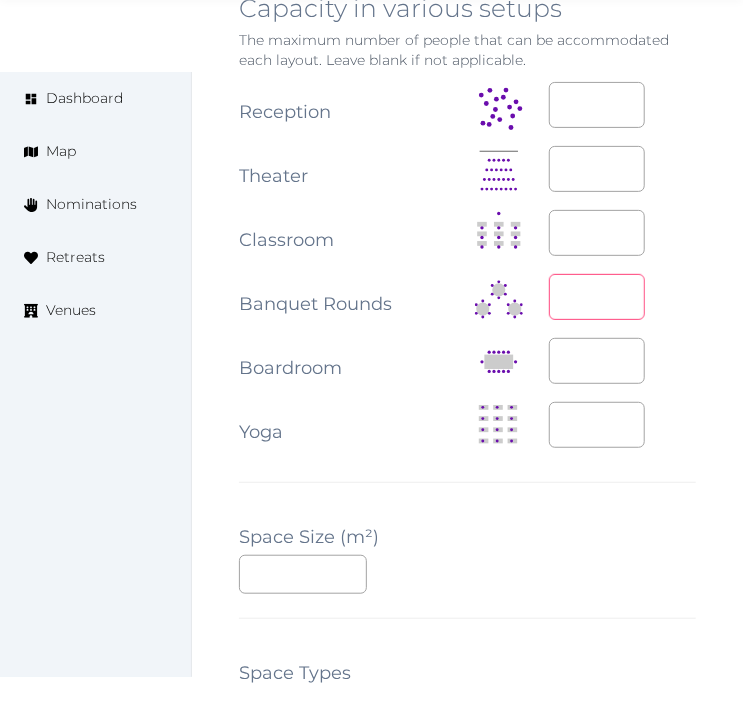 click at bounding box center [597, 297] 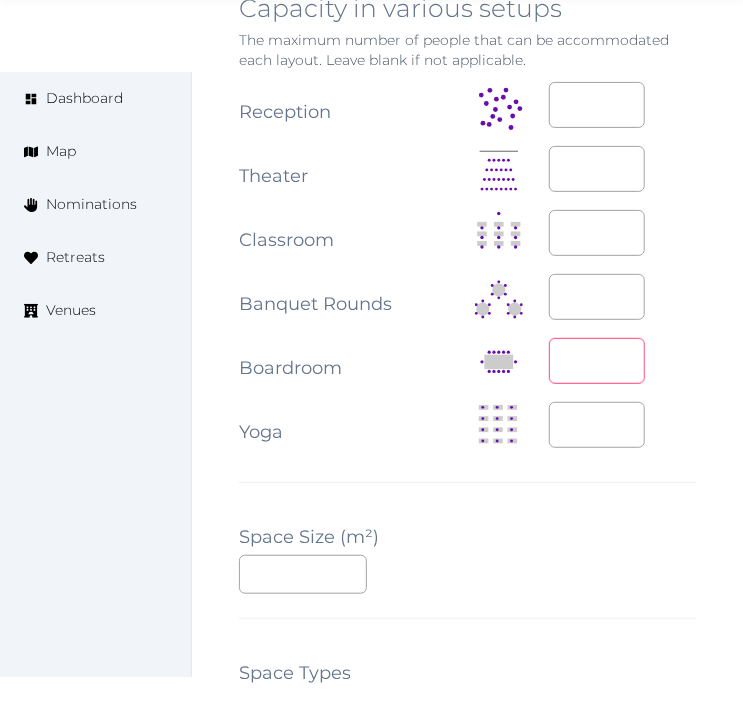 click at bounding box center (597, 361) 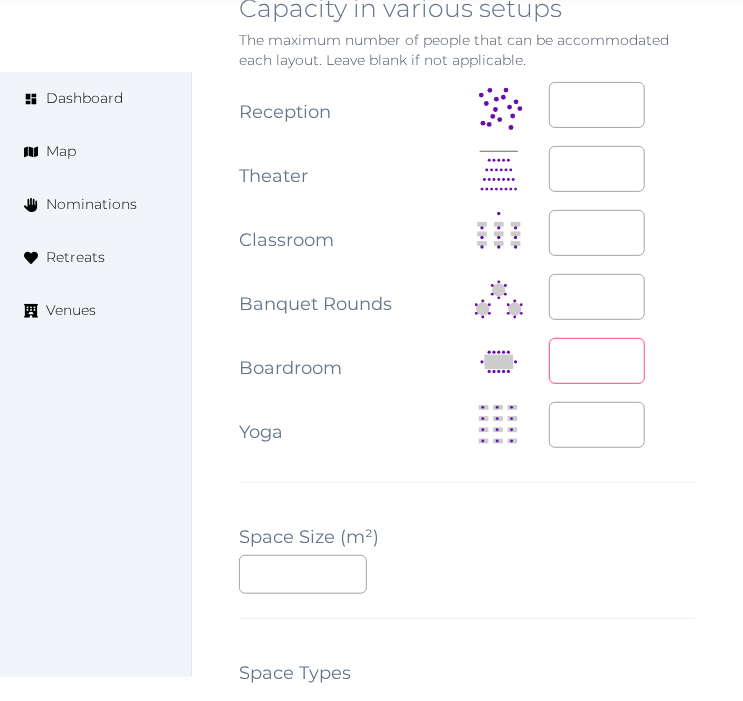 type on "**" 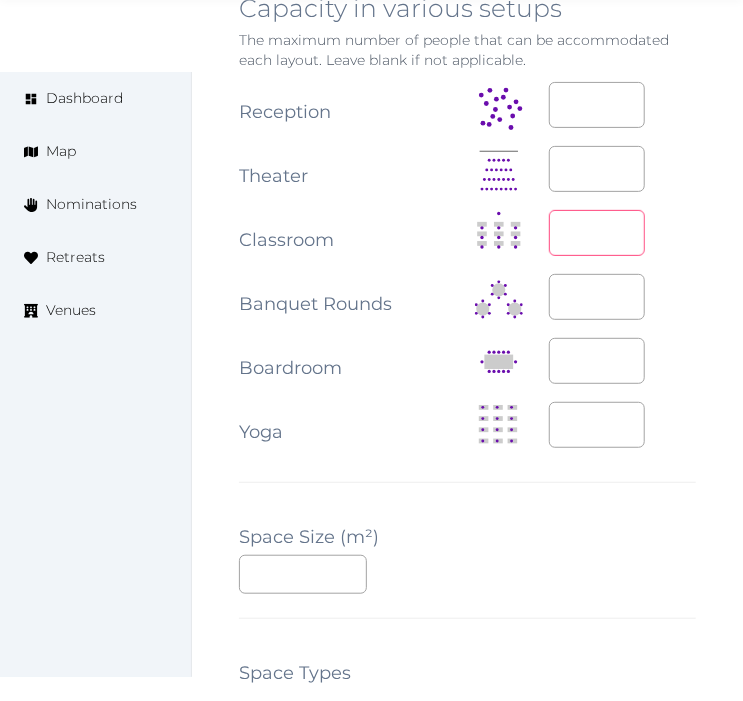 click at bounding box center [597, 233] 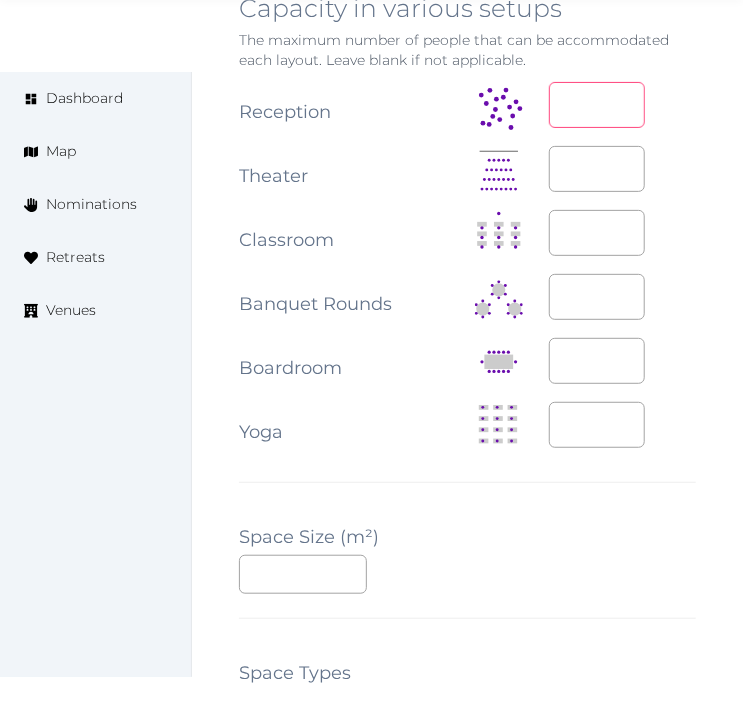 click at bounding box center (597, 105) 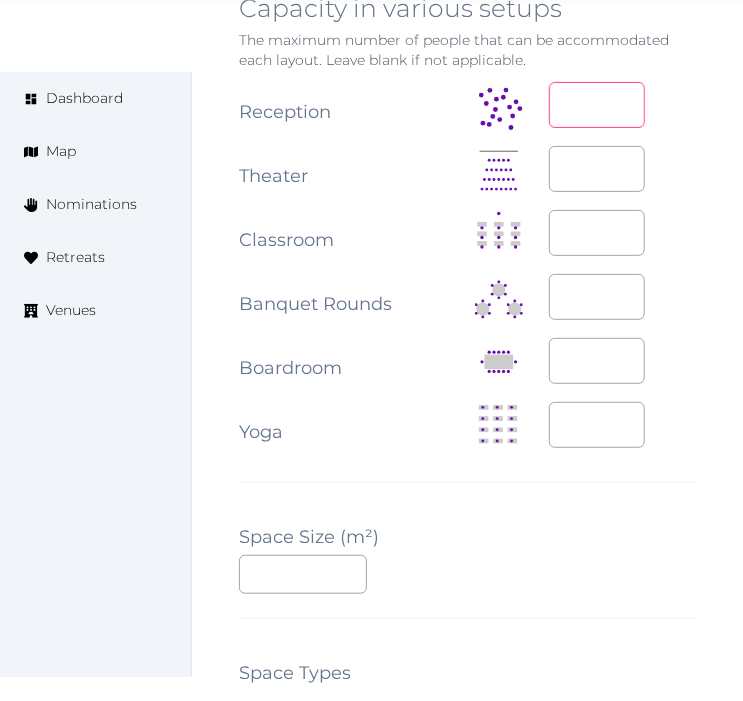 type on "**" 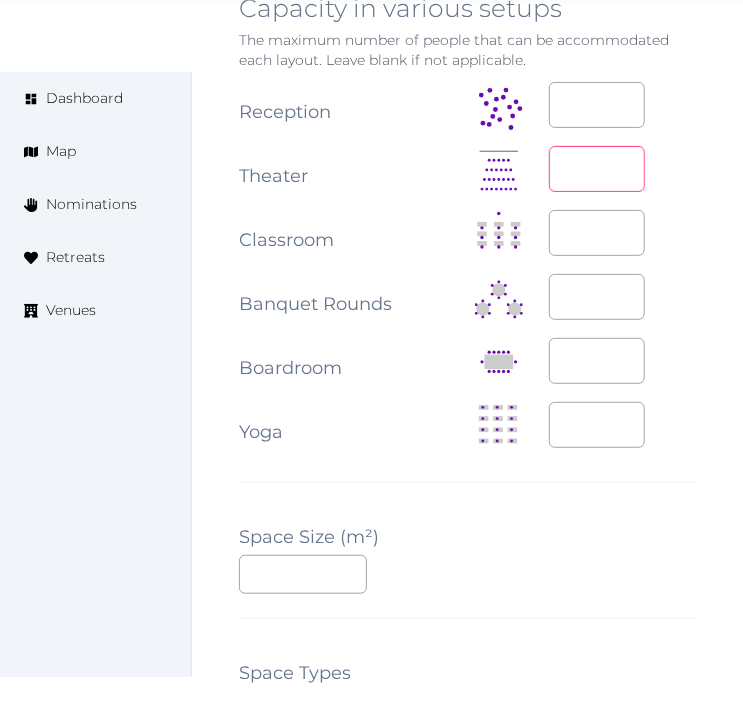 click at bounding box center (597, 169) 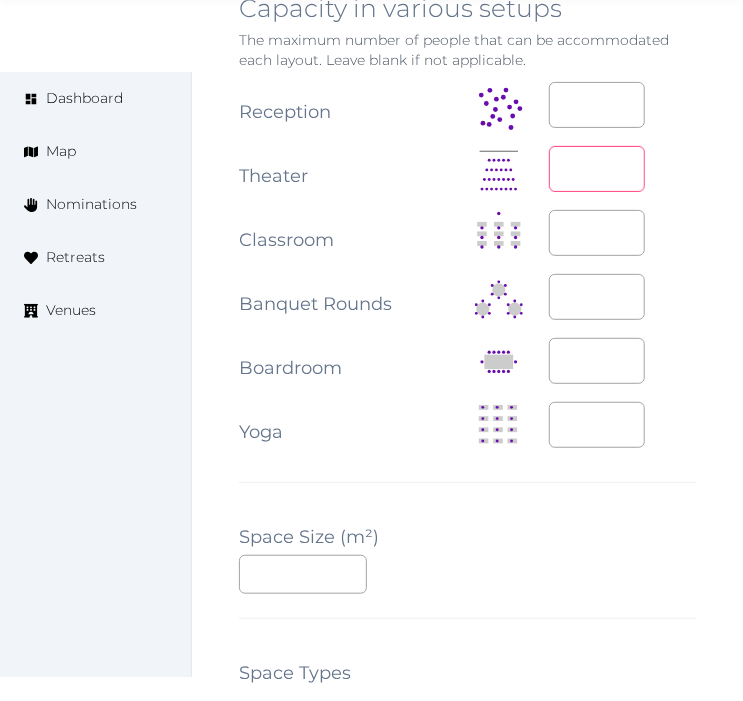 type on "**" 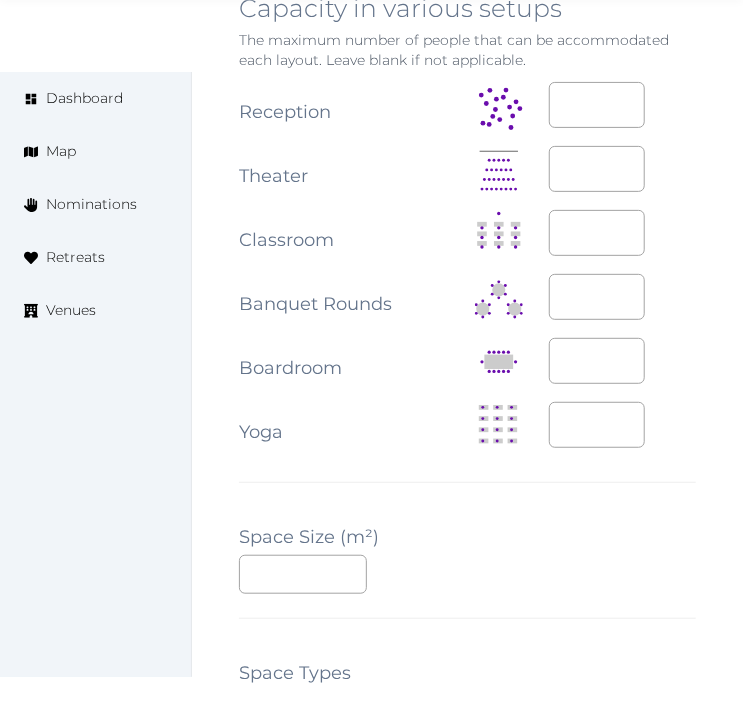 click on "**********" at bounding box center [467, 316] 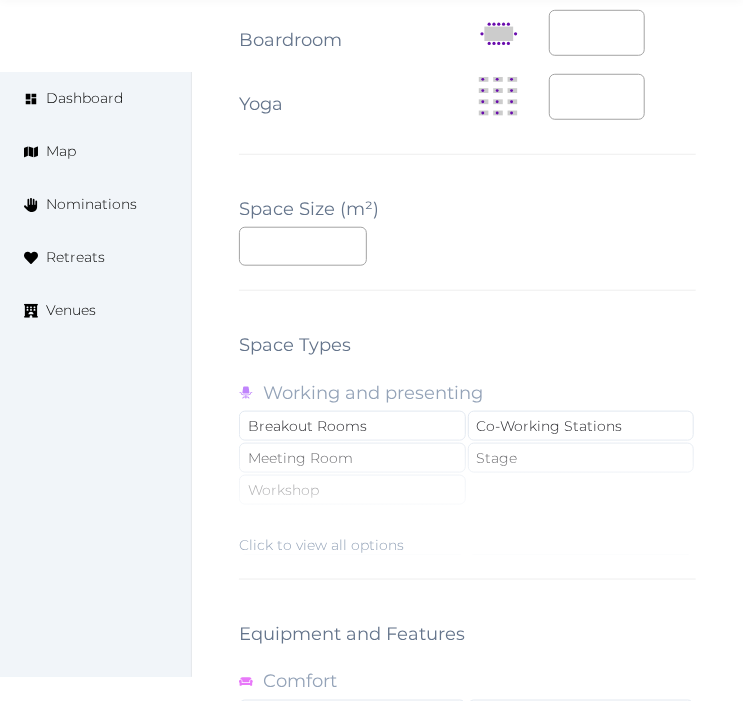 scroll, scrollTop: 2666, scrollLeft: 0, axis: vertical 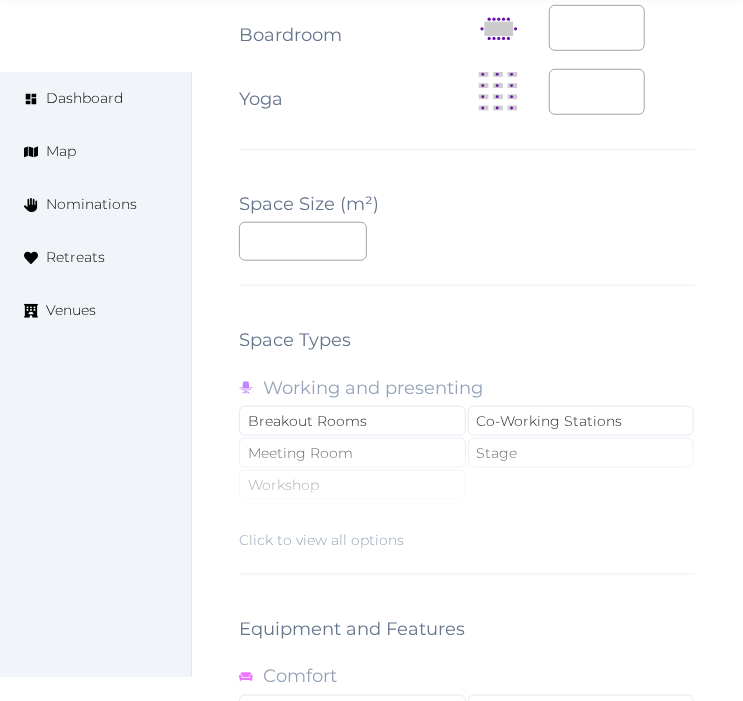 click on "Click to view all options" at bounding box center [467, 486] 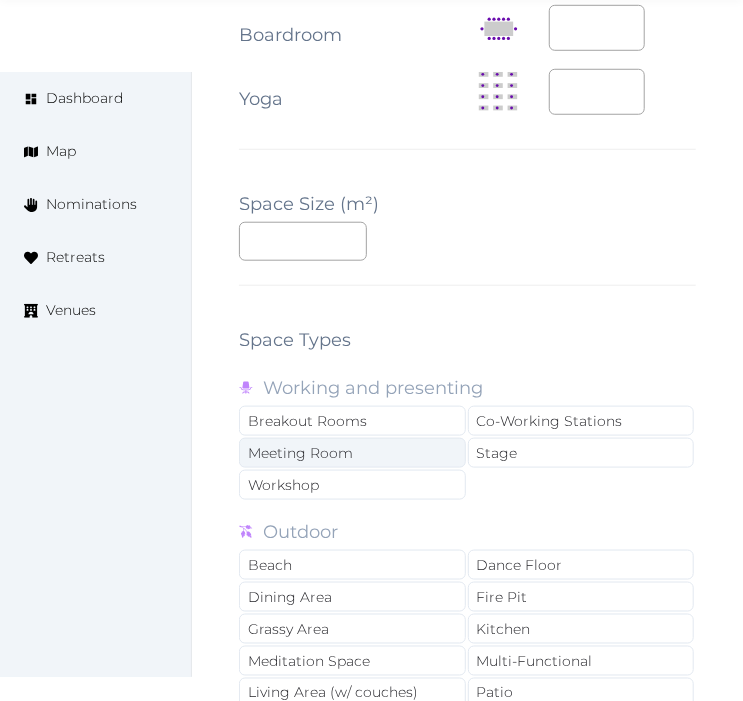click on "Meeting Room" at bounding box center (352, 453) 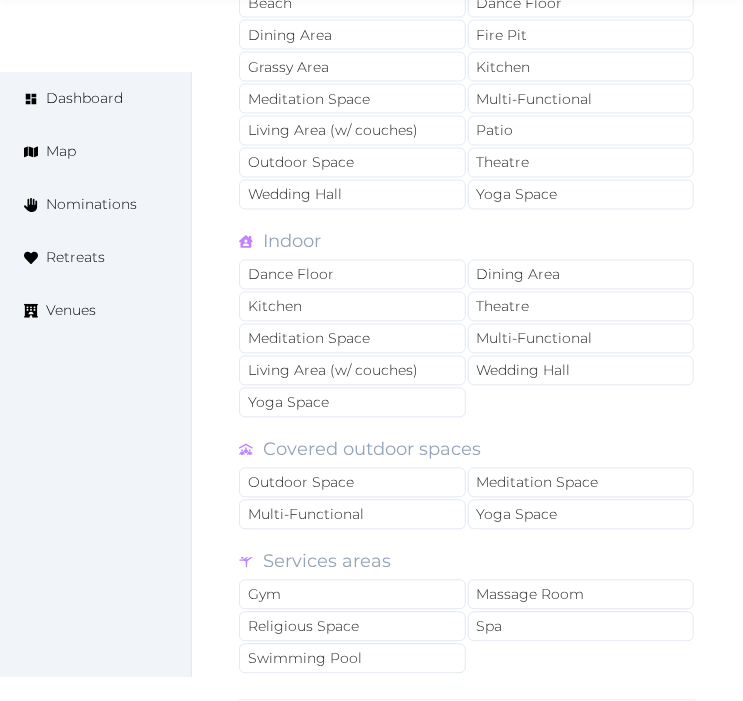 scroll, scrollTop: 3222, scrollLeft: 0, axis: vertical 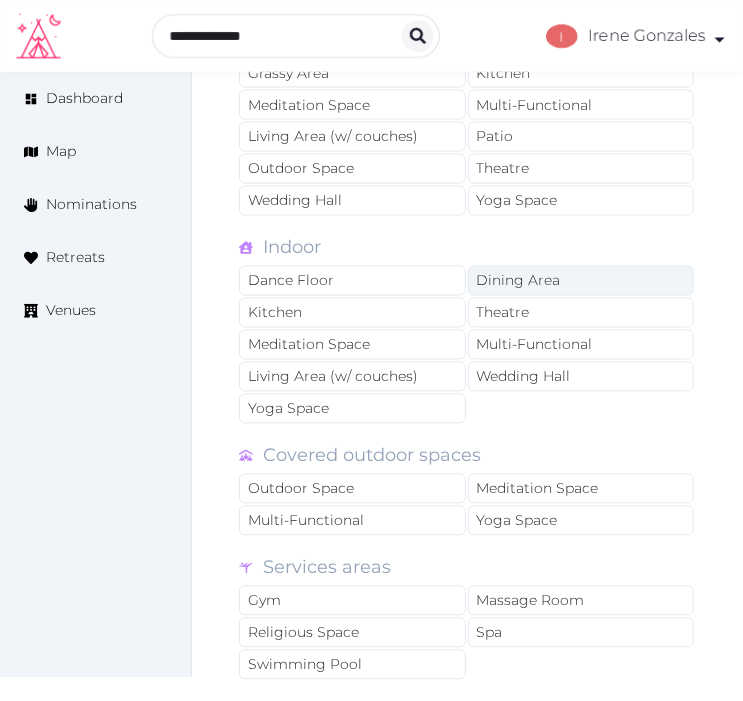 click on "Dining Area" at bounding box center [581, 281] 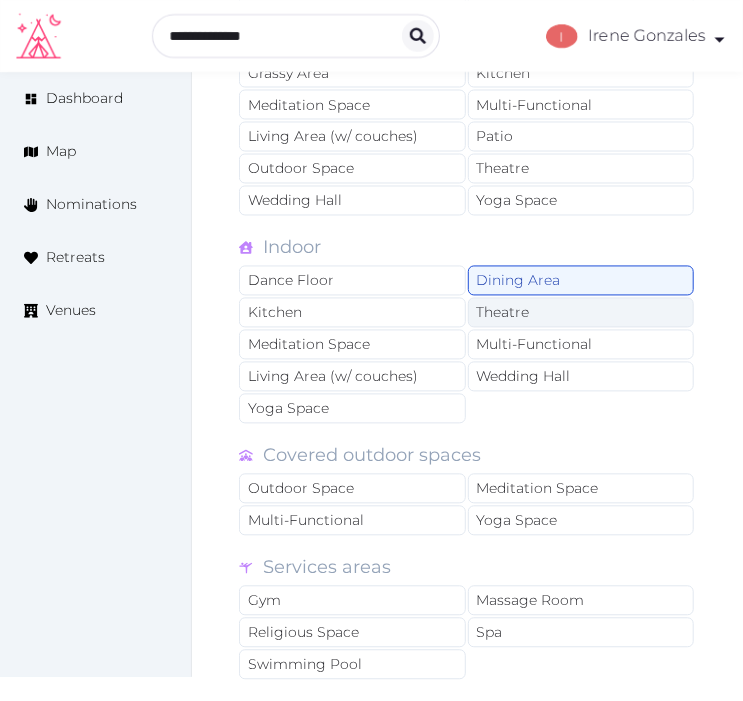 click on "Theatre" at bounding box center [581, 313] 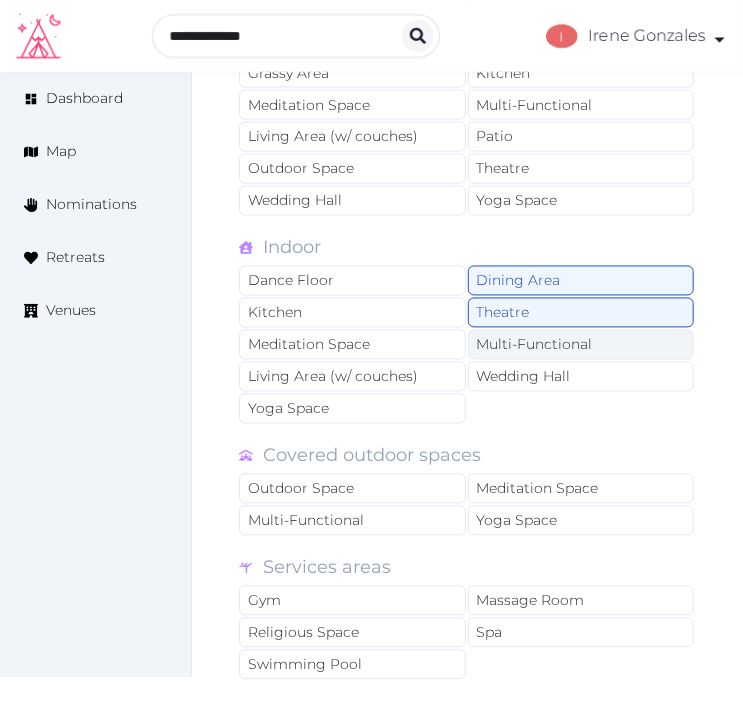 click on "Multi-Functional" at bounding box center [581, 345] 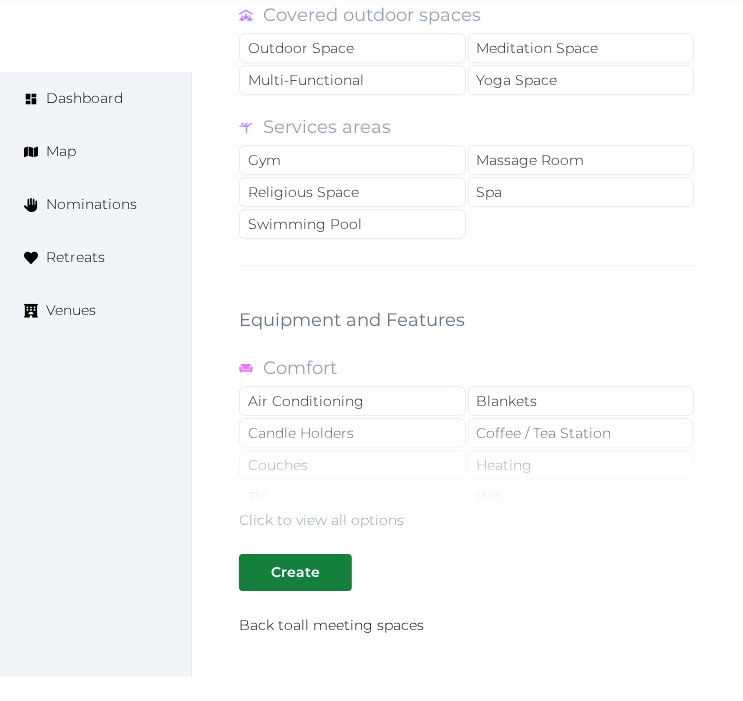 scroll, scrollTop: 3777, scrollLeft: 0, axis: vertical 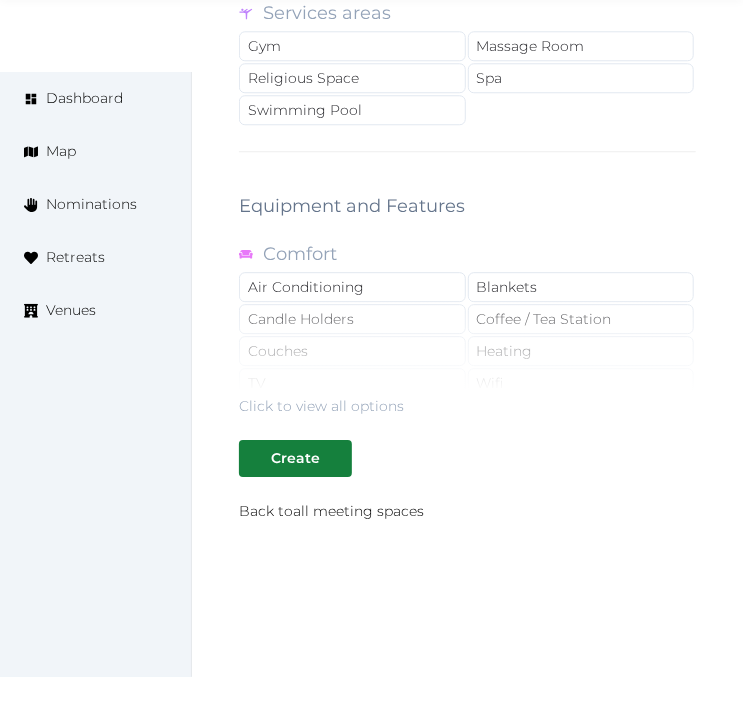 click on "Comfort Air Conditioning Blankets Candle Holders Coffee / Tea Station Couches Heating TV Wifi" at bounding box center [467, 320] 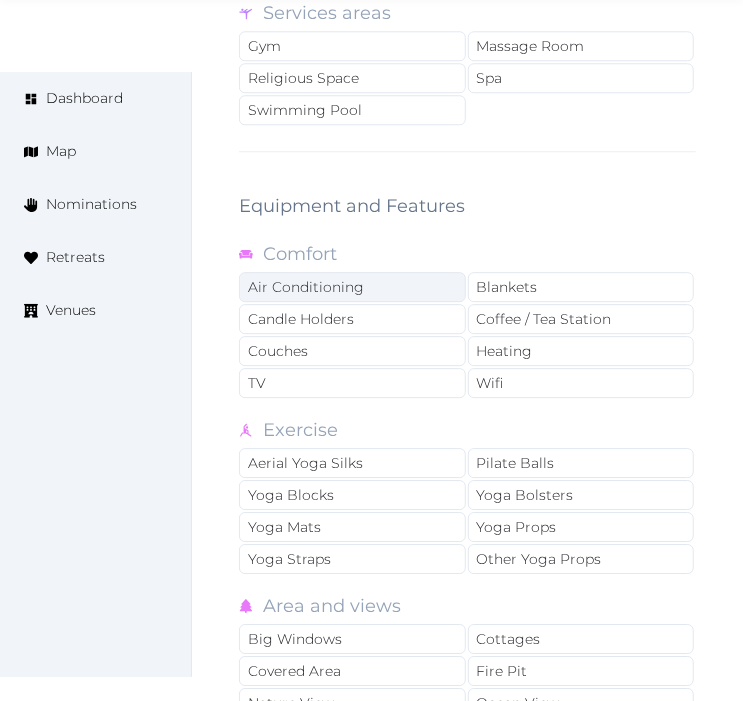 click on "Air Conditioning" at bounding box center [352, 287] 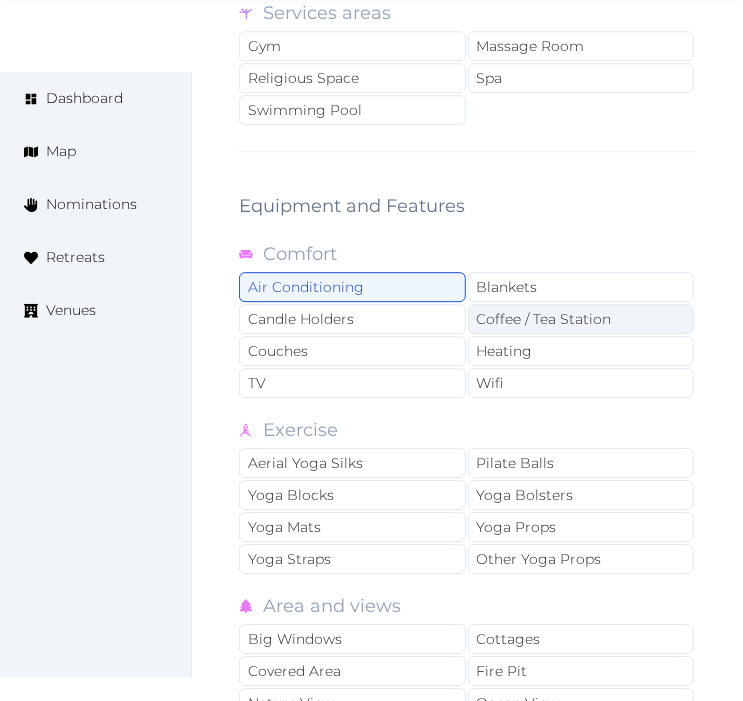 drag, startPoint x: 522, startPoint y: 293, endPoint x: 511, endPoint y: 307, distance: 17.804493 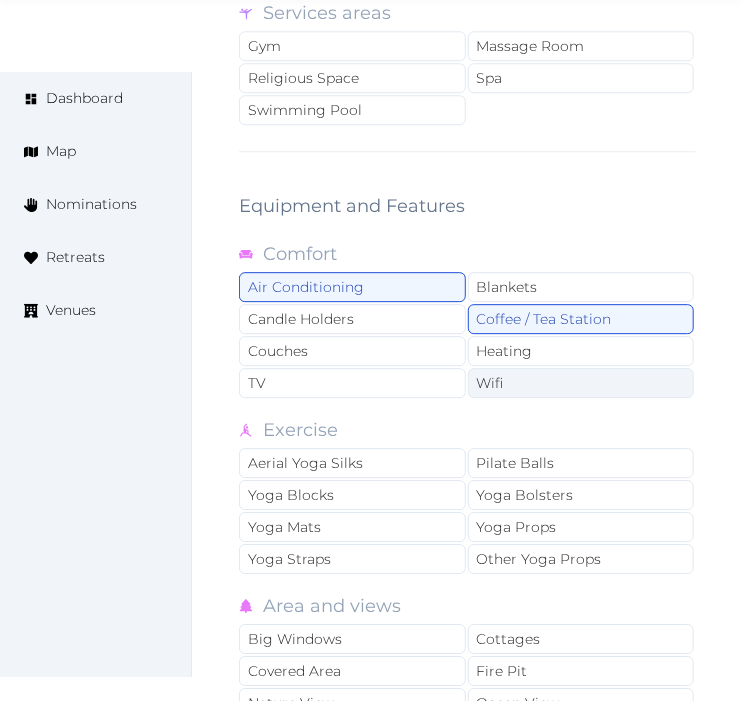 click on "Wifi" at bounding box center (581, 383) 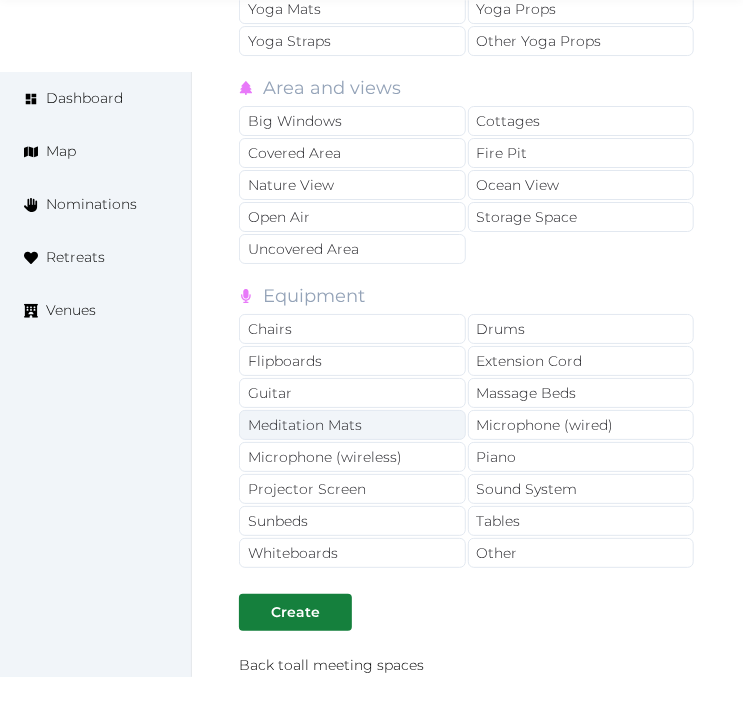 scroll, scrollTop: 4333, scrollLeft: 0, axis: vertical 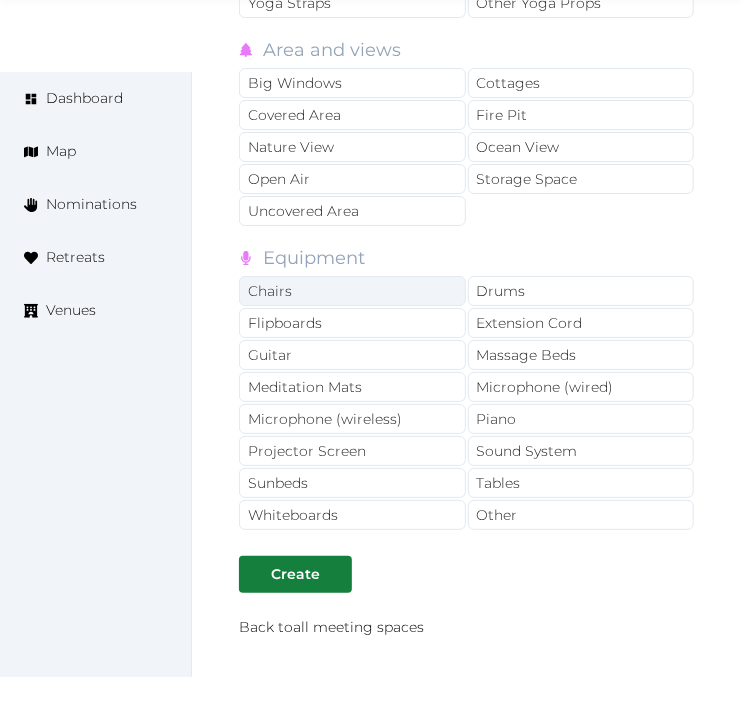 click on "Chairs" at bounding box center [352, 291] 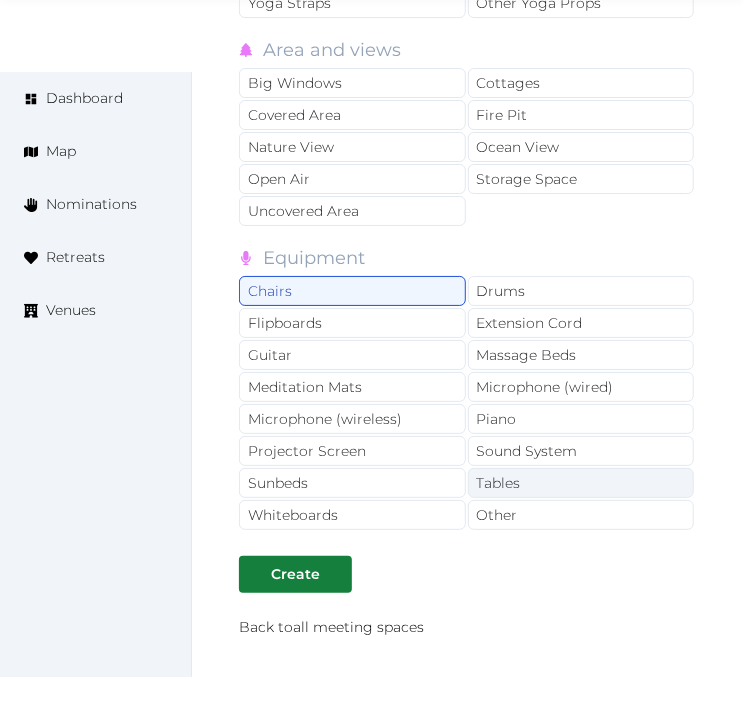 click on "Other" at bounding box center (581, 515) 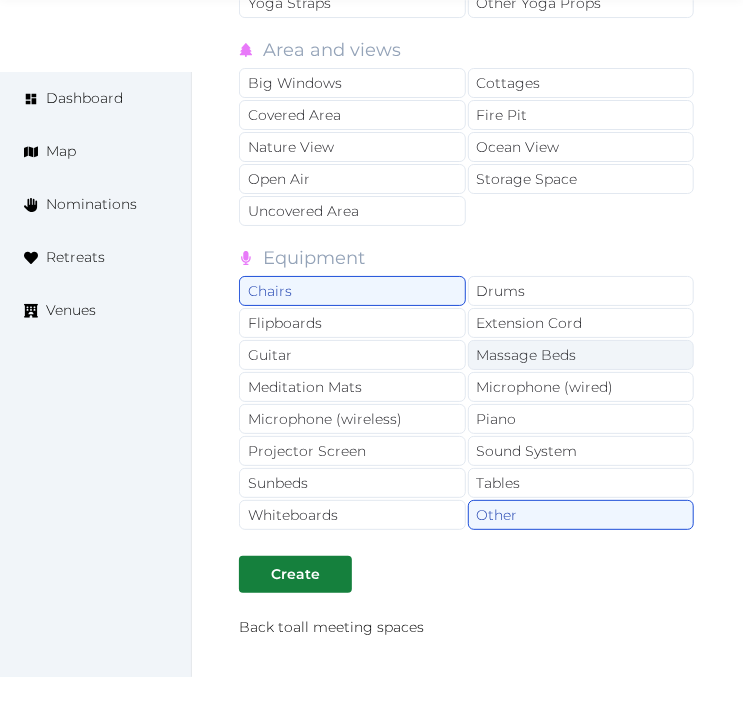 drag, startPoint x: 510, startPoint y: 464, endPoint x: 518, endPoint y: 354, distance: 110.29053 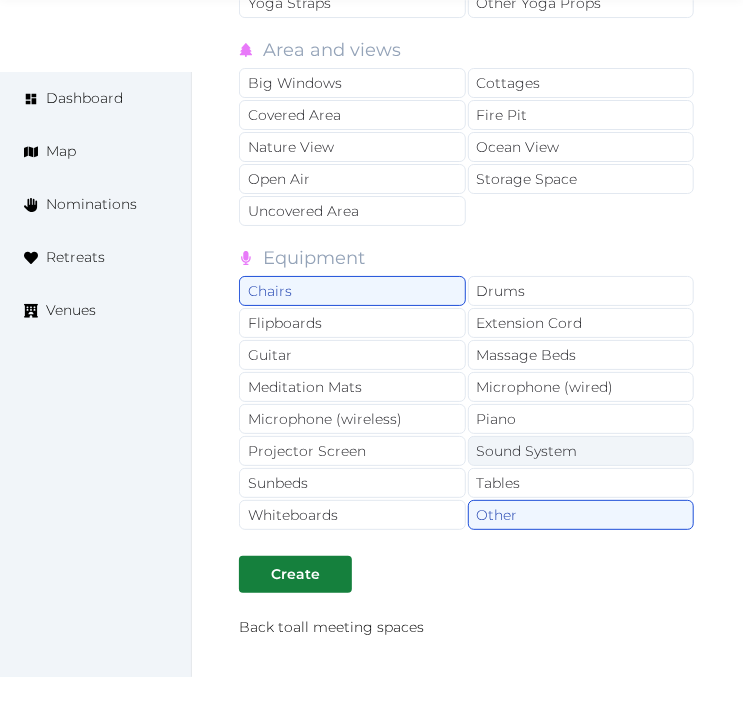 click on "Sound System" at bounding box center (581, 451) 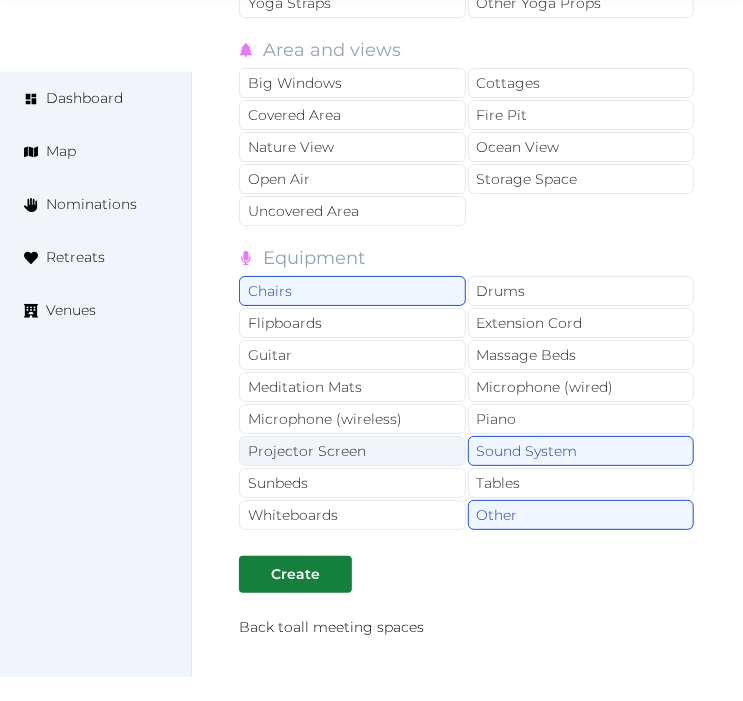 click on "Projector Screen" at bounding box center (352, 451) 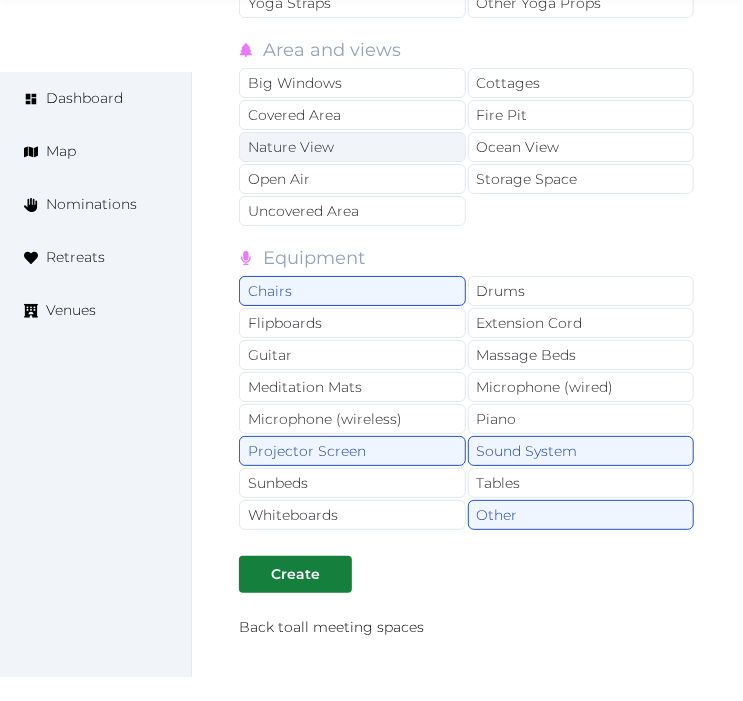 click on "Nature View" at bounding box center (352, 147) 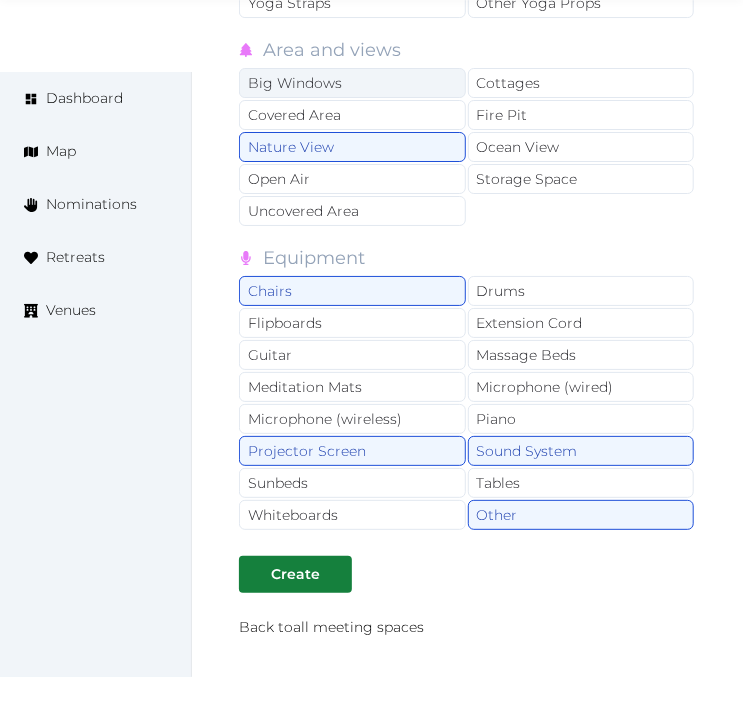 click on "Big Windows" at bounding box center [352, 83] 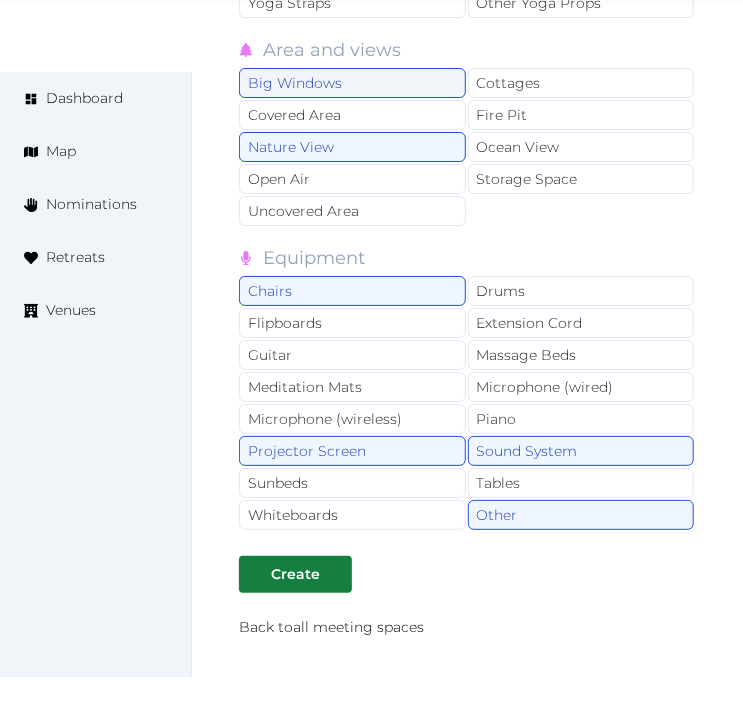 click on "Big Windows" at bounding box center (352, 83) 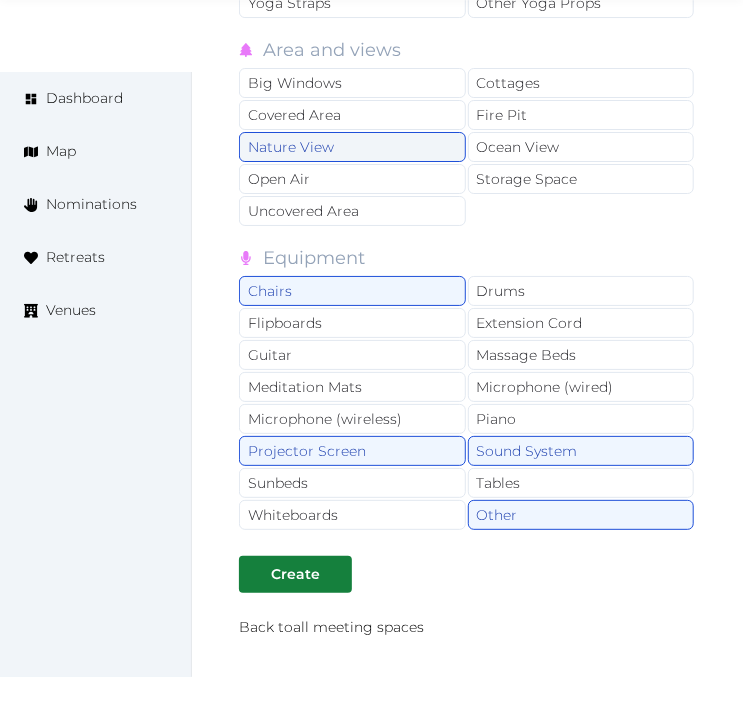 click on "Nature View" at bounding box center (352, 147) 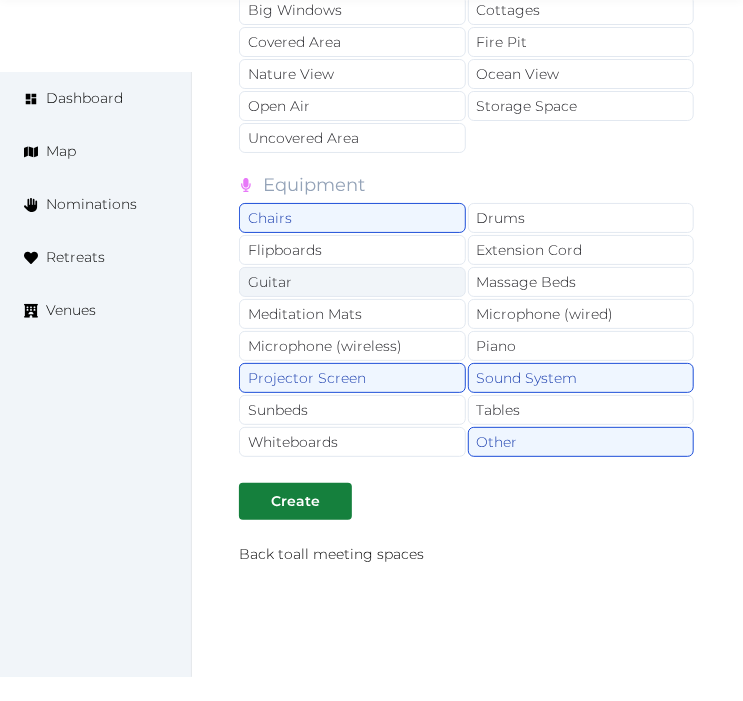 scroll, scrollTop: 4483, scrollLeft: 0, axis: vertical 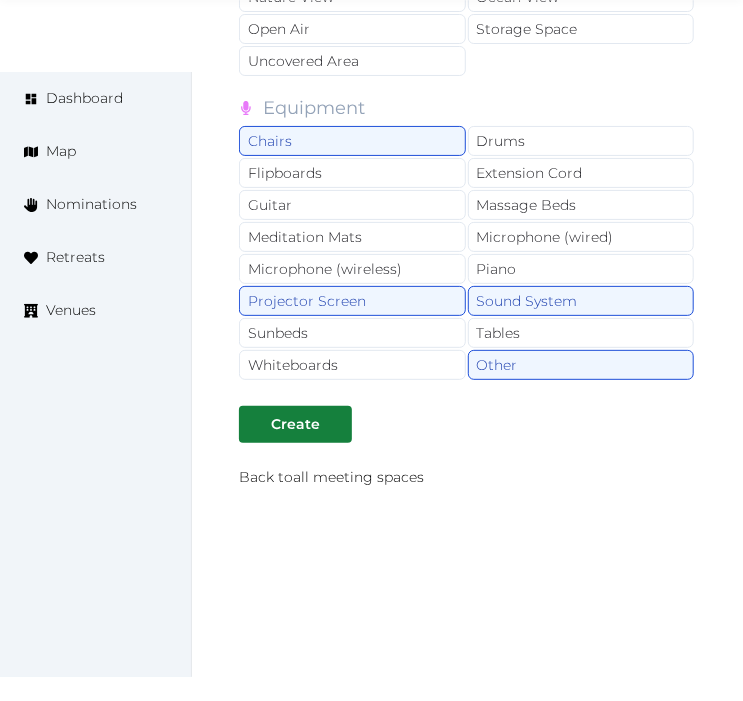 click on "**********" at bounding box center (467, -1154) 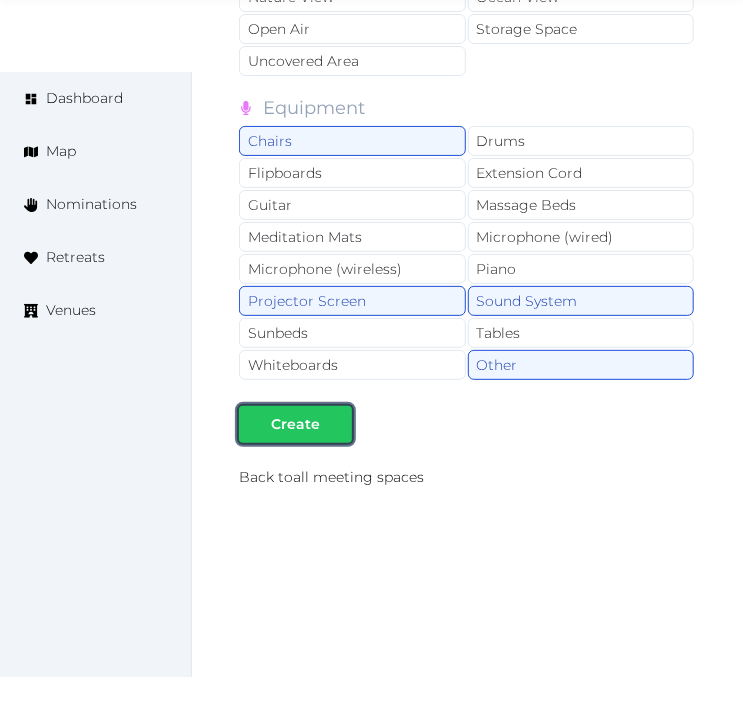 click on "Create" at bounding box center [295, 424] 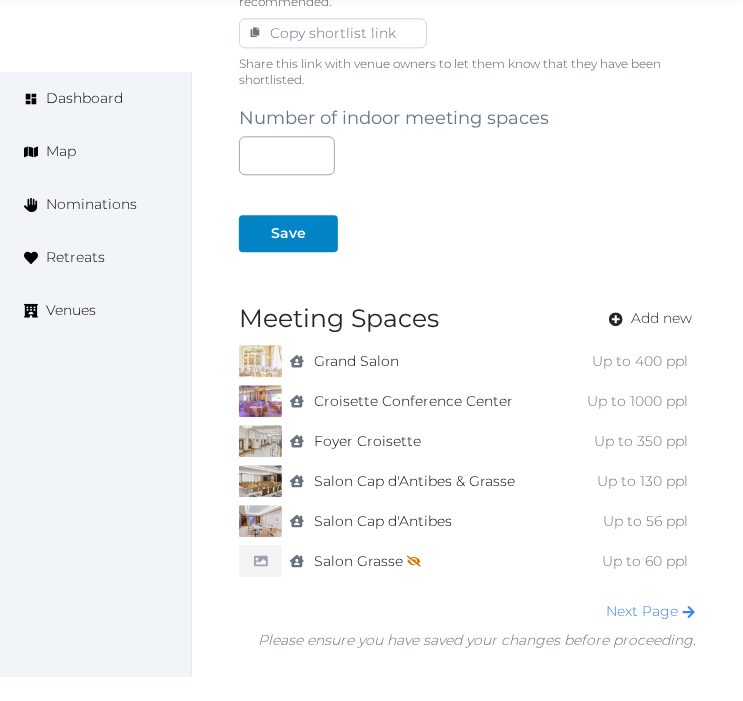 scroll, scrollTop: 1581, scrollLeft: 0, axis: vertical 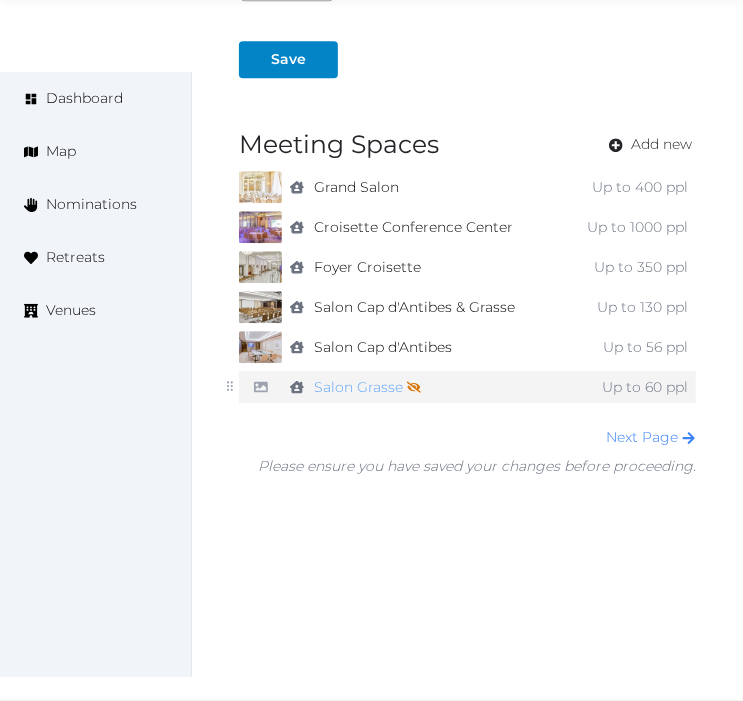 click on "Salon Grasse   Not shown on profile until a name, description, and photo are added." at bounding box center [367, 387] 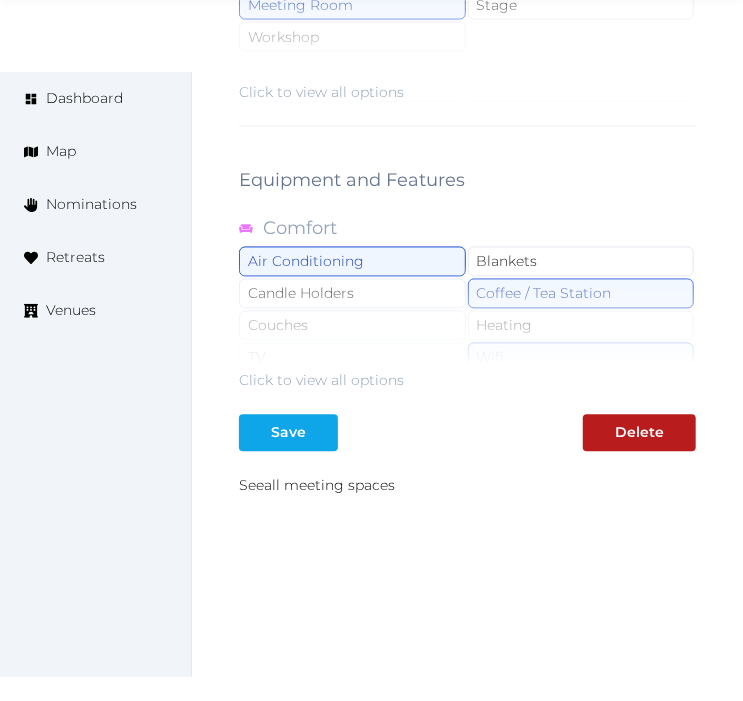 scroll, scrollTop: 3214, scrollLeft: 0, axis: vertical 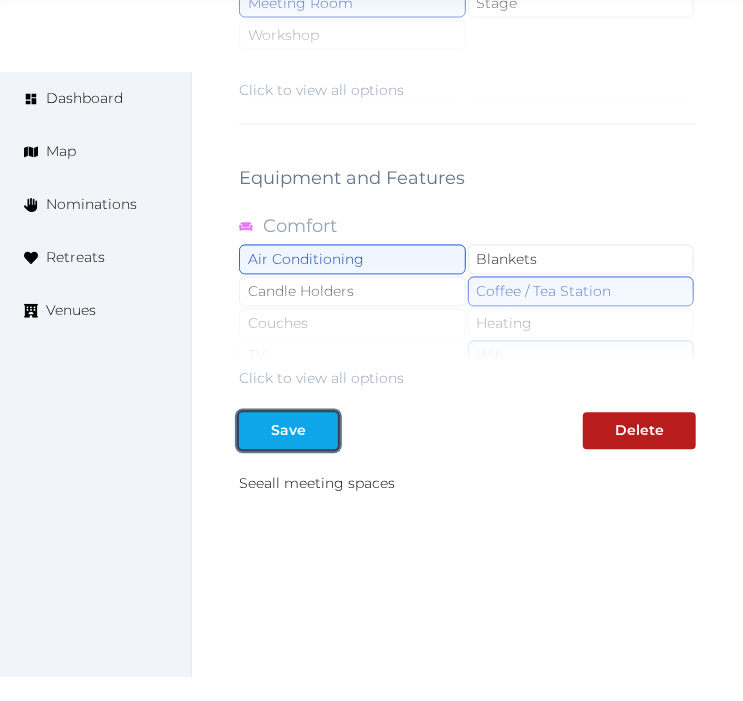 click at bounding box center [322, 431] 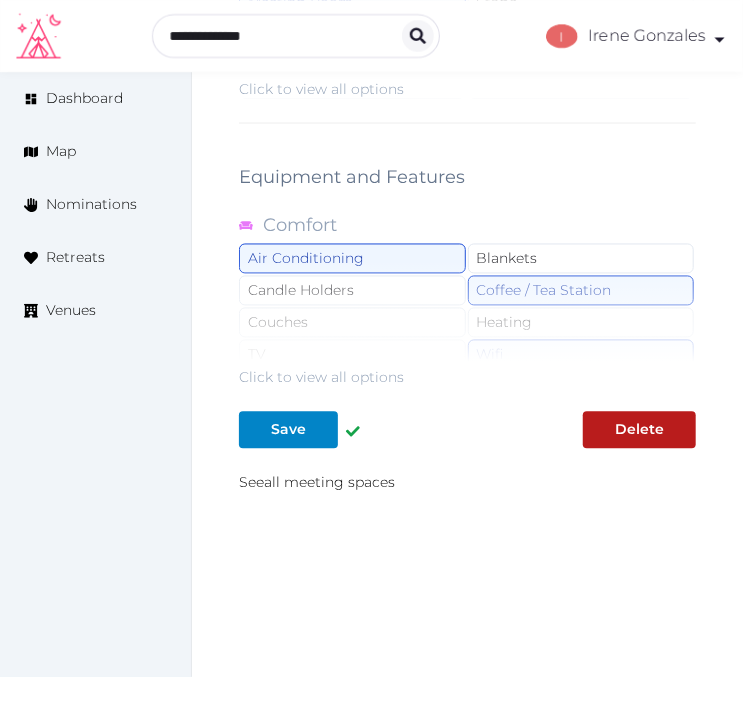 scroll, scrollTop: 3214, scrollLeft: 0, axis: vertical 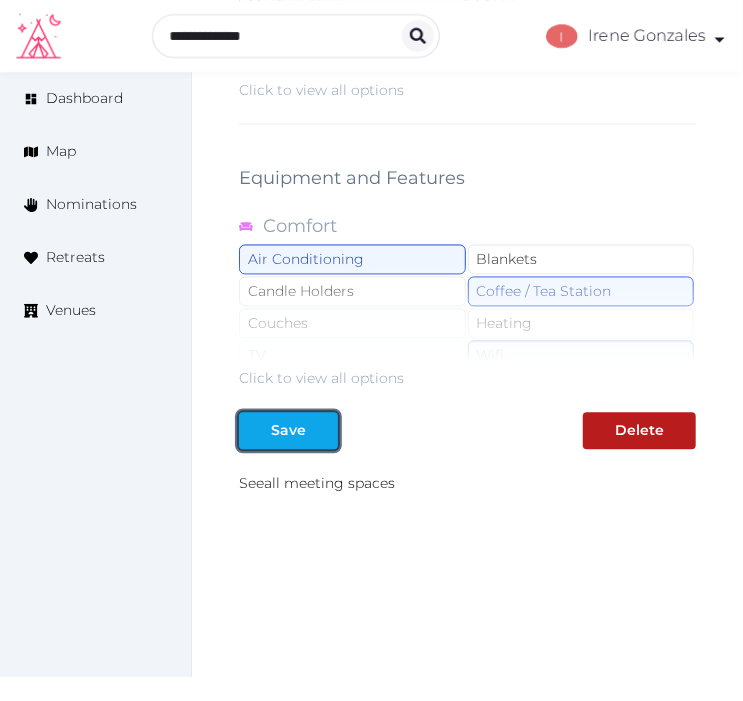 click at bounding box center (322, 431) 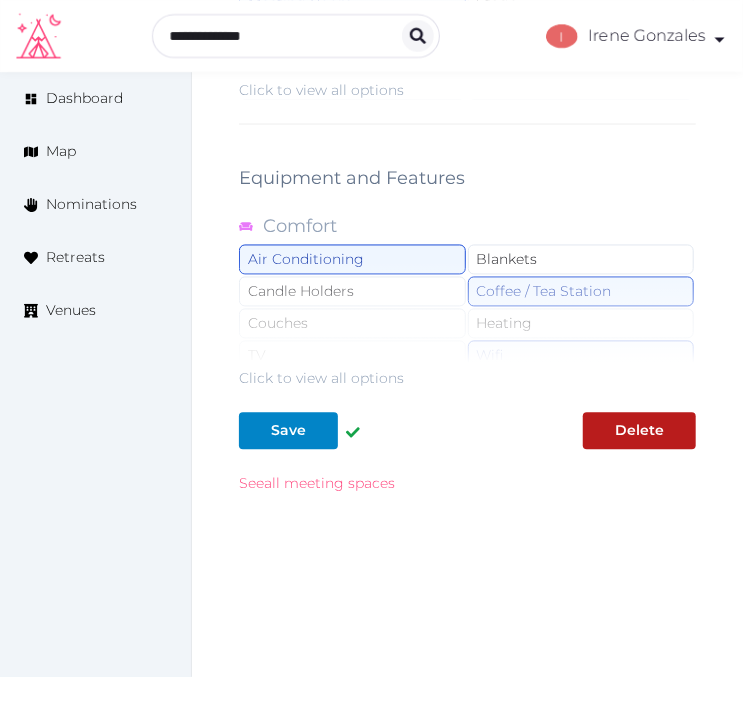 drag, startPoint x: 377, startPoint y: 464, endPoint x: 734, endPoint y: 171, distance: 461.84195 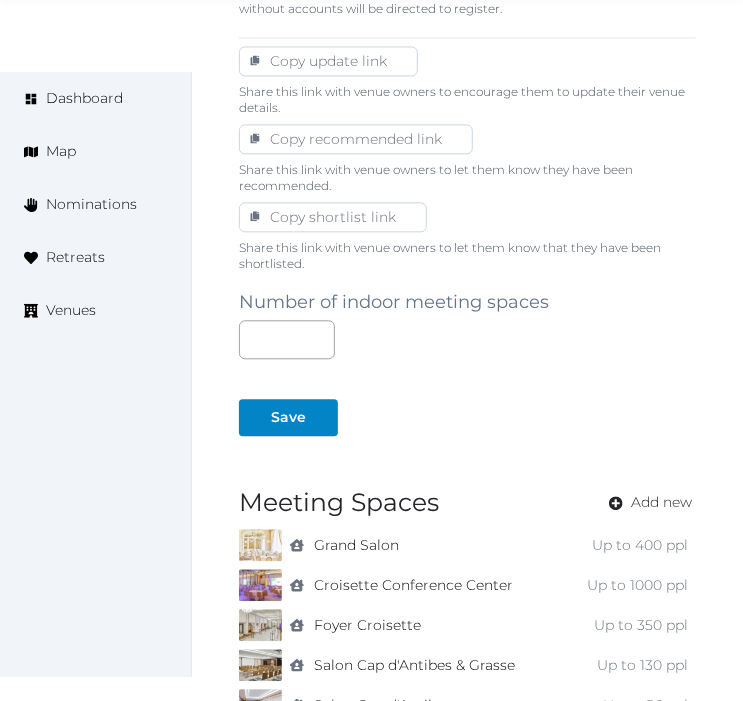 scroll, scrollTop: 1555, scrollLeft: 0, axis: vertical 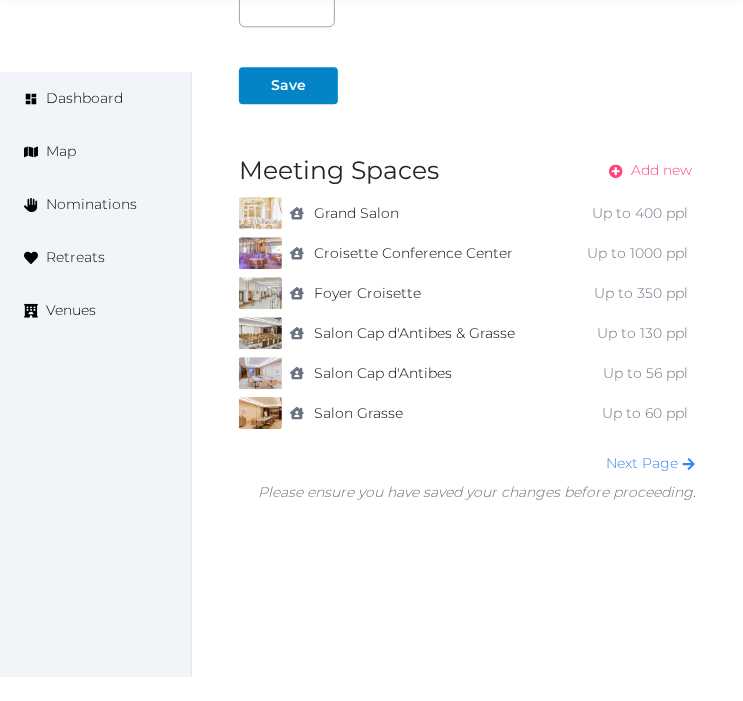 click on "Add new" at bounding box center [661, 170] 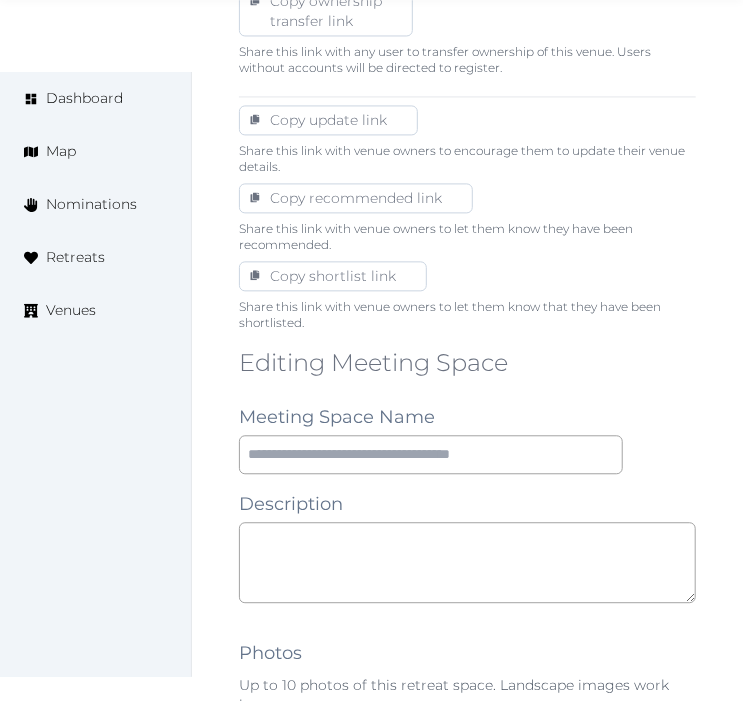 scroll, scrollTop: 1444, scrollLeft: 0, axis: vertical 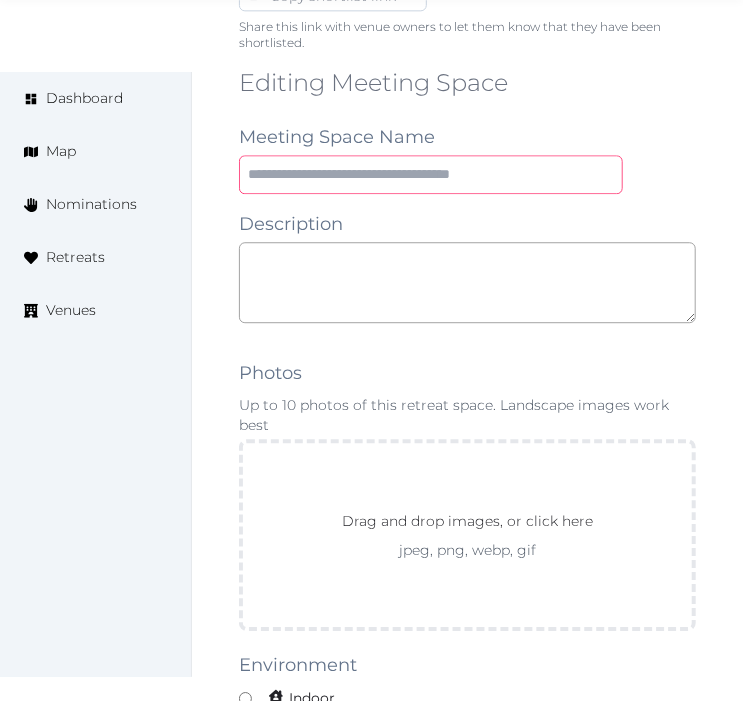 paste on "**********" 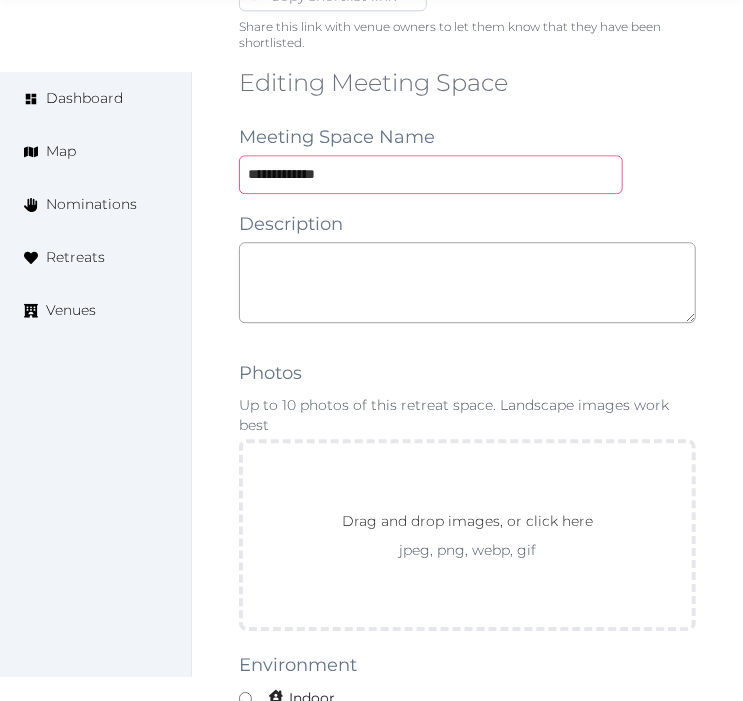 type on "**********" 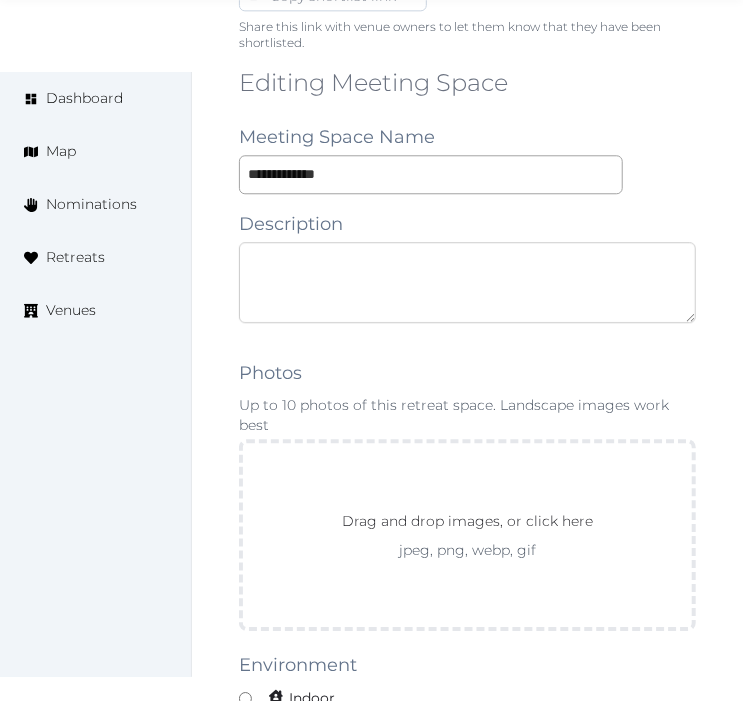 click at bounding box center [467, 282] 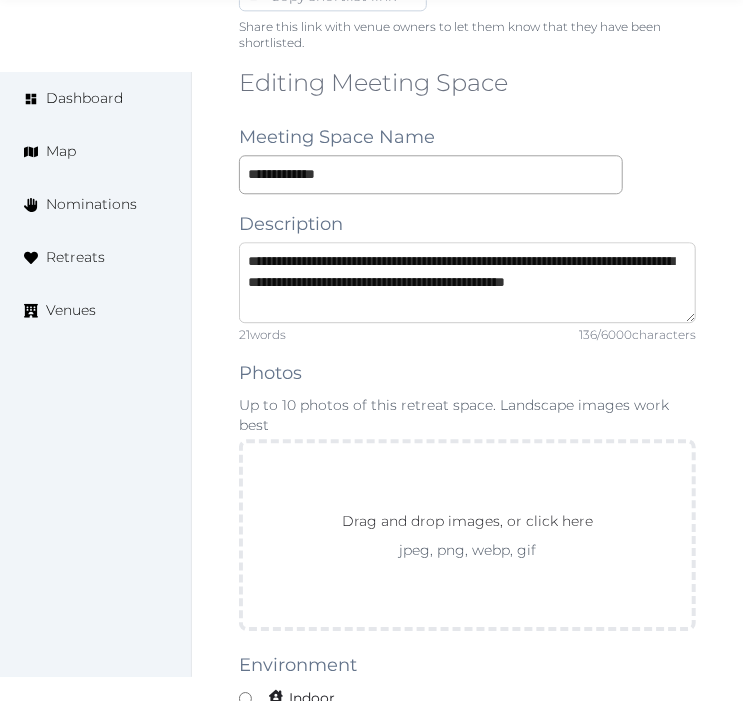 scroll, scrollTop: 10, scrollLeft: 0, axis: vertical 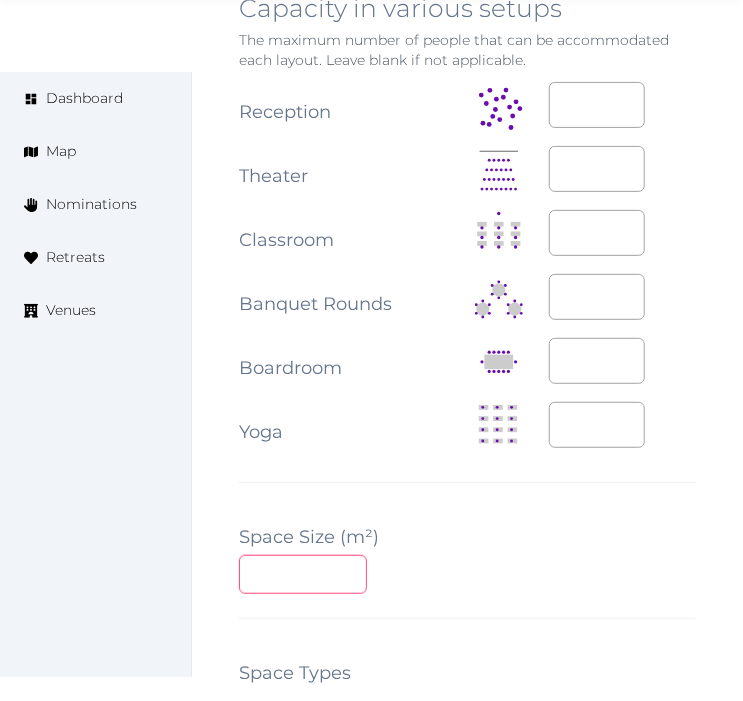 drag, startPoint x: 286, startPoint y: 571, endPoint x: 328, endPoint y: 510, distance: 74.06078 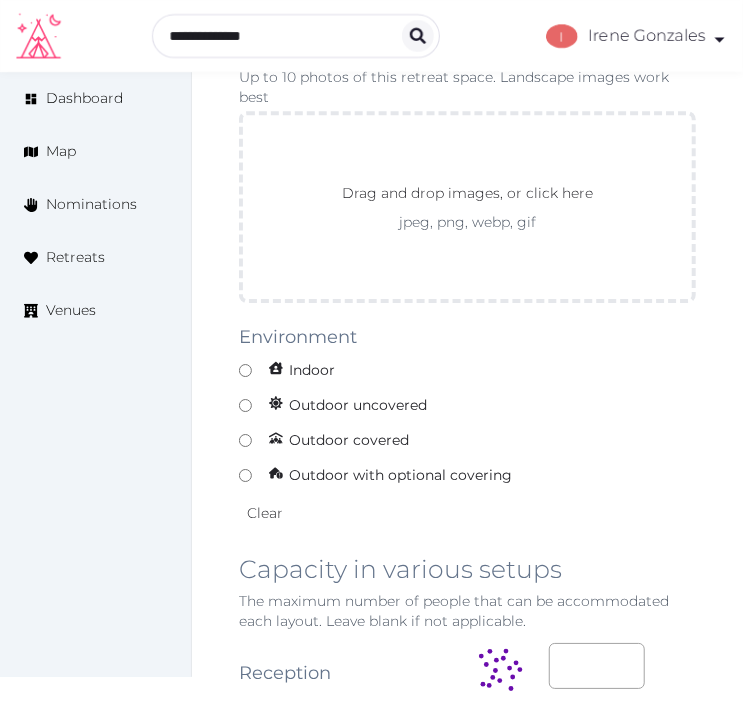 scroll, scrollTop: 1555, scrollLeft: 0, axis: vertical 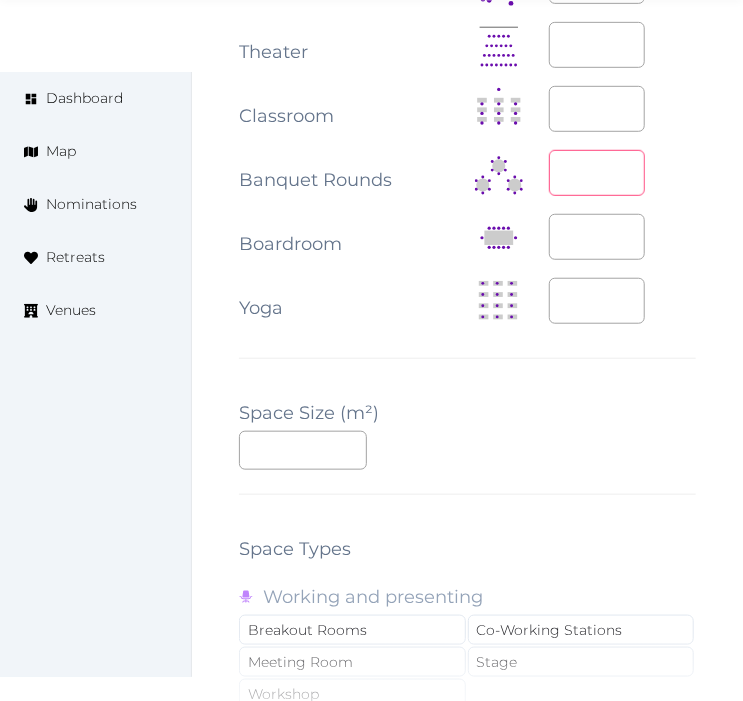 click at bounding box center (597, 173) 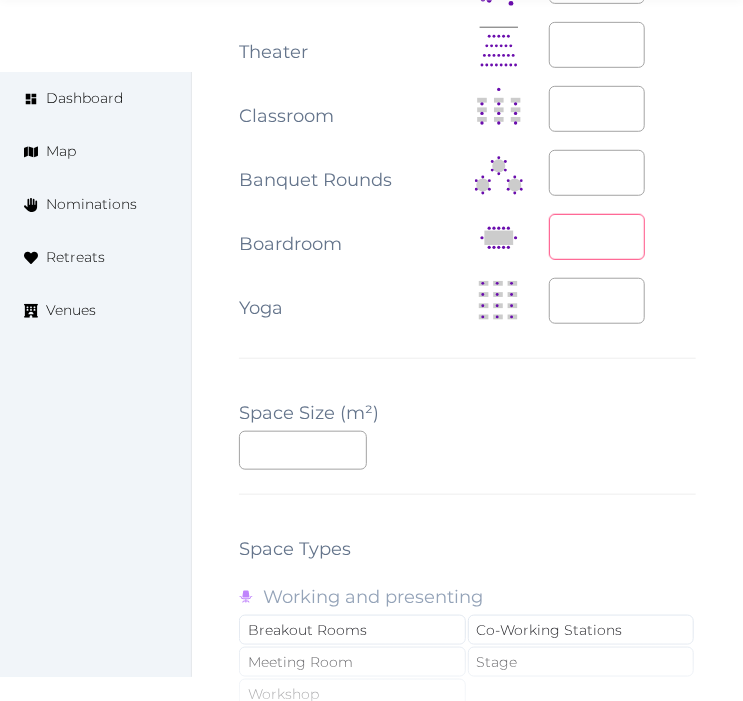 click at bounding box center [597, 237] 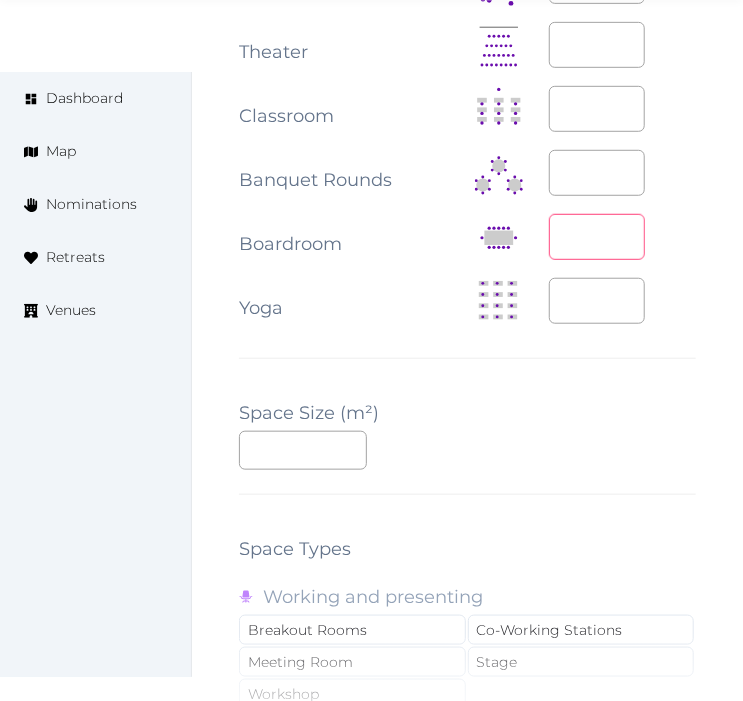 type on "**" 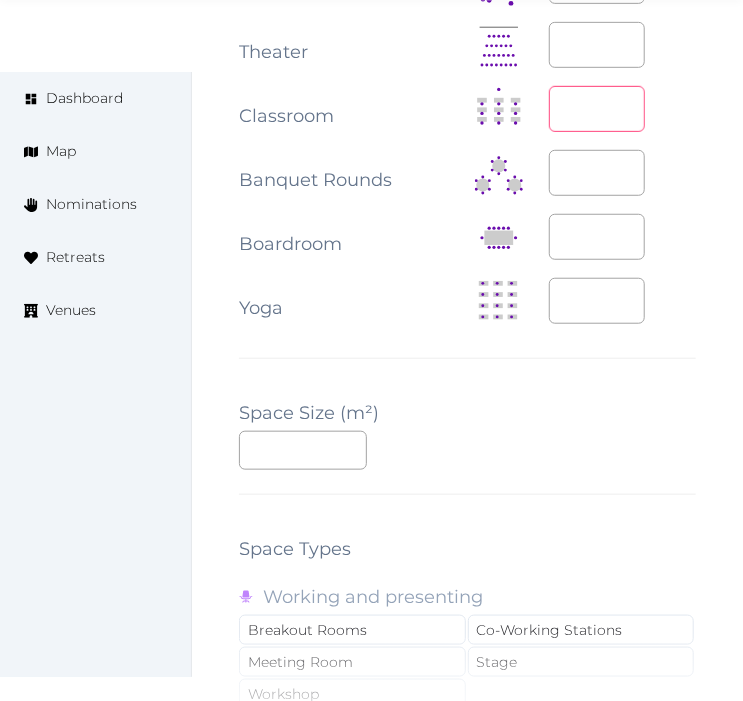 click at bounding box center (597, 109) 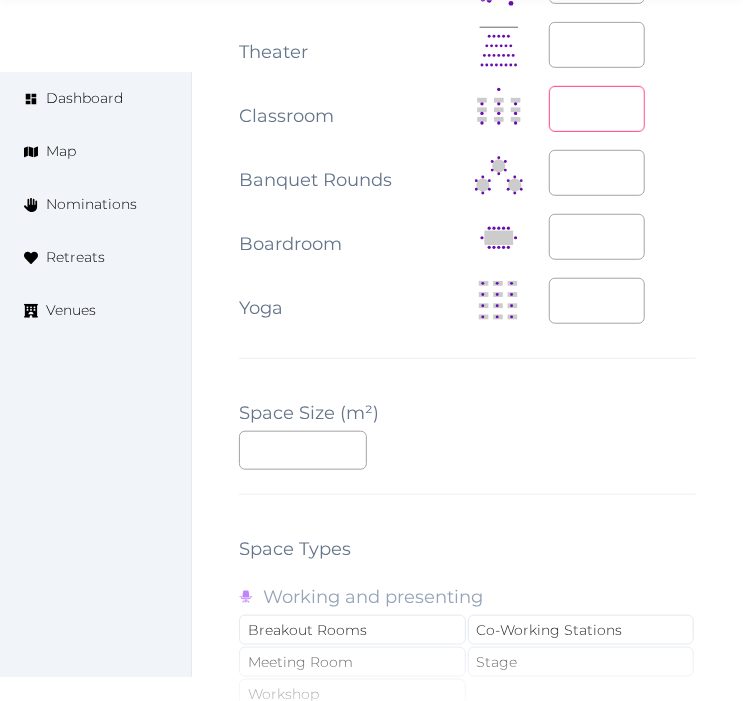 type on "**" 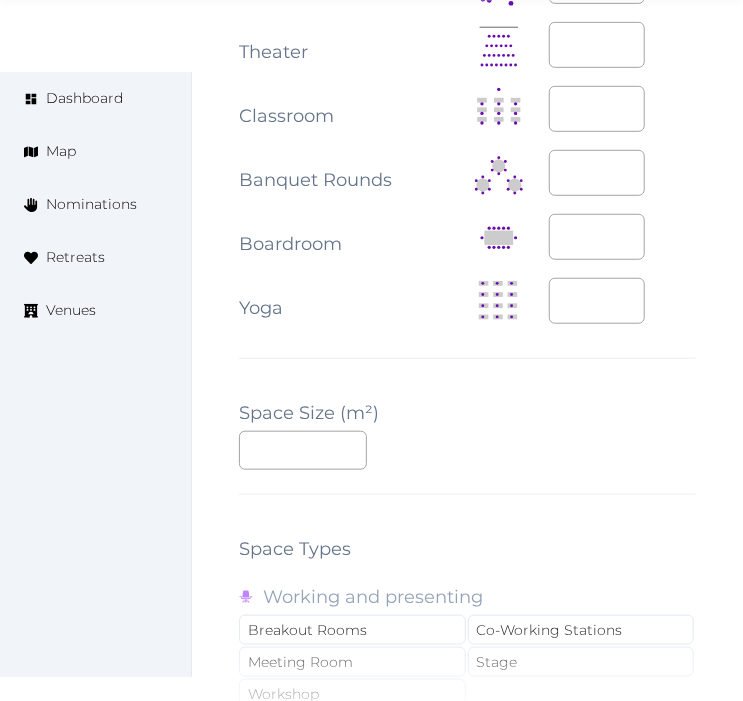 click on "**" at bounding box center [623, 109] 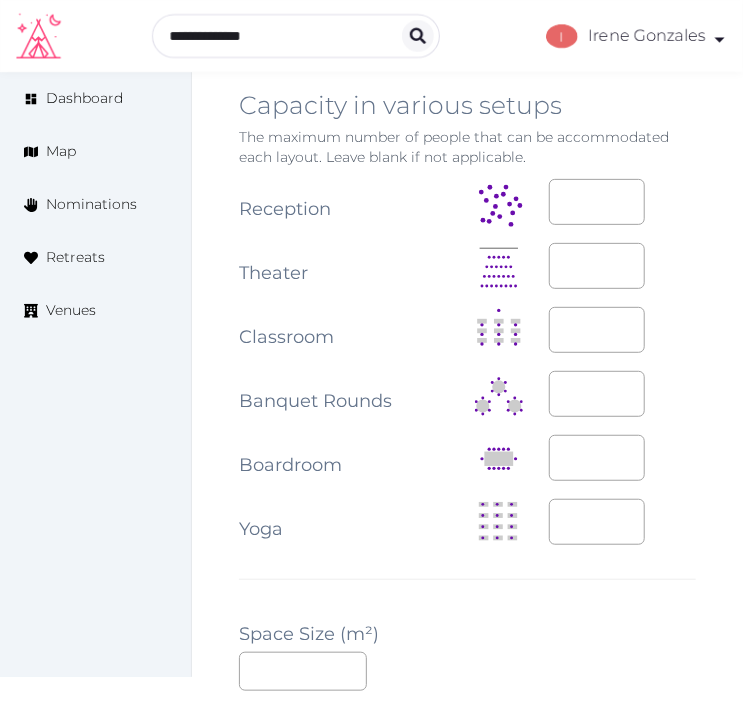 scroll, scrollTop: 2333, scrollLeft: 0, axis: vertical 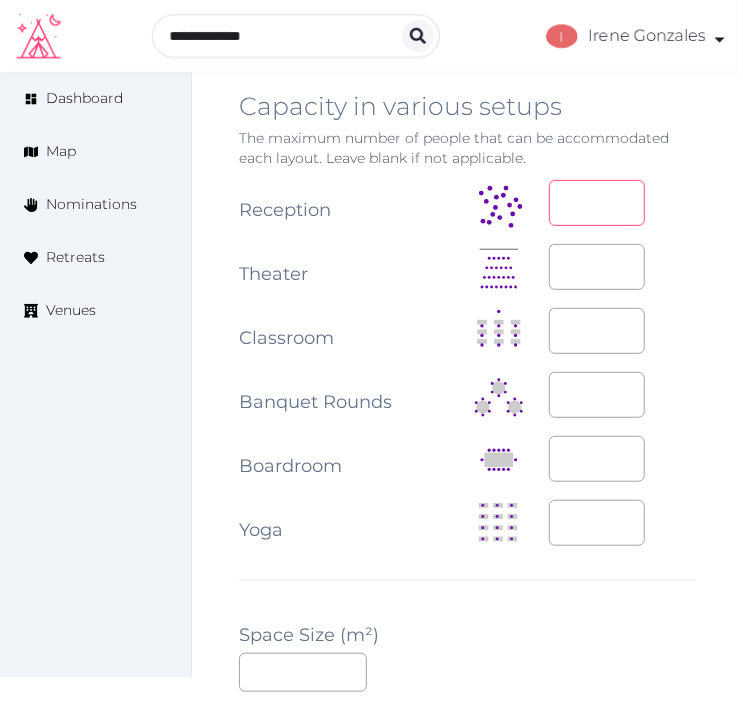 drag, startPoint x: 591, startPoint y: 187, endPoint x: 623, endPoint y: 160, distance: 41.868843 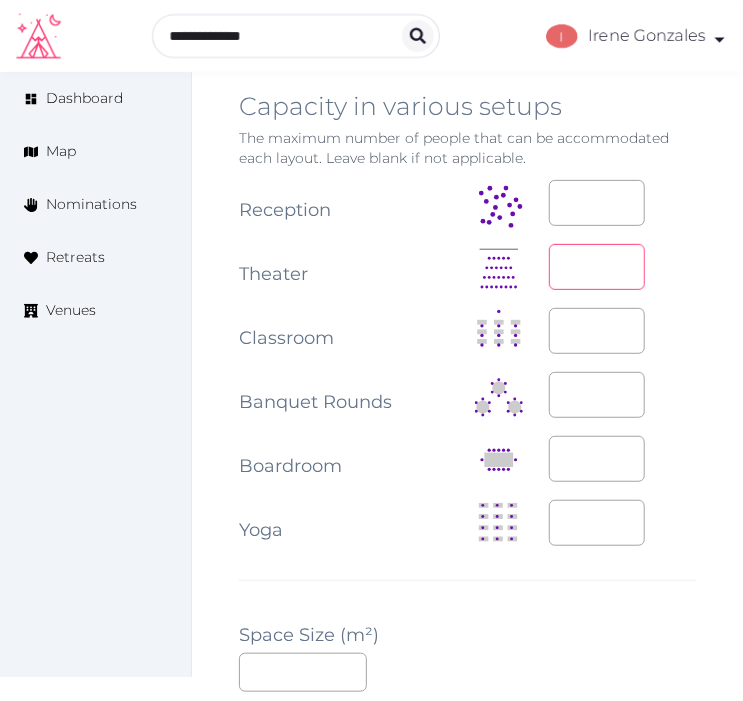 click at bounding box center (597, 267) 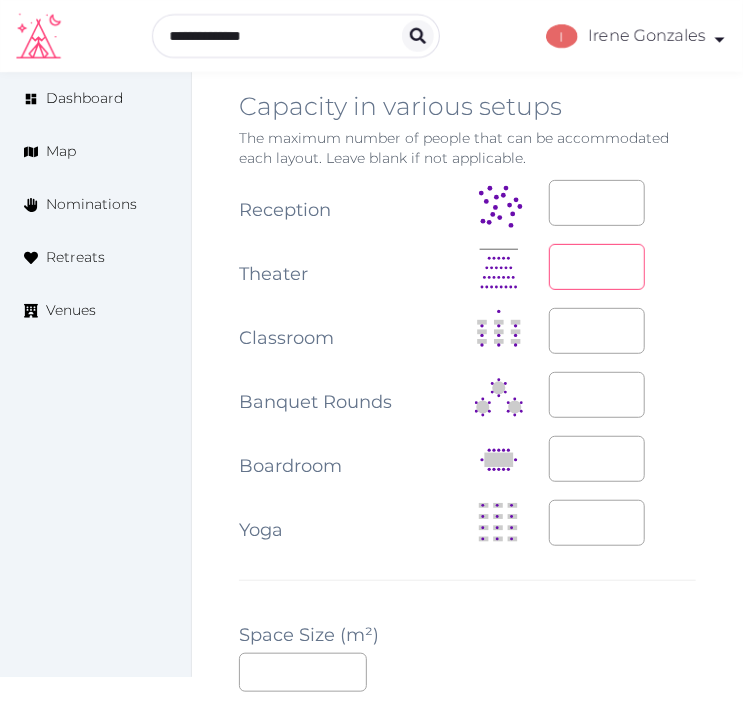 type on "**" 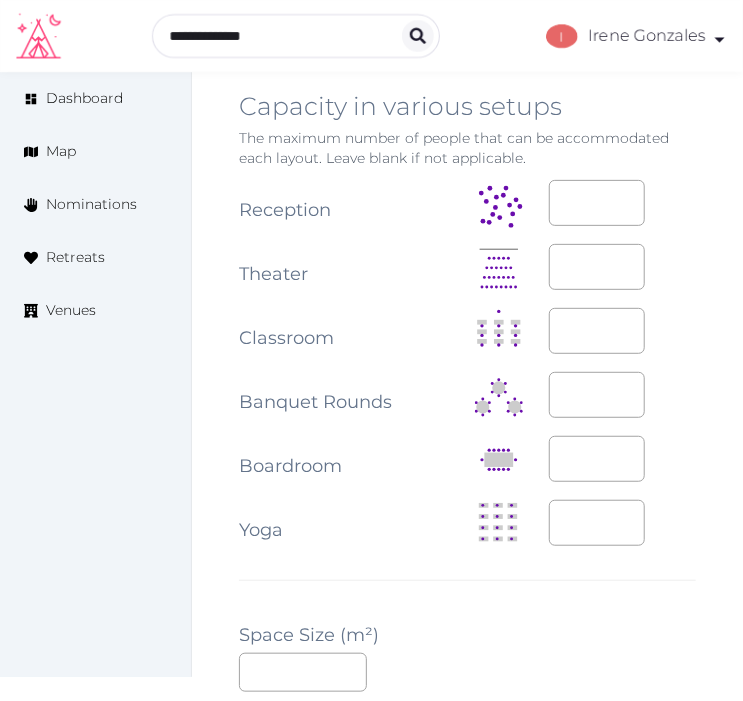 click on "Edit venue 72 %  complete Fill out all the fields in your listing to increase its completion percentage.   A higher completion percentage will make your listing more attractive and result in better matches. Carlton Cannes, a Regent Hotel   View  listing   Open    Close CRM Lead Basic details Pricing and policies Retreat spaces Meeting spaces Accommodations Amenities Food and dining Activities and experiences Location Environment Types of retreats Brochures Notes Ownership Administration Activity This venue is live and visible to the public Mark draft Archive Venue owned by RetreatsAndVenues Manager c.o.r.e.y.sanford@retreatsandvenues.com Copy ownership transfer link Share this link with any user to transfer ownership of this venue. Users without accounts will be directed to register. Copy update link Share this link with venue owners to encourage them to update their venue details. Copy recommended link Share this link with venue owners to let them know they have been recommended. Copy shortlist link 21 136" at bounding box center [467, -331] 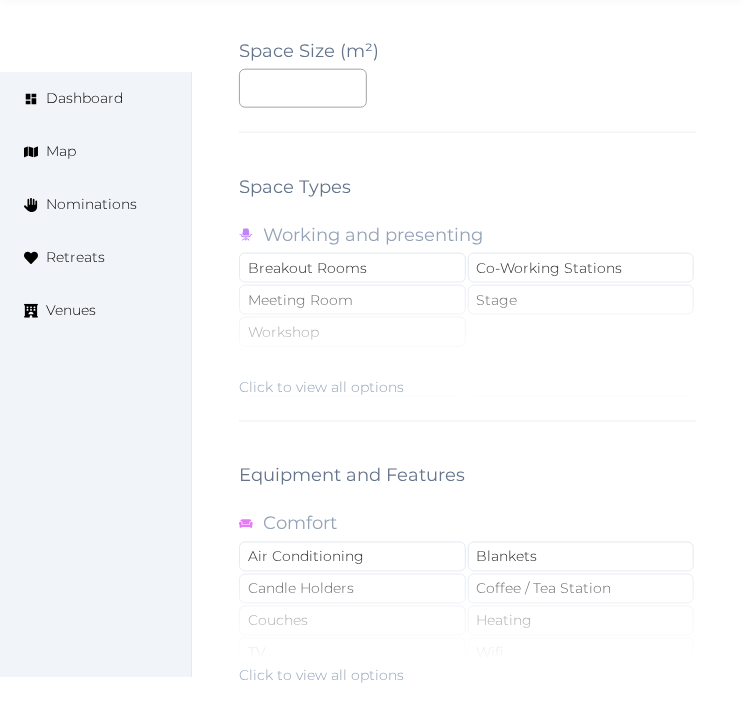 scroll, scrollTop: 3111, scrollLeft: 0, axis: vertical 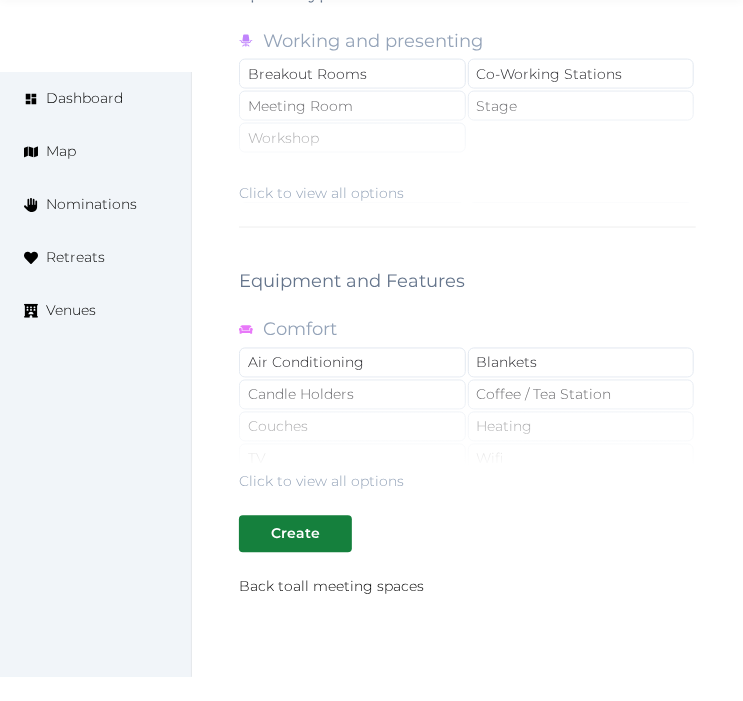 click on "Click to view all options" at bounding box center [467, 139] 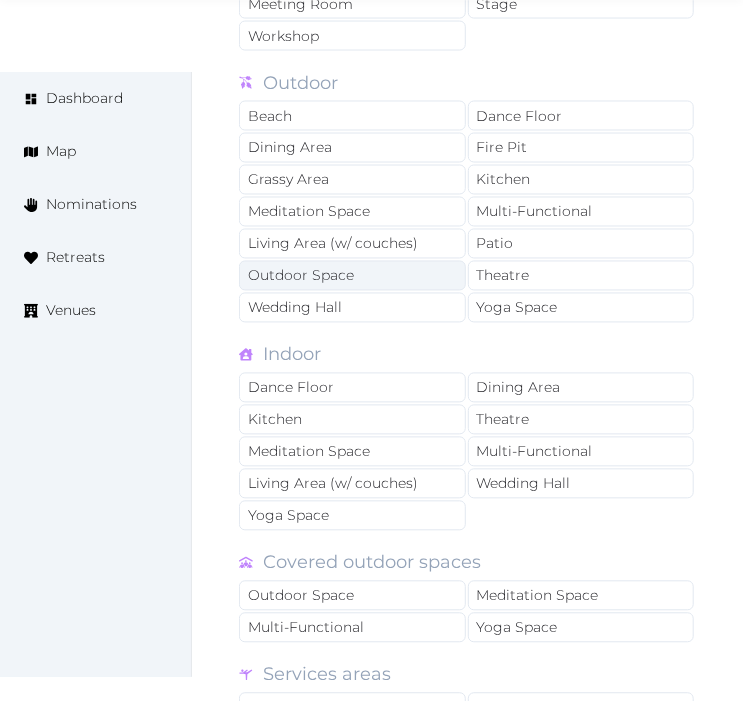 scroll, scrollTop: 3333, scrollLeft: 0, axis: vertical 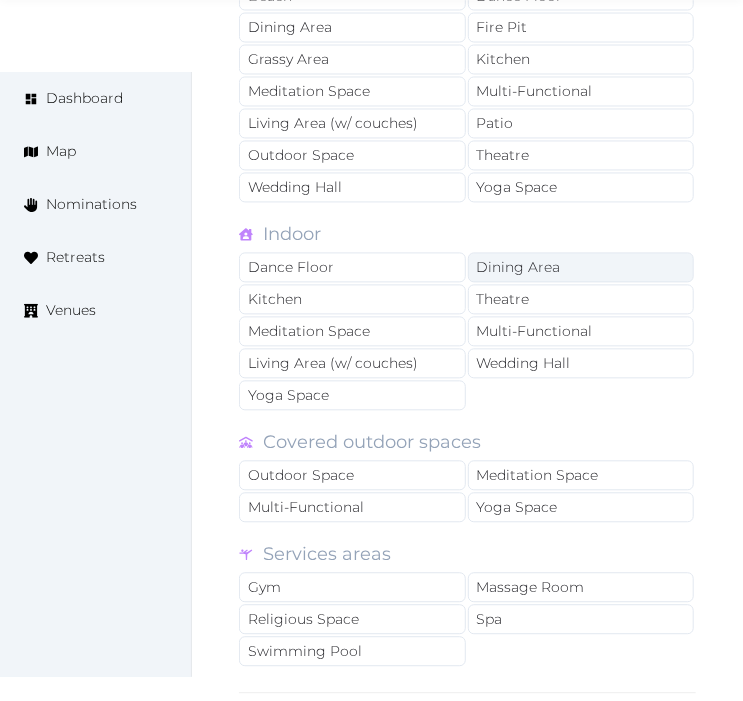 click on "Dining Area" at bounding box center (581, 268) 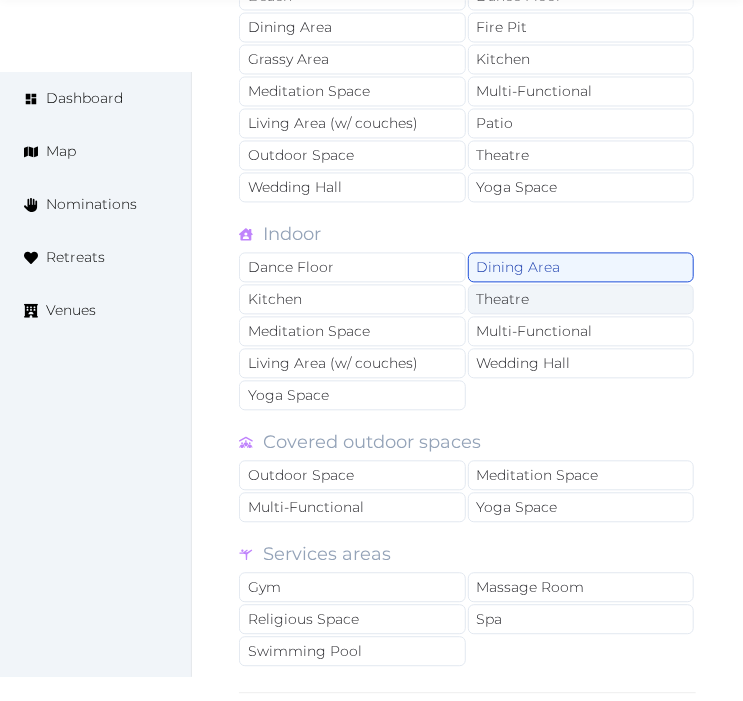 click on "Theatre" at bounding box center [581, 300] 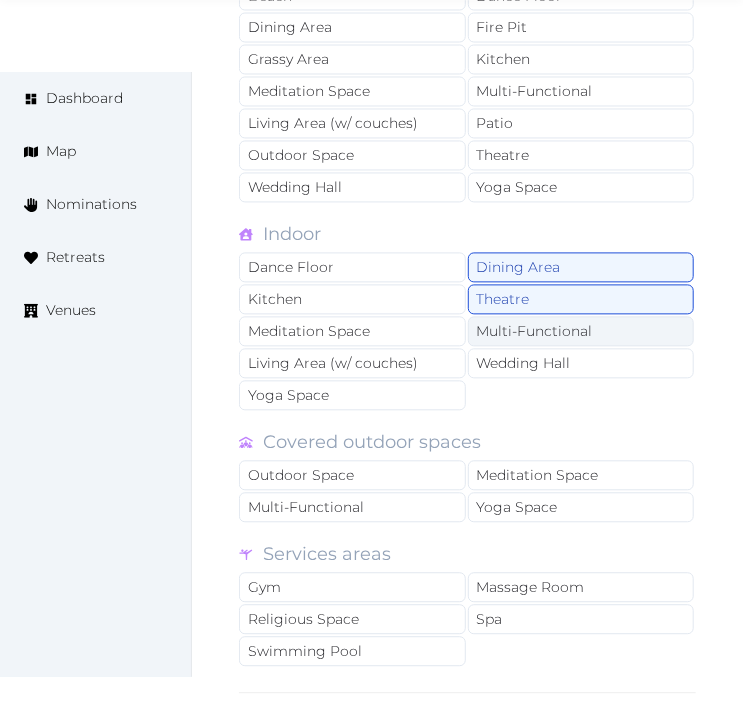 click on "Multi-Functional" at bounding box center [581, 332] 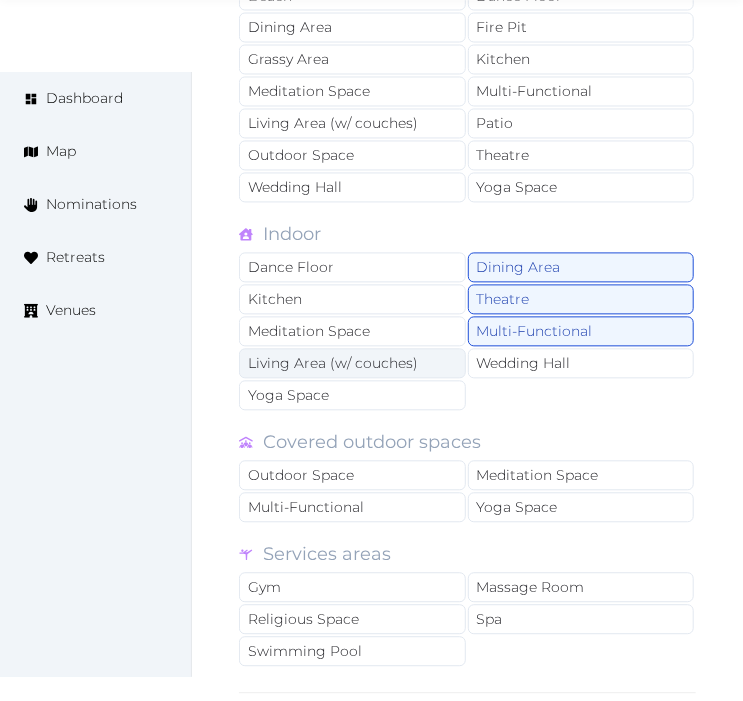 click on "Living Area (w/ couches)" at bounding box center [352, 364] 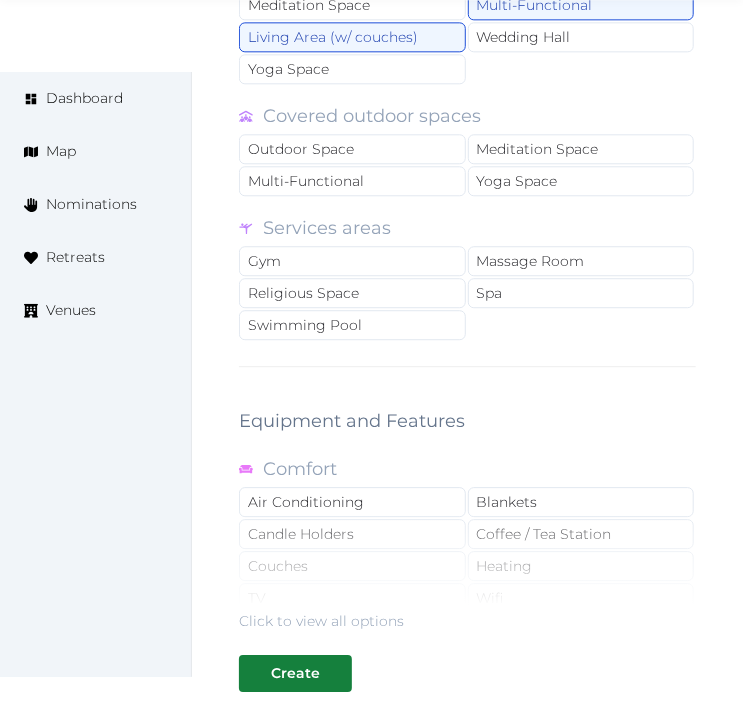 scroll, scrollTop: 3666, scrollLeft: 0, axis: vertical 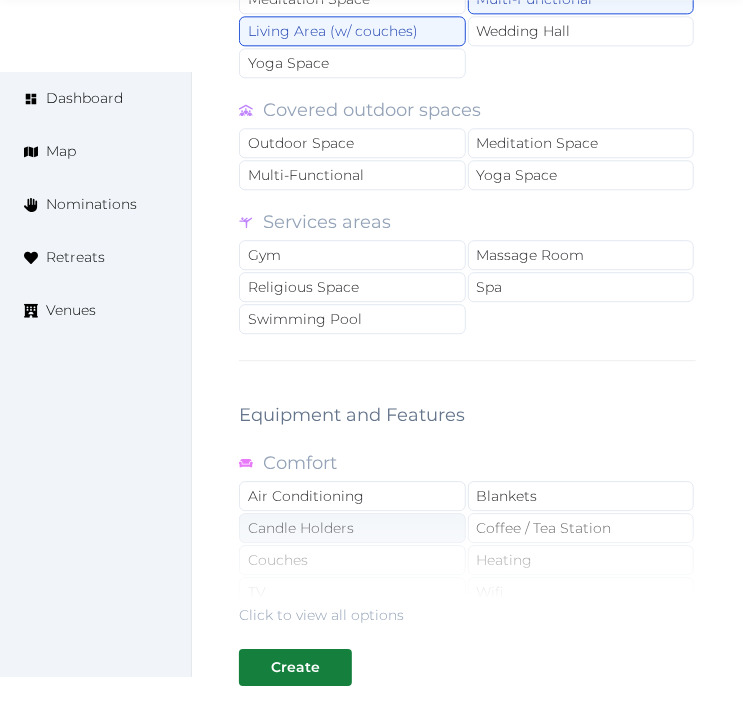 click on "Click to view all options" at bounding box center (467, 561) 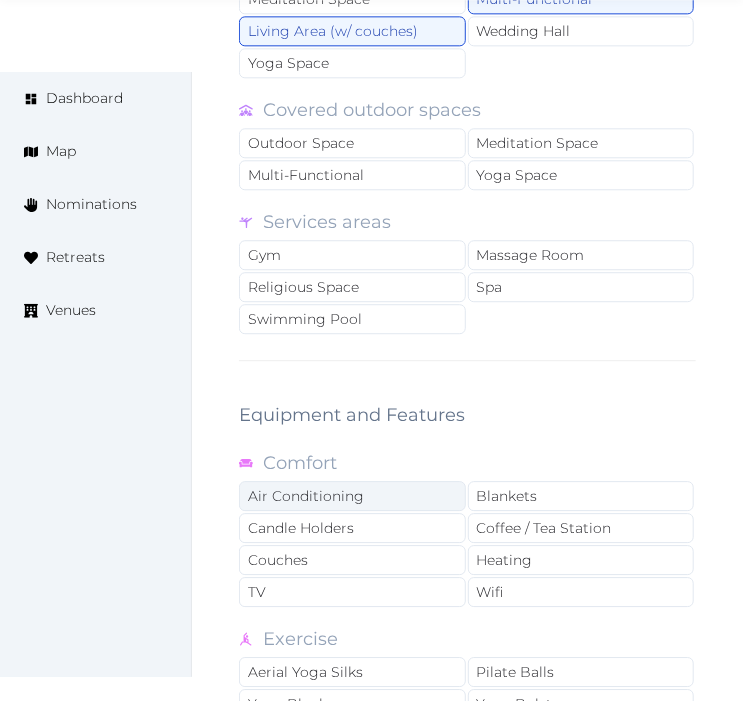 click on "Air Conditioning" at bounding box center (352, 496) 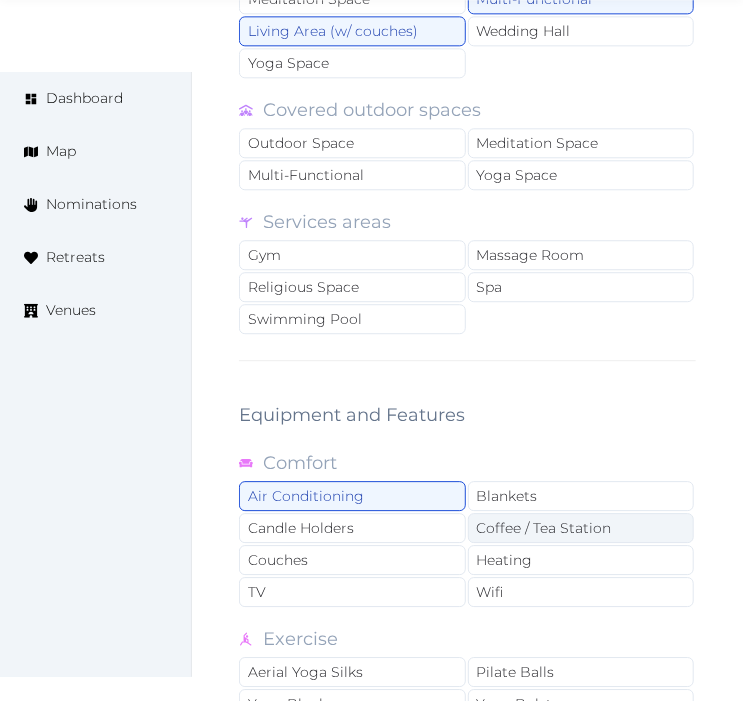 click on "Coffee / Tea Station" at bounding box center [581, 528] 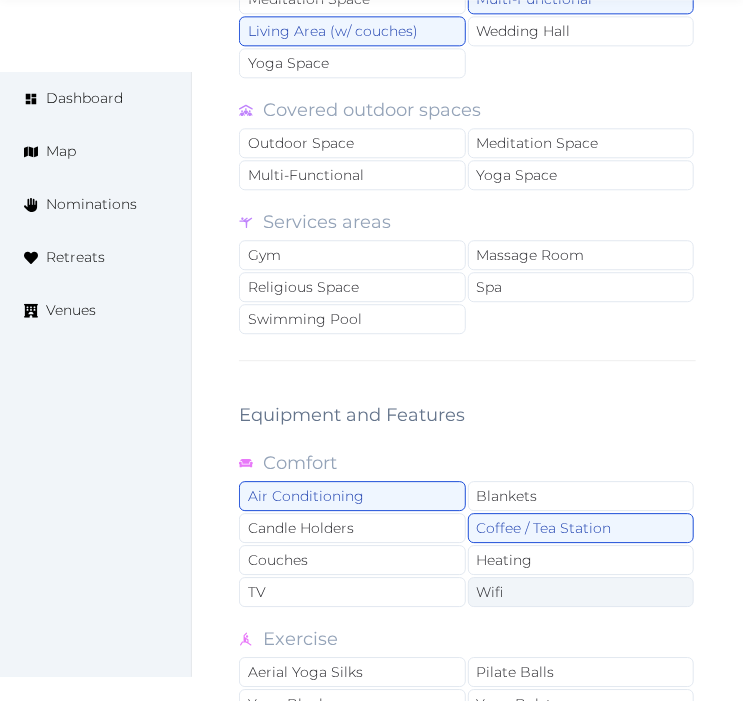 click on "Wifi" at bounding box center (581, 592) 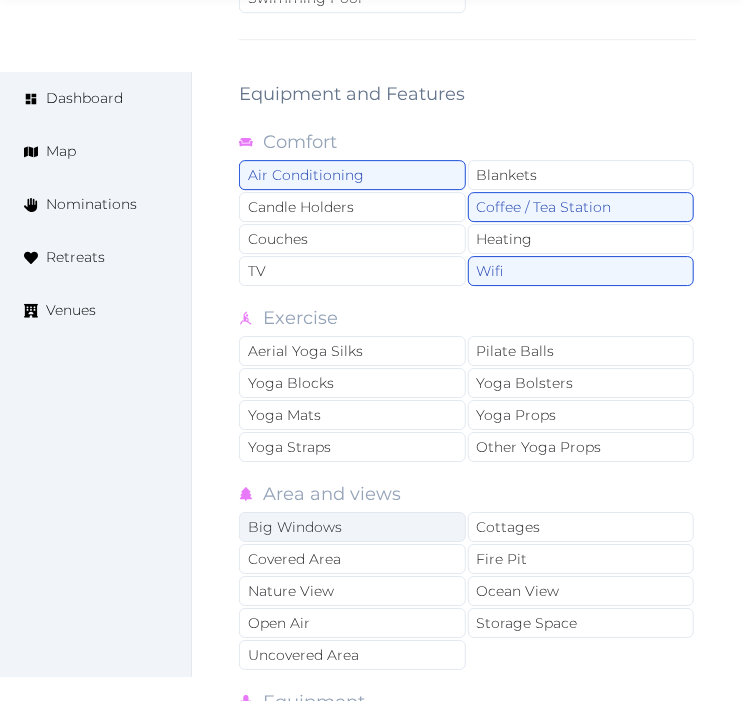 scroll, scrollTop: 4000, scrollLeft: 0, axis: vertical 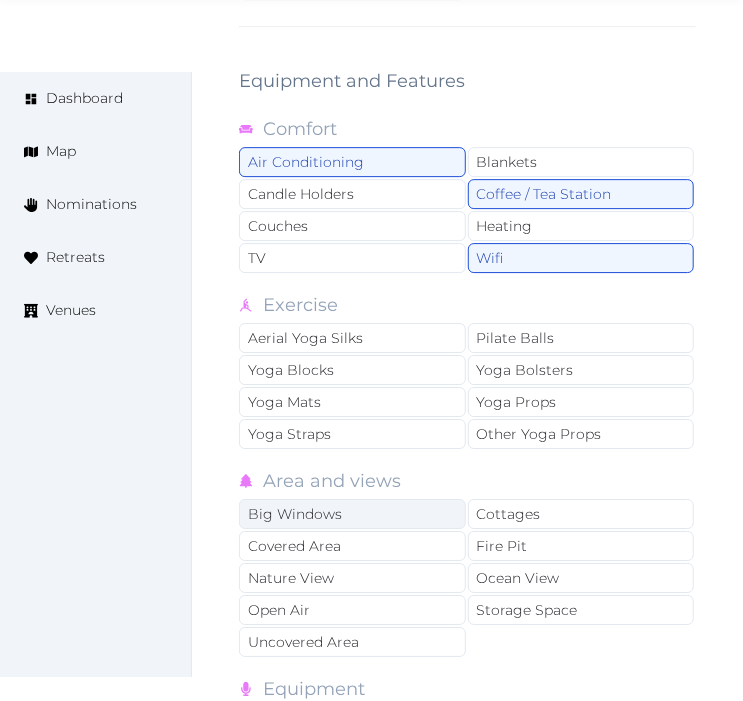 click on "Big Windows" at bounding box center (352, 514) 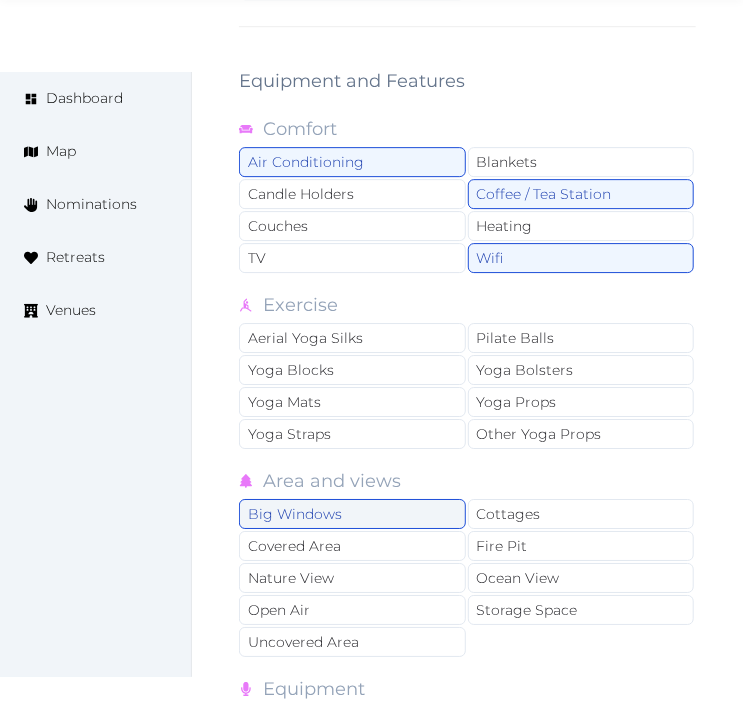 click on "Big Windows" at bounding box center [352, 514] 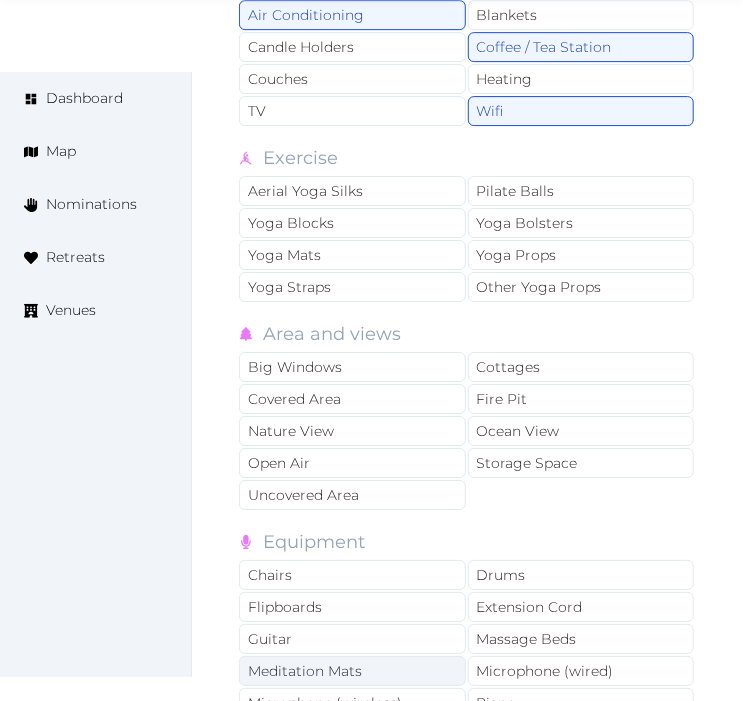 scroll, scrollTop: 4333, scrollLeft: 0, axis: vertical 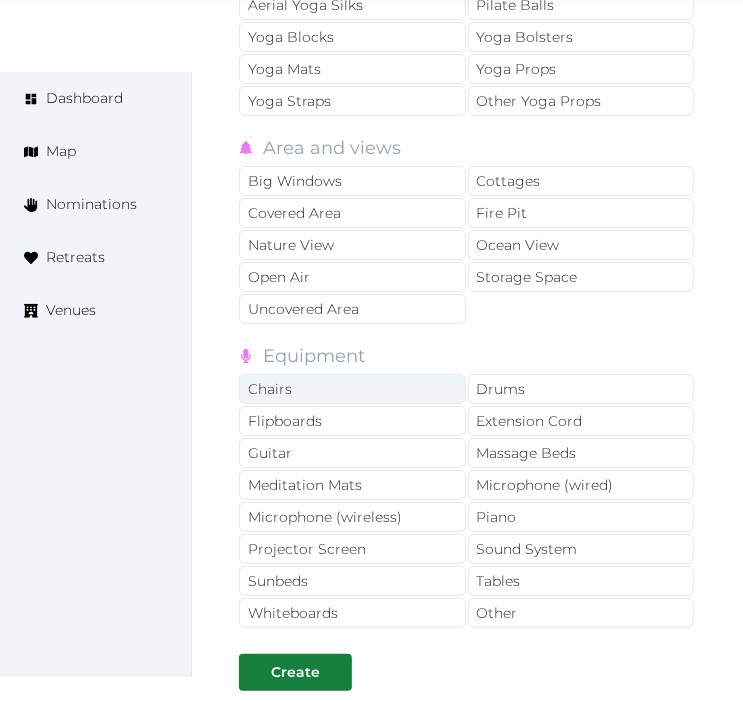 drag, startPoint x: 345, startPoint y: 380, endPoint x: 366, endPoint y: 383, distance: 21.213203 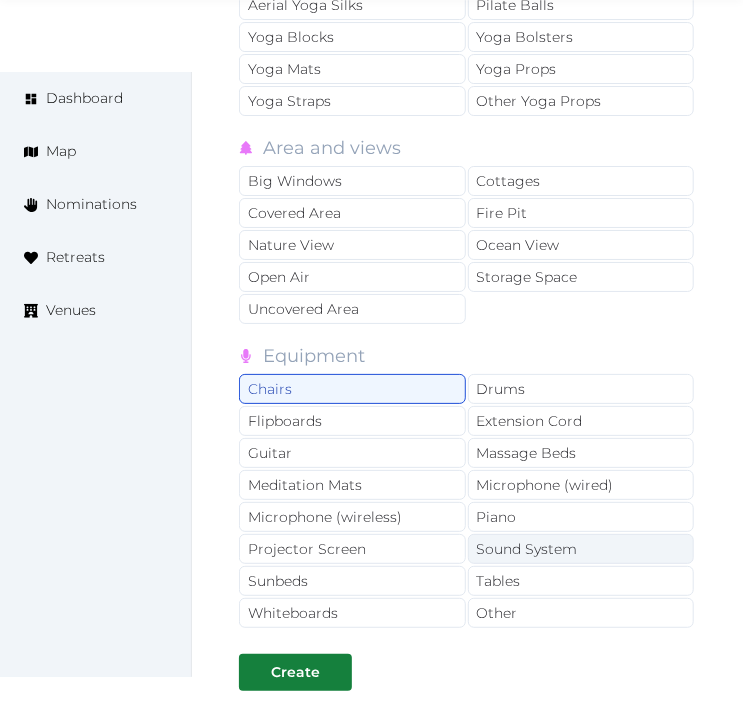 click on "Sound System" at bounding box center (581, 549) 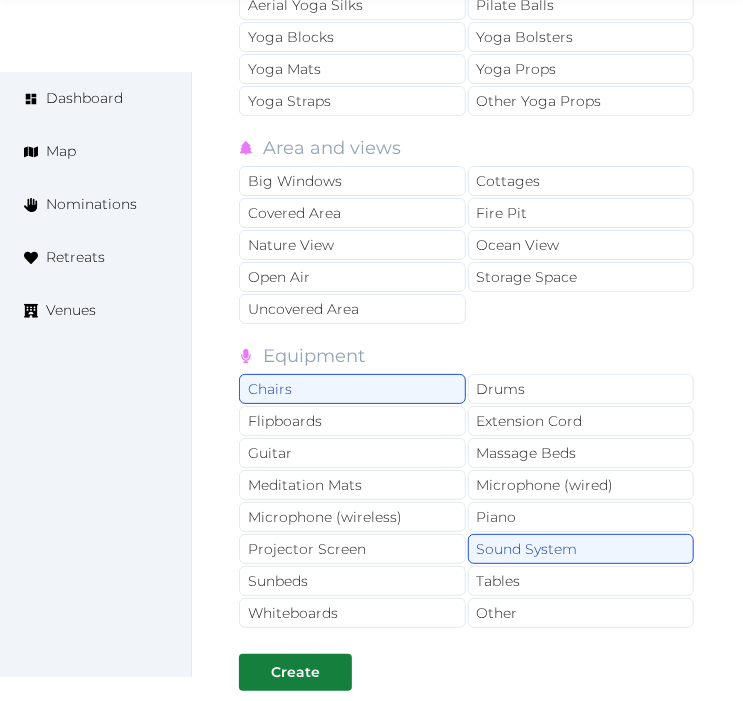 click on "Chairs Drums Flipboards Extension Cord Guitar Massage Beds Meditation Mats Microphone (wired) Microphone (wireless) Piano Projector Screen Sound System Sunbeds Tables Whiteboards Other" at bounding box center [467, 502] 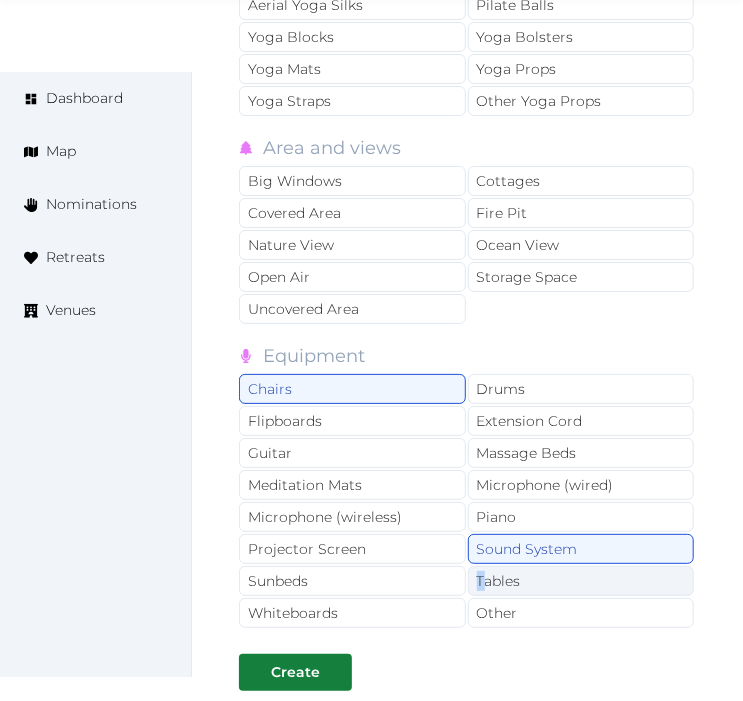 drag, startPoint x: 480, startPoint y: 582, endPoint x: 481, endPoint y: 595, distance: 13.038404 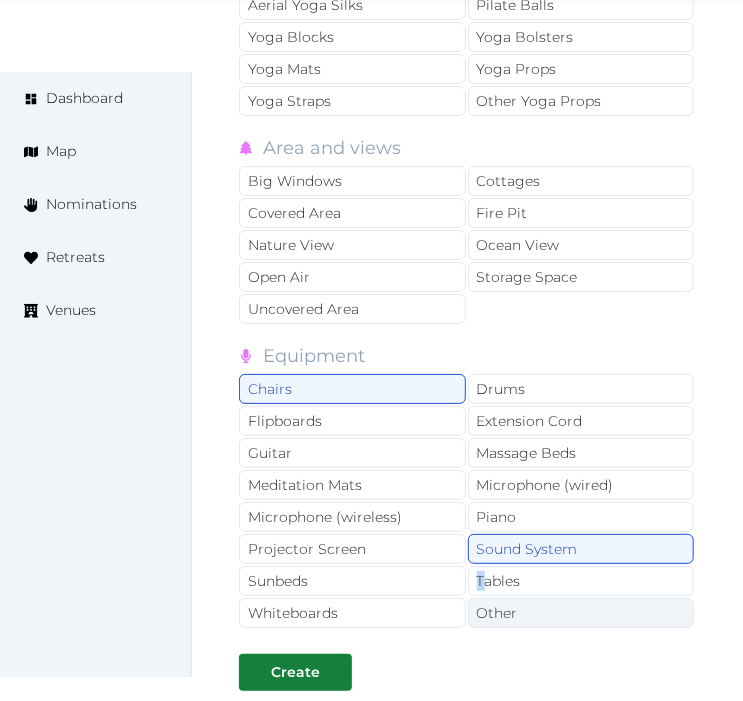 click on "Tables" at bounding box center [581, 581] 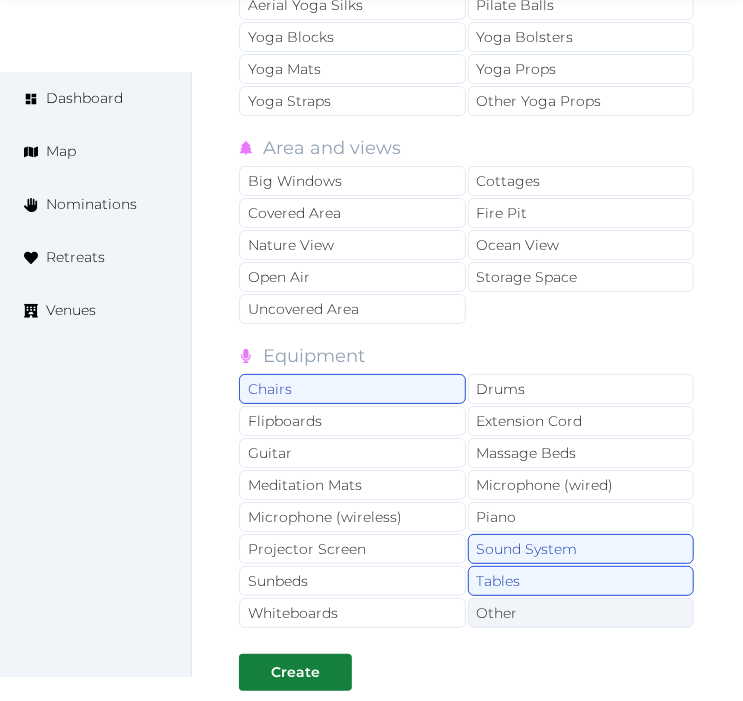 click on "Other" at bounding box center (581, 613) 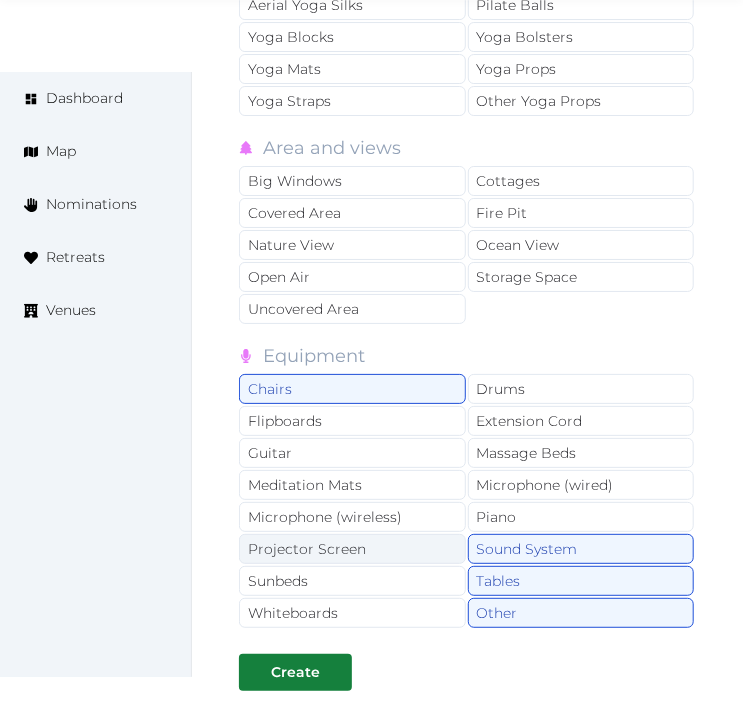 click on "Projector Screen" at bounding box center [352, 549] 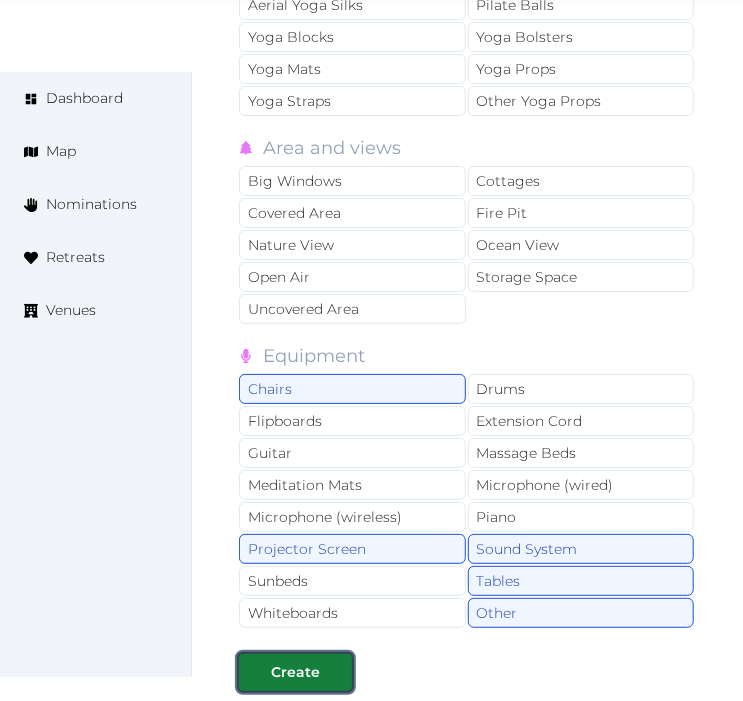drag, startPoint x: 324, startPoint y: 653, endPoint x: 703, endPoint y: 436, distance: 436.72647 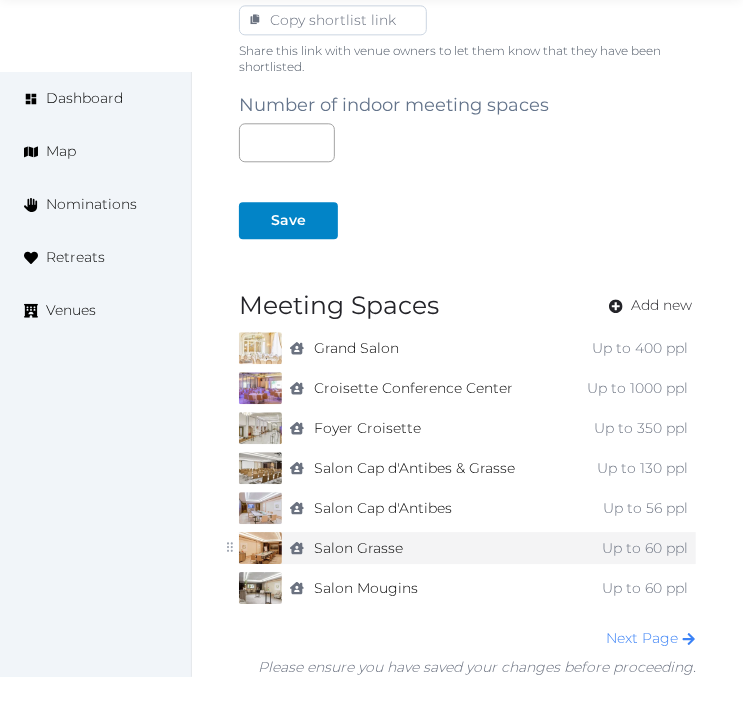 scroll, scrollTop: 1621, scrollLeft: 0, axis: vertical 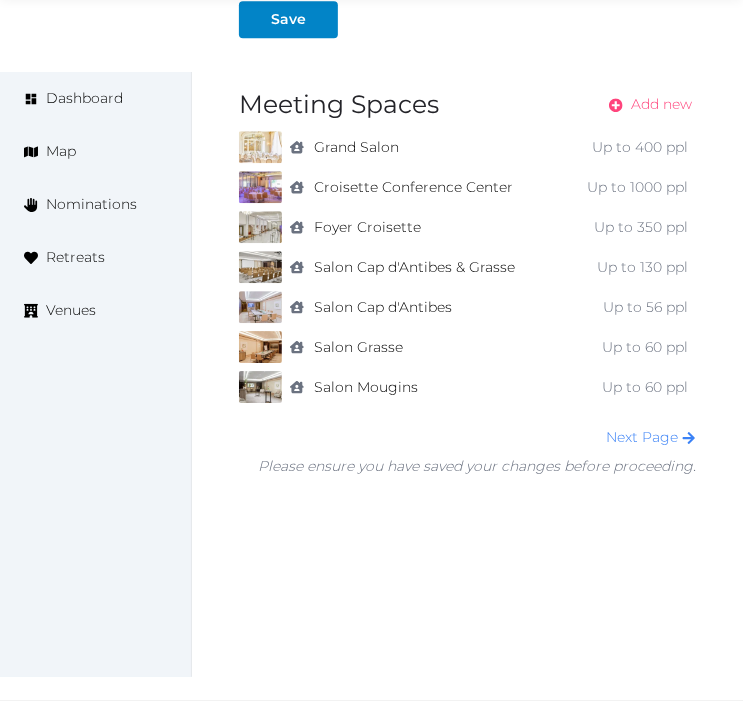 click on "Add new" at bounding box center (661, 104) 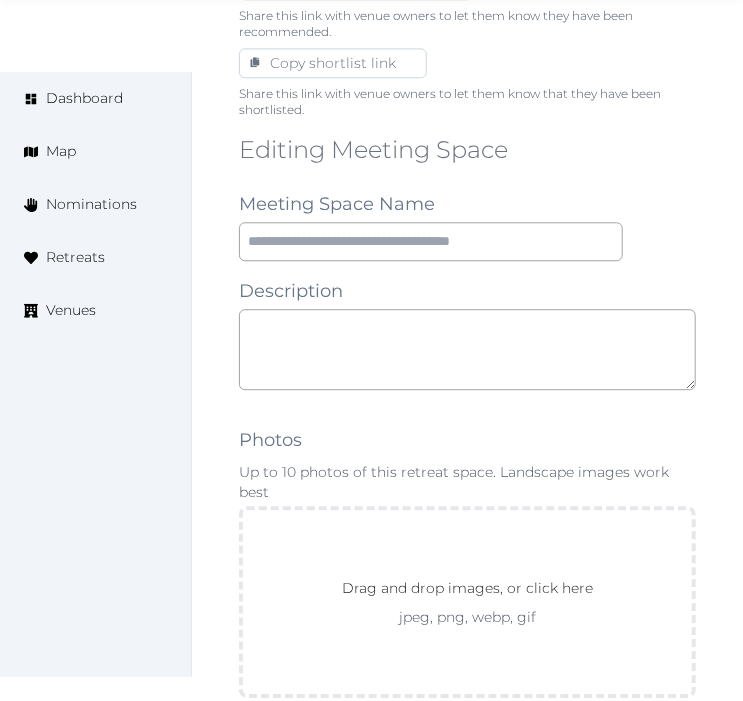 scroll, scrollTop: 1222, scrollLeft: 0, axis: vertical 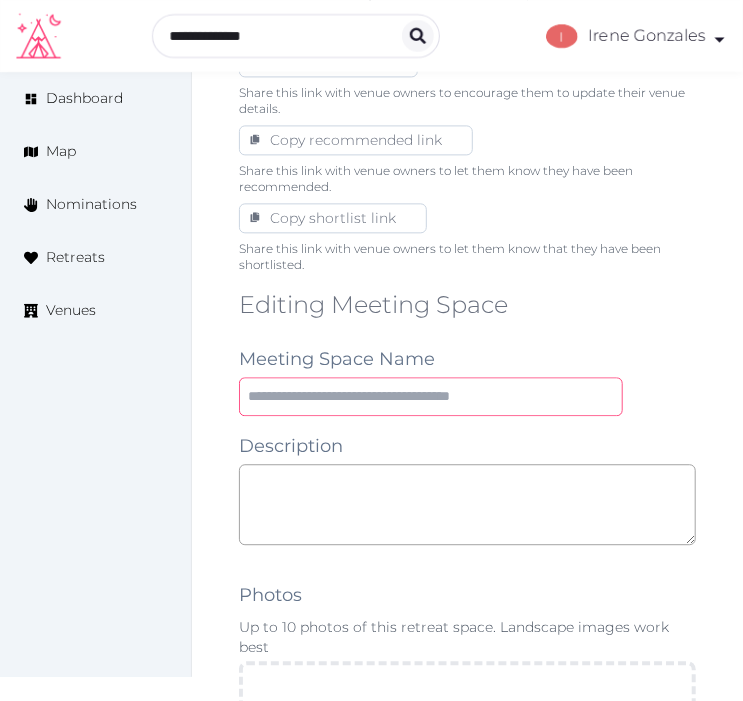 click at bounding box center [431, 396] 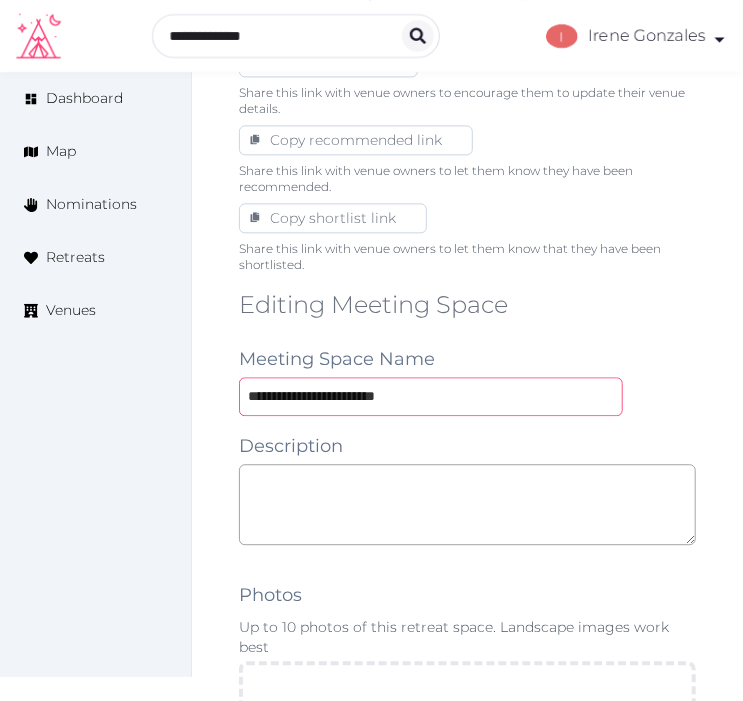 type on "**********" 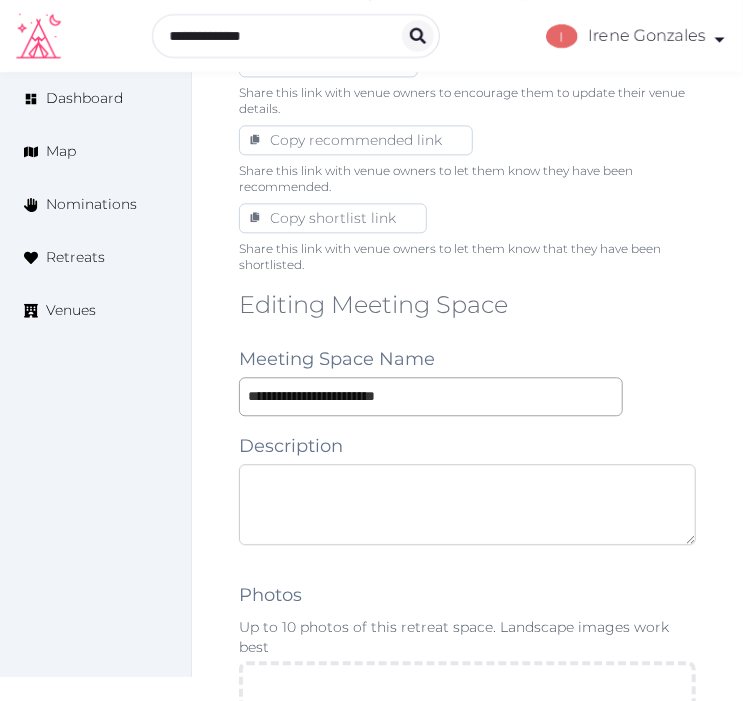 click at bounding box center (467, 504) 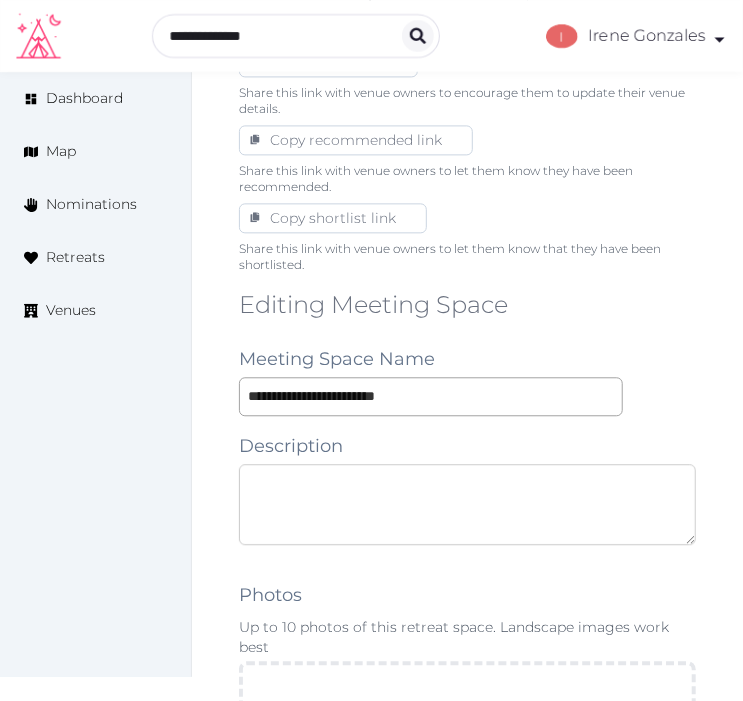 paste on "**********" 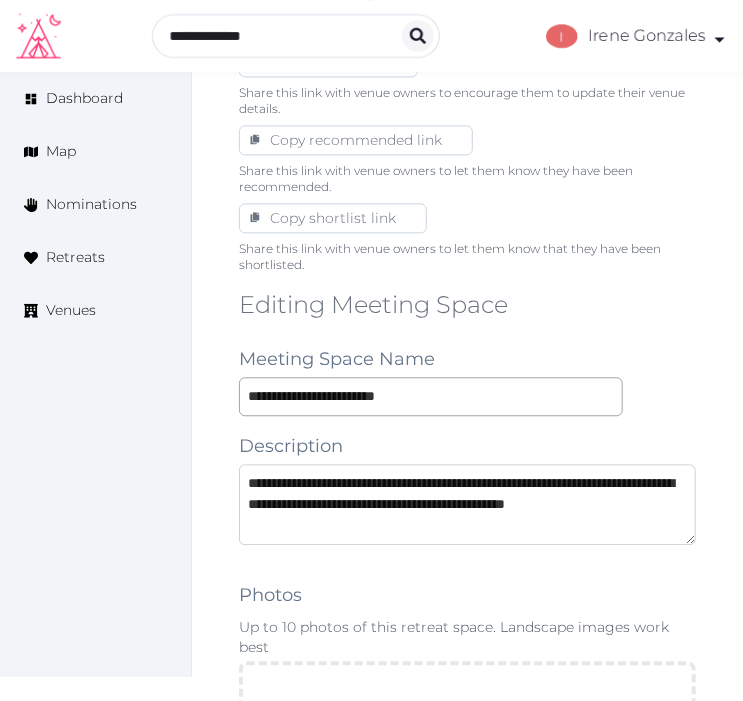 scroll, scrollTop: 10, scrollLeft: 0, axis: vertical 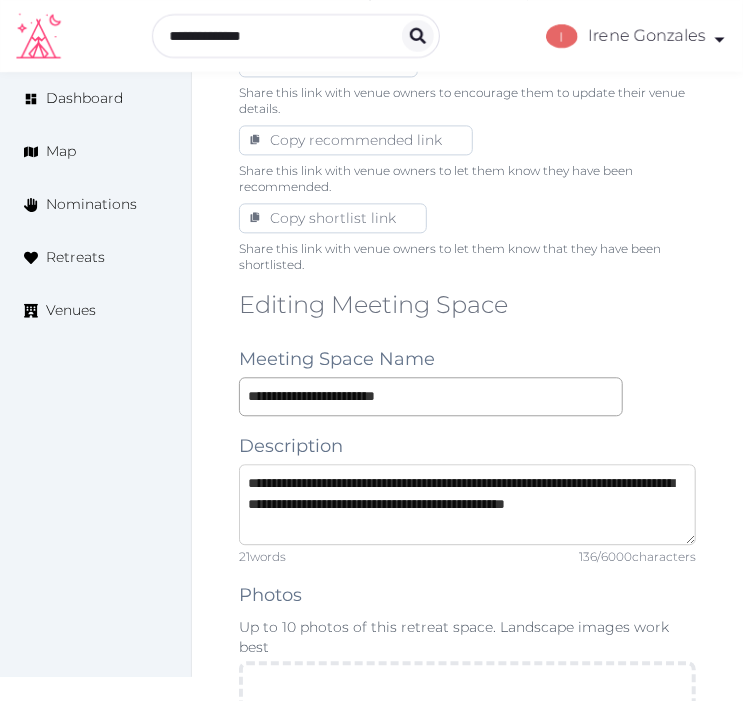 type on "**********" 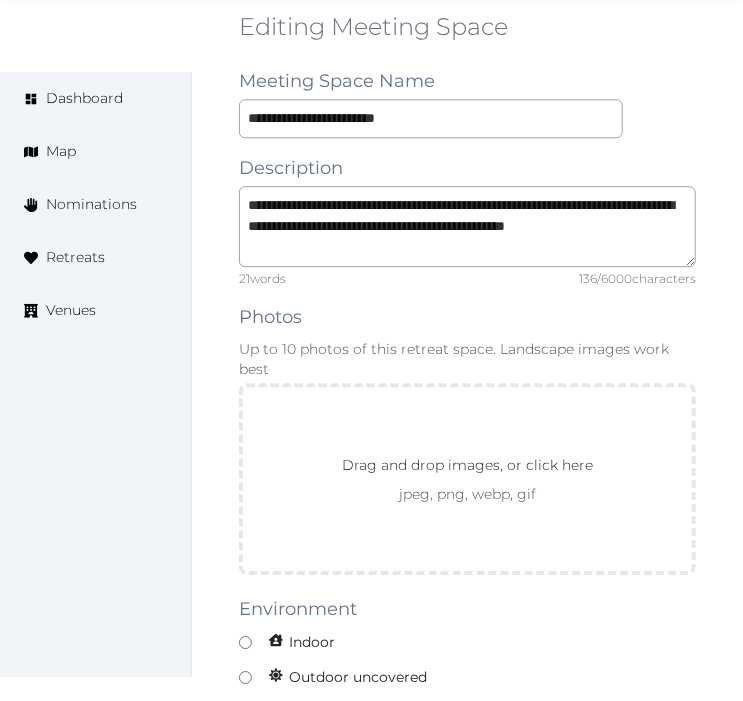 scroll, scrollTop: 1777, scrollLeft: 0, axis: vertical 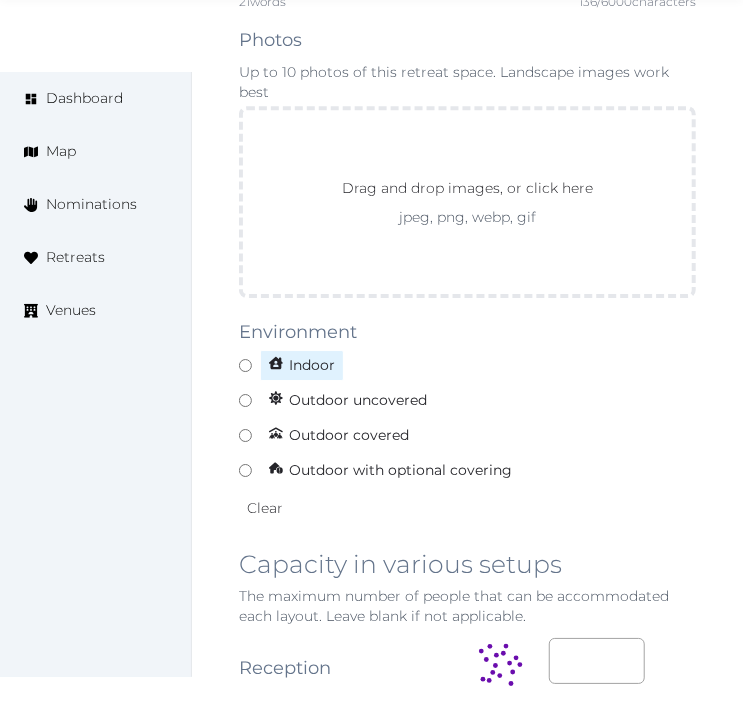 click on "Indoor" at bounding box center [467, 365] 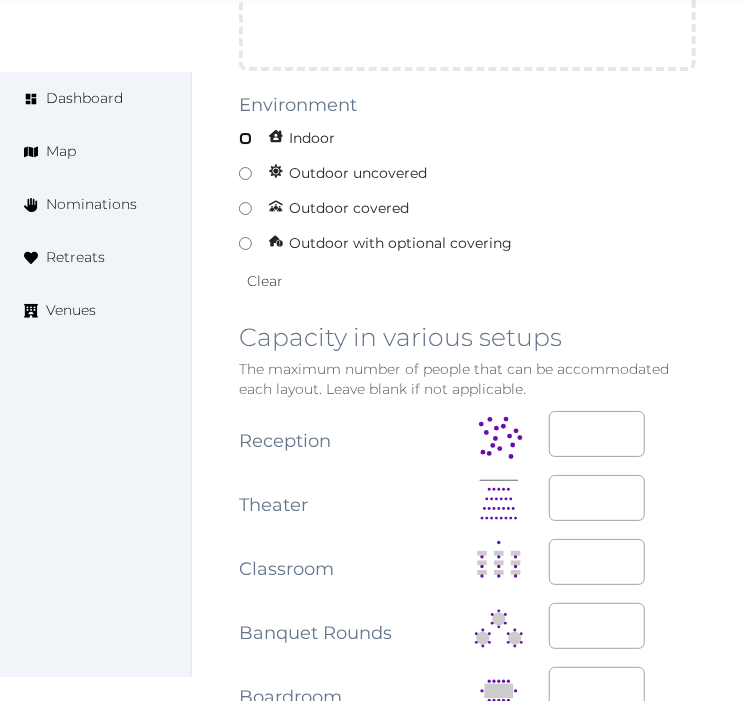 scroll, scrollTop: 2222, scrollLeft: 0, axis: vertical 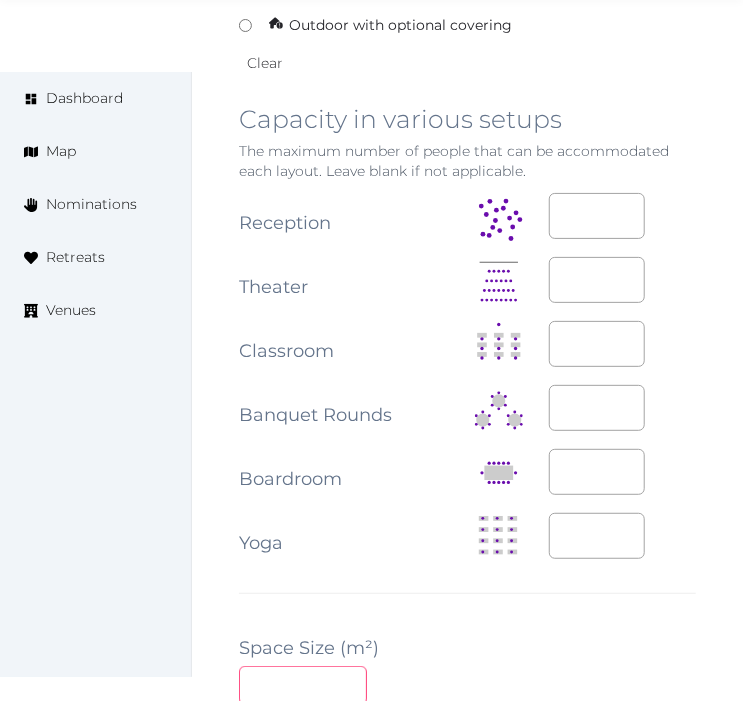 drag, startPoint x: 292, startPoint y: 662, endPoint x: 305, endPoint y: 652, distance: 16.40122 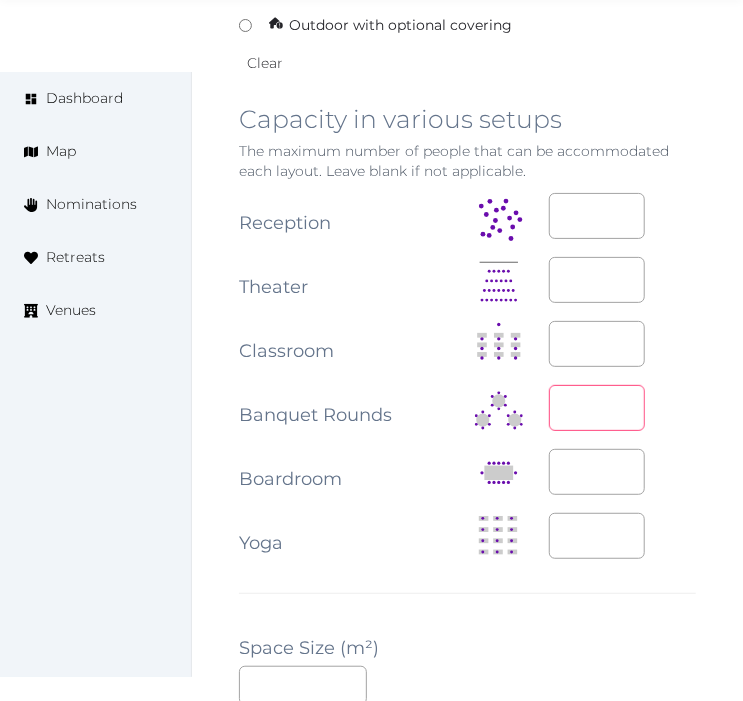 click at bounding box center (597, 408) 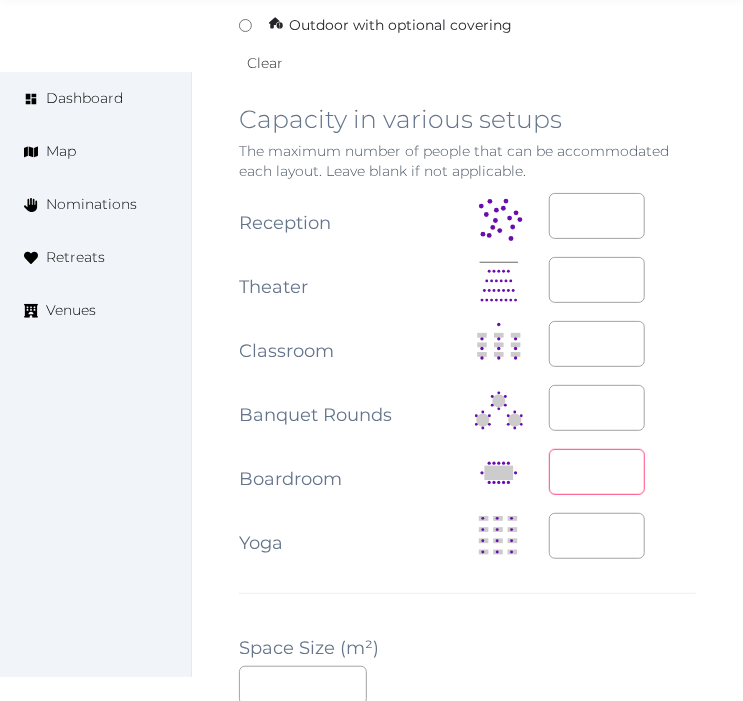 click at bounding box center (597, 472) 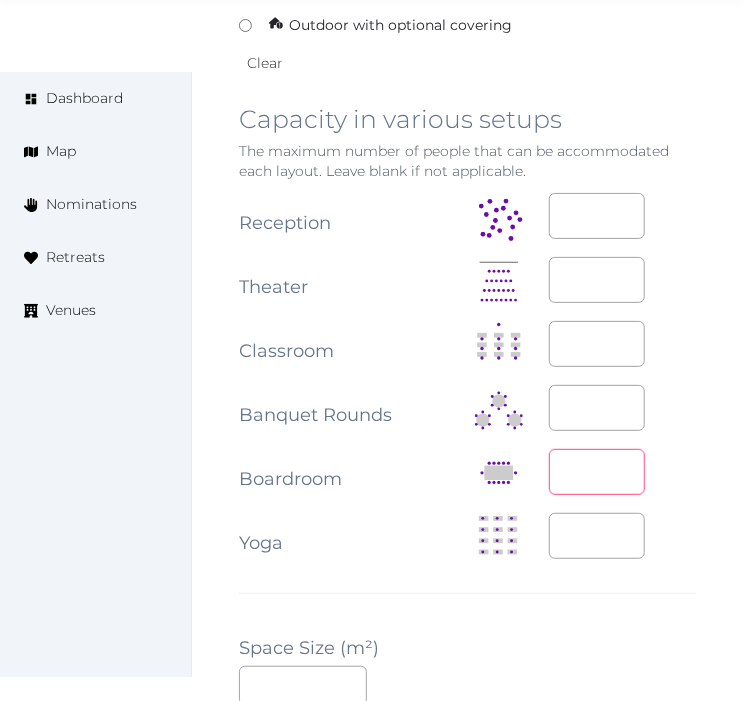 type on "**" 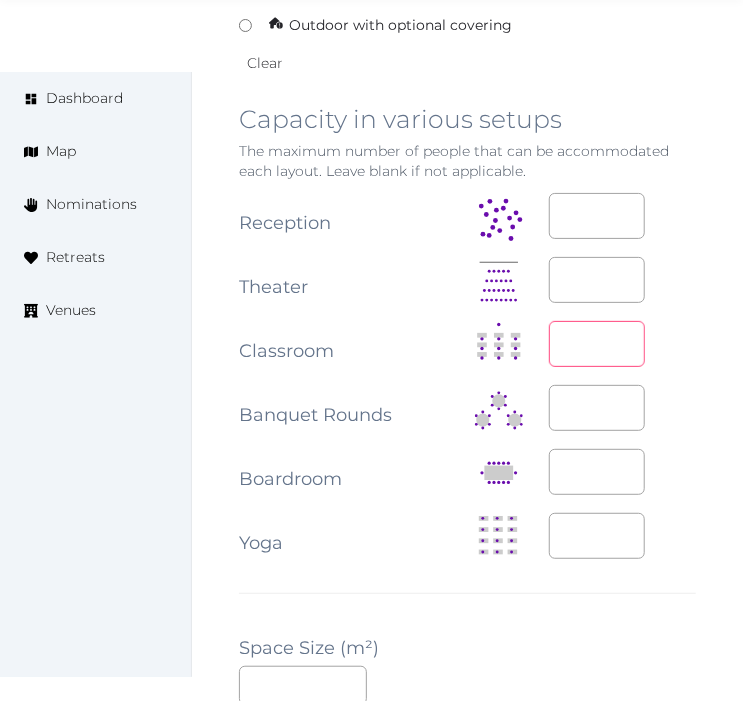 click at bounding box center [597, 344] 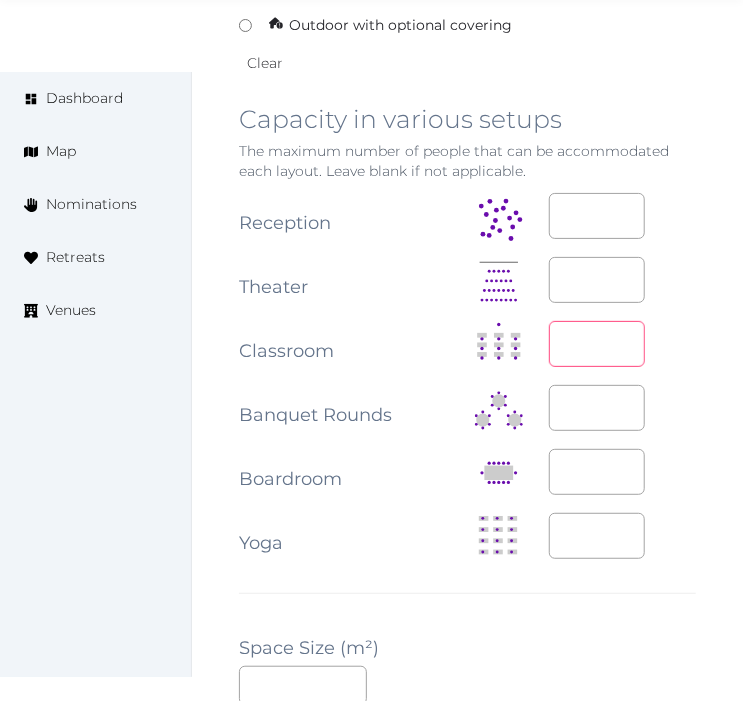 type on "**" 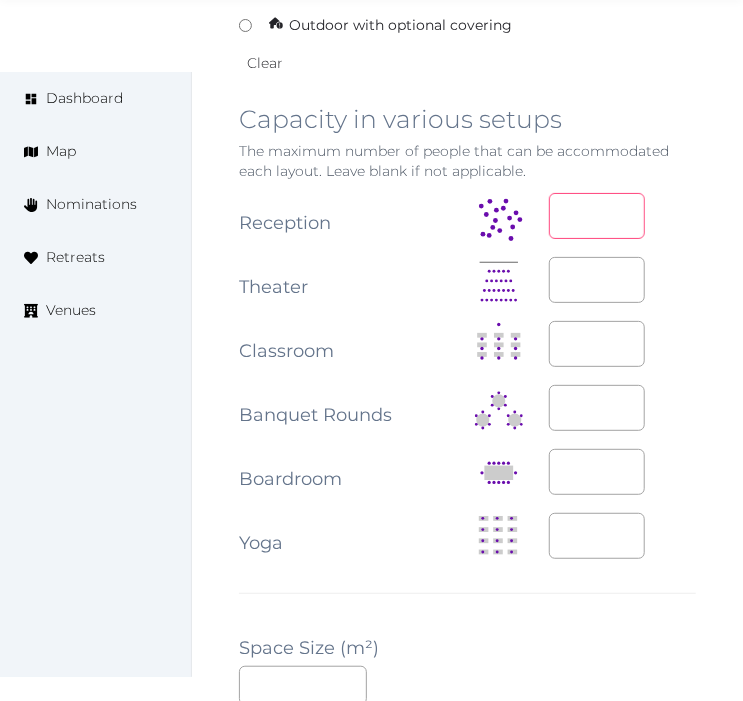 click at bounding box center (597, 216) 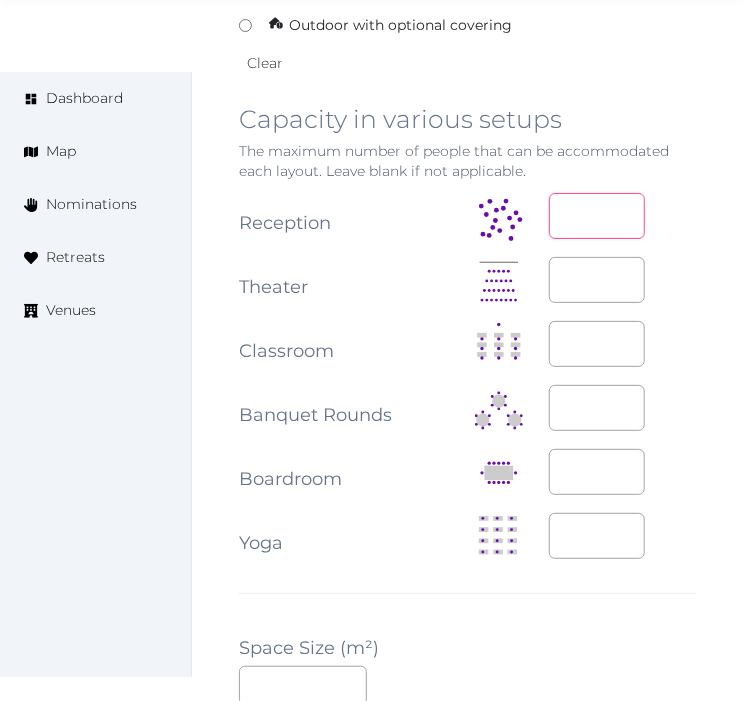 type on "**" 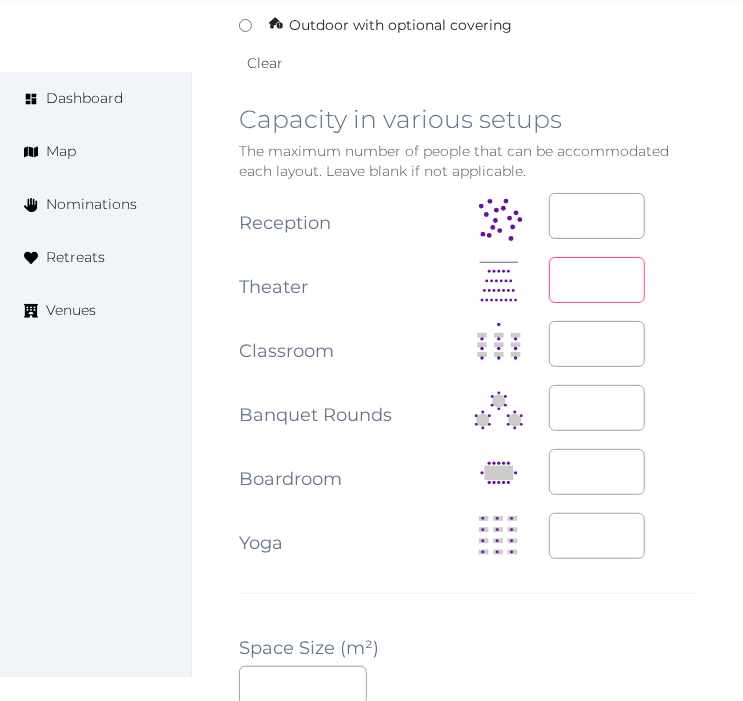 click at bounding box center [597, 280] 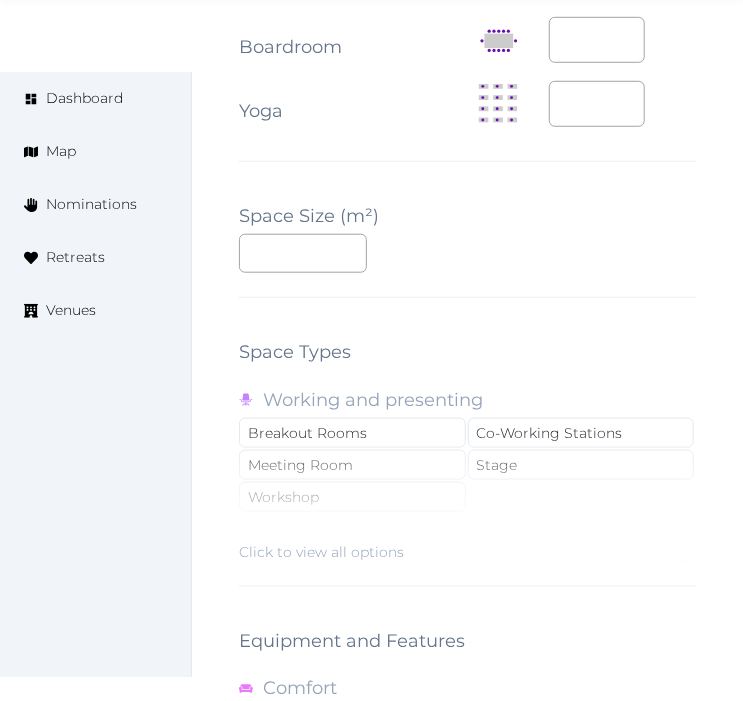 scroll, scrollTop: 2666, scrollLeft: 0, axis: vertical 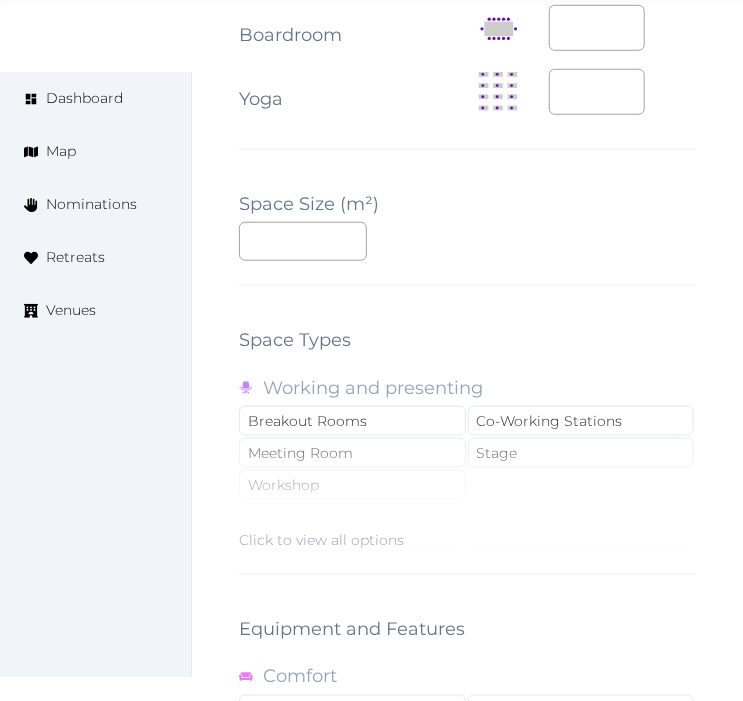 type on "**" 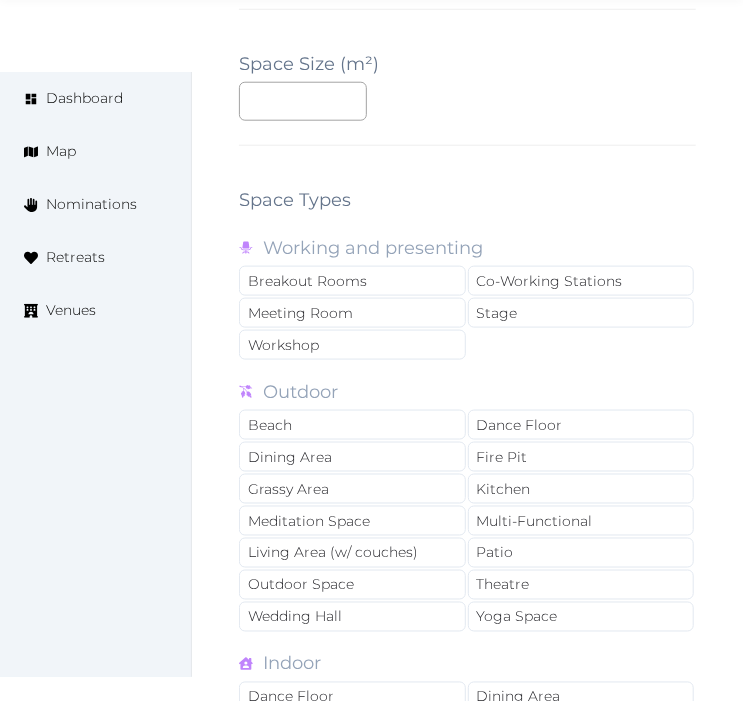 scroll, scrollTop: 3000, scrollLeft: 0, axis: vertical 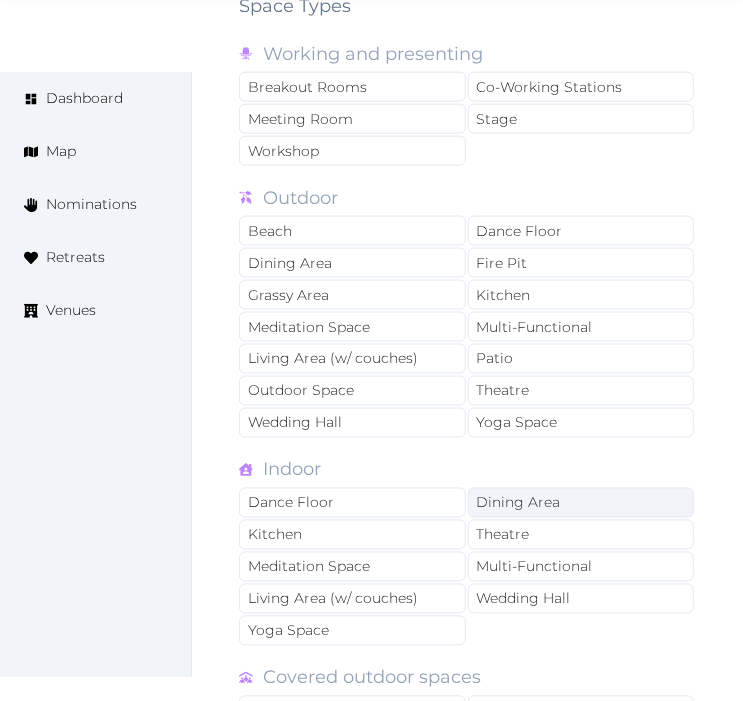 click on "Dining Area" at bounding box center (581, 503) 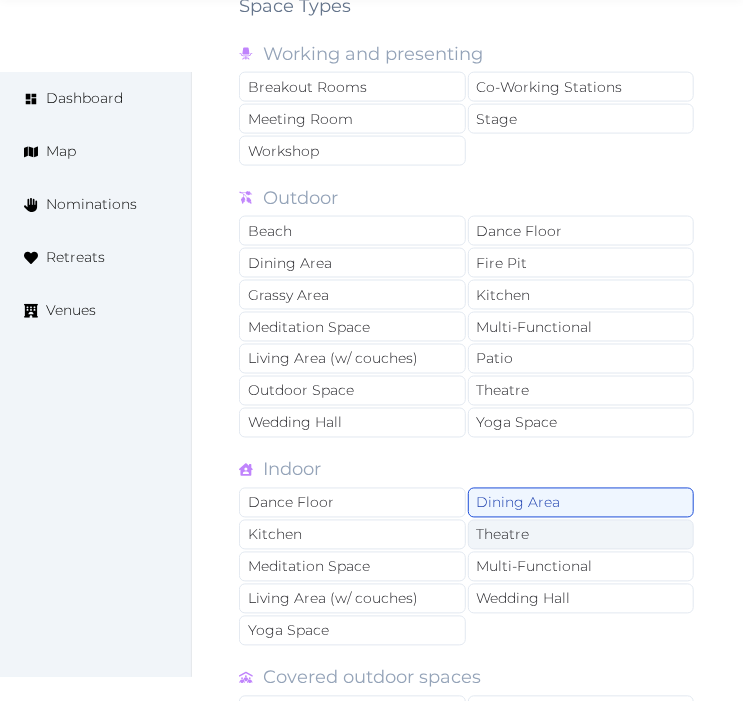 click on "Theatre" at bounding box center [581, 535] 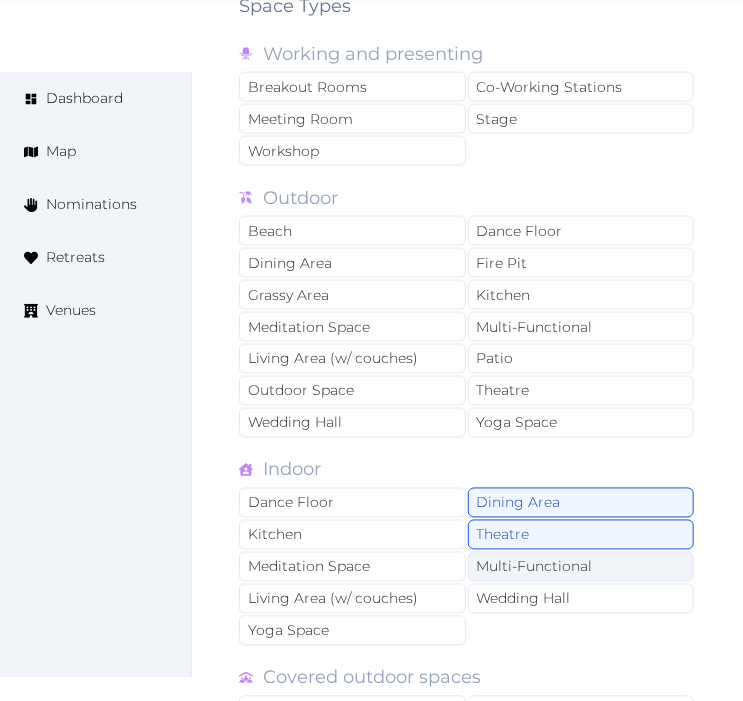 click on "Multi-Functional" at bounding box center [581, 567] 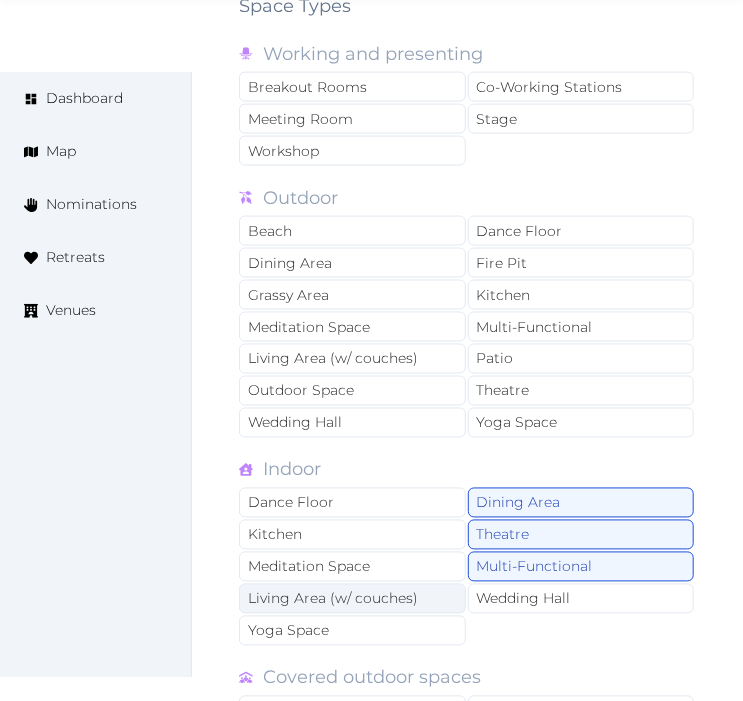 click on "Living Area (w/ couches)" at bounding box center [352, 599] 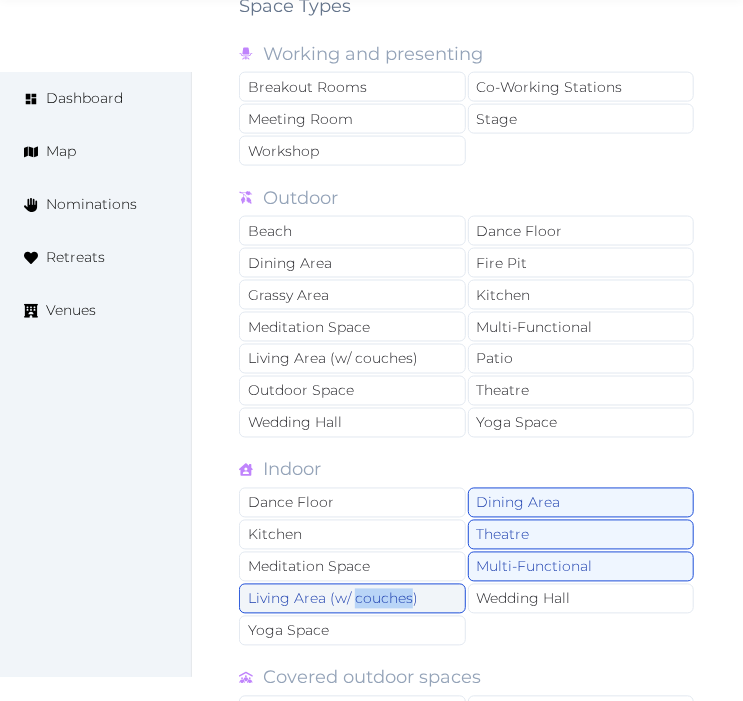 click on "Living Area (w/ couches)" at bounding box center (352, 599) 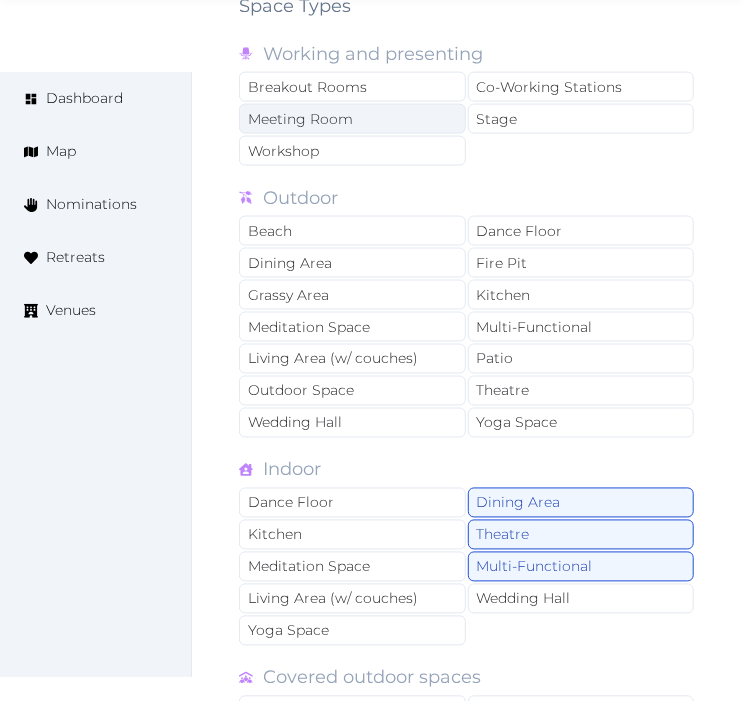 click on "Meeting Room" at bounding box center (352, 119) 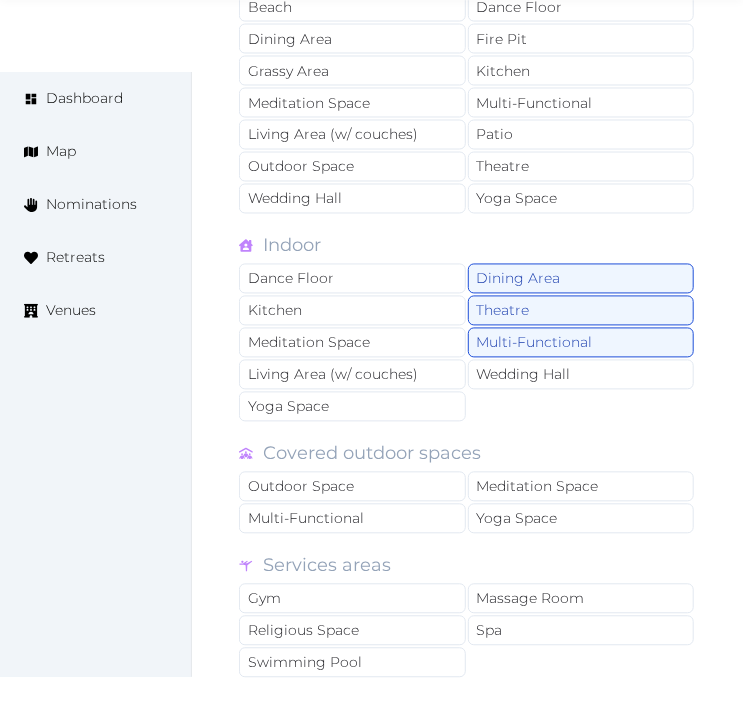 scroll, scrollTop: 3444, scrollLeft: 0, axis: vertical 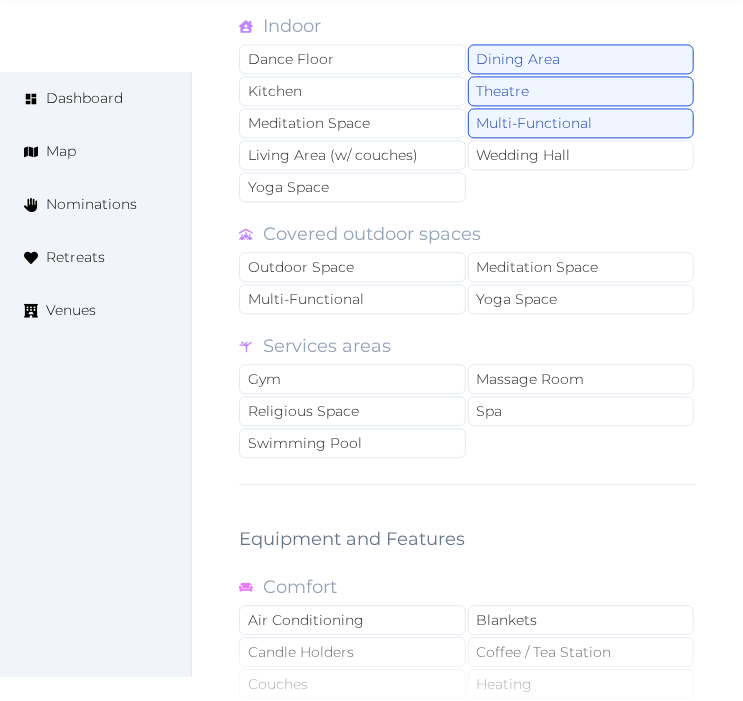 click on "Click to view all options" at bounding box center [467, 685] 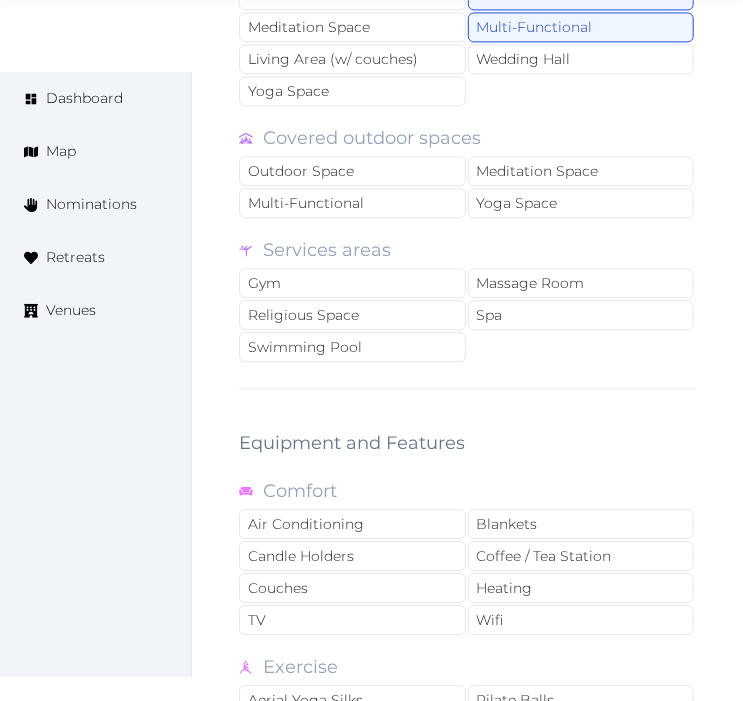 scroll, scrollTop: 3666, scrollLeft: 0, axis: vertical 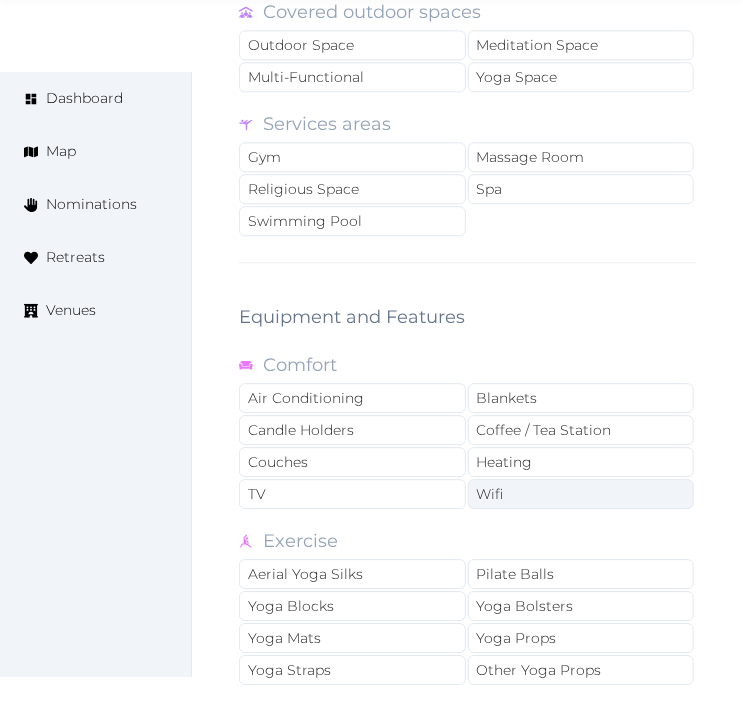 click on "Wifi" at bounding box center [581, 494] 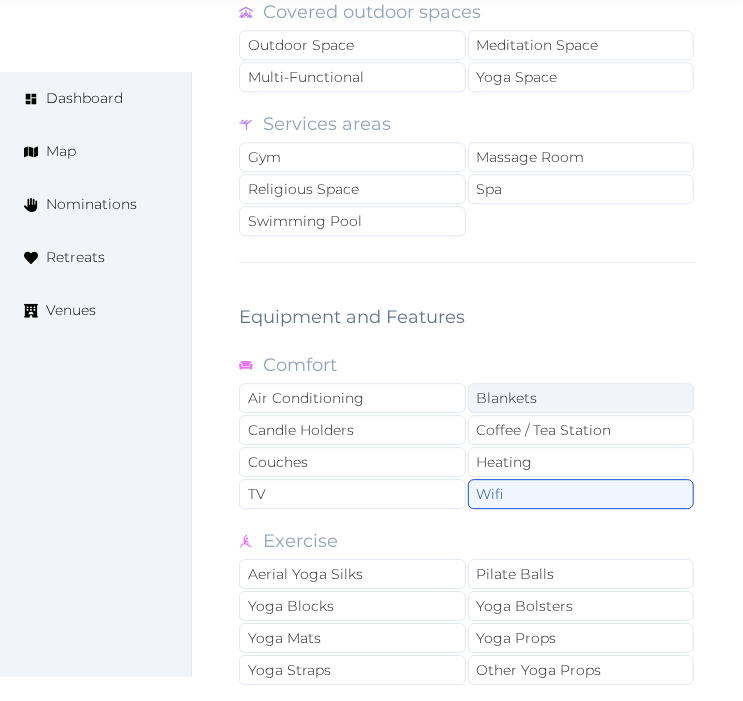 drag, startPoint x: 490, startPoint y: 422, endPoint x: 472, endPoint y: 367, distance: 57.870544 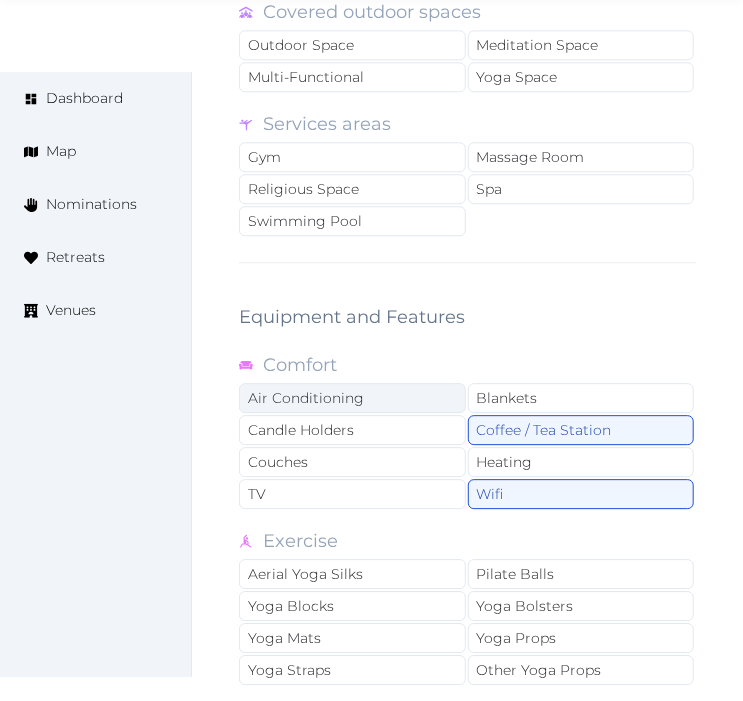 click on "Air Conditioning" at bounding box center [352, 398] 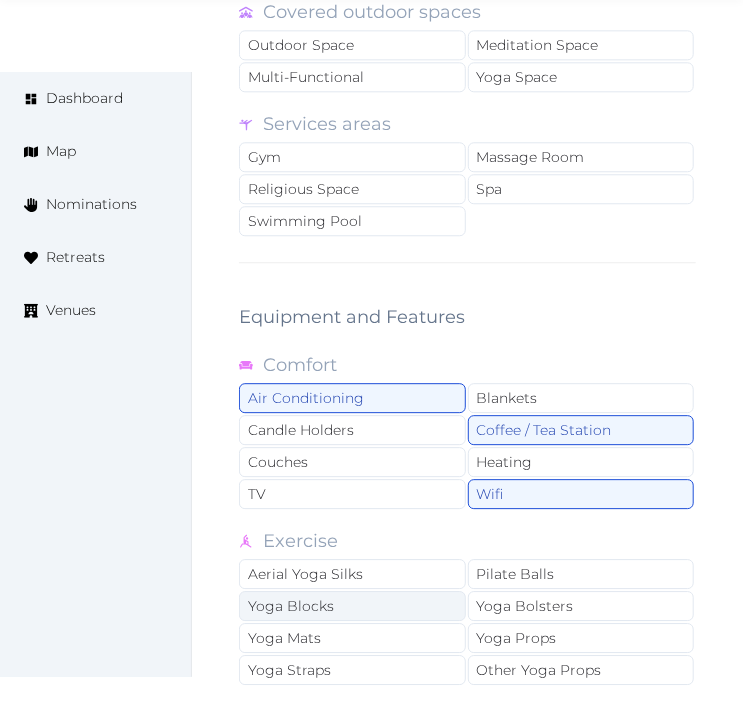 scroll, scrollTop: 3888, scrollLeft: 0, axis: vertical 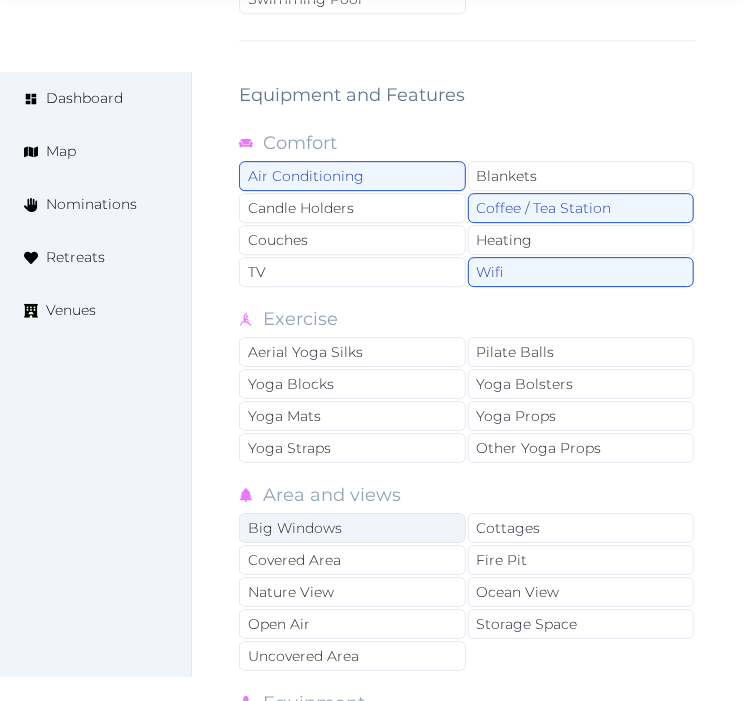 click on "Big Windows" at bounding box center [352, 528] 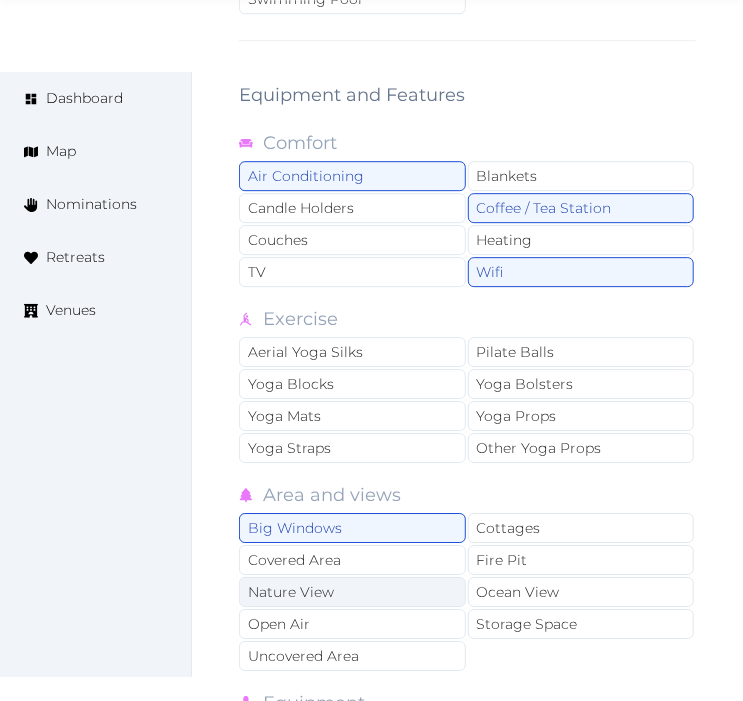 click on "Nature View" at bounding box center [352, 592] 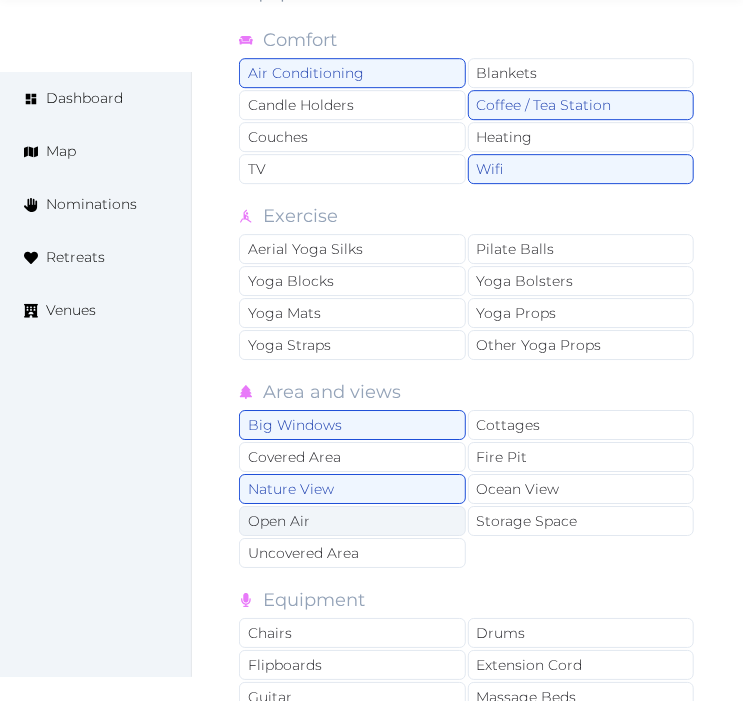 scroll, scrollTop: 4000, scrollLeft: 0, axis: vertical 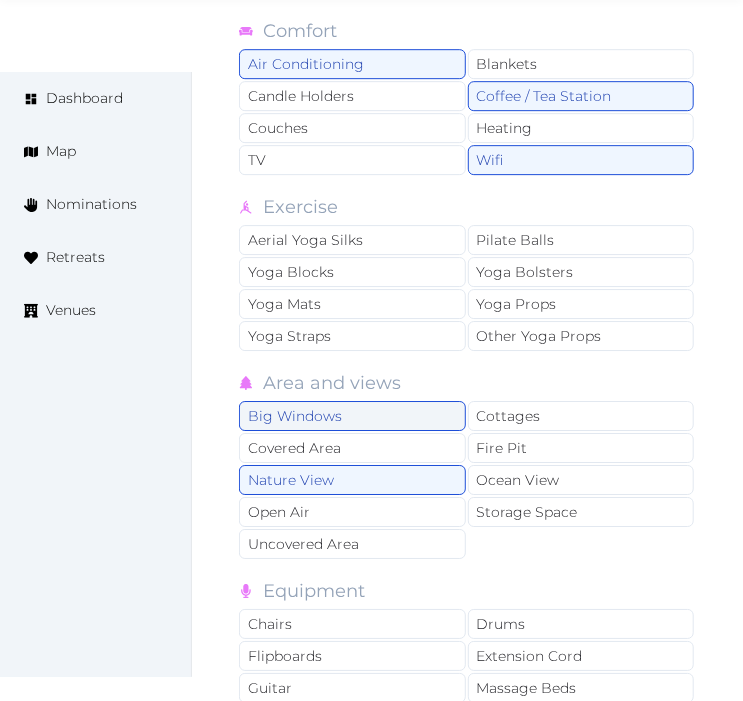click on "Big Windows" at bounding box center (352, 416) 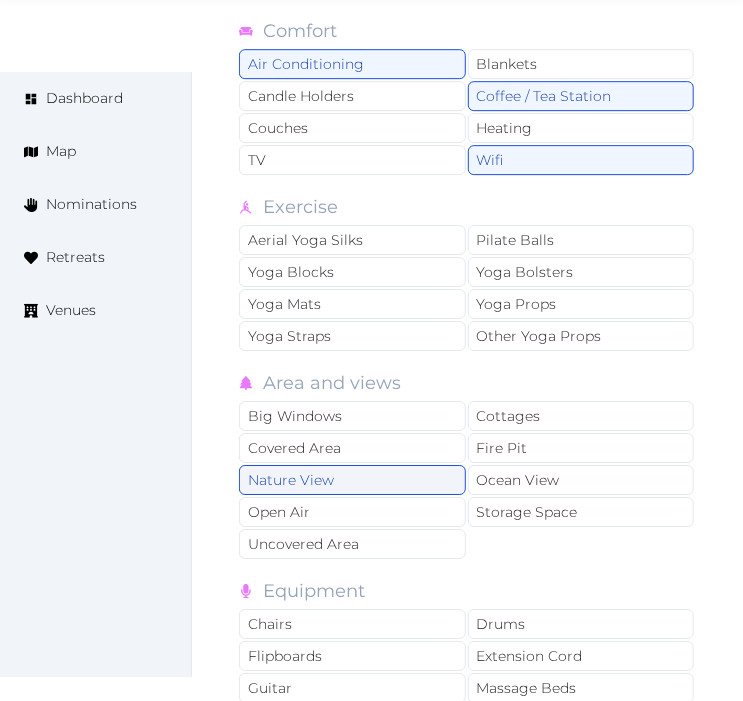 click on "Nature View" at bounding box center (352, 480) 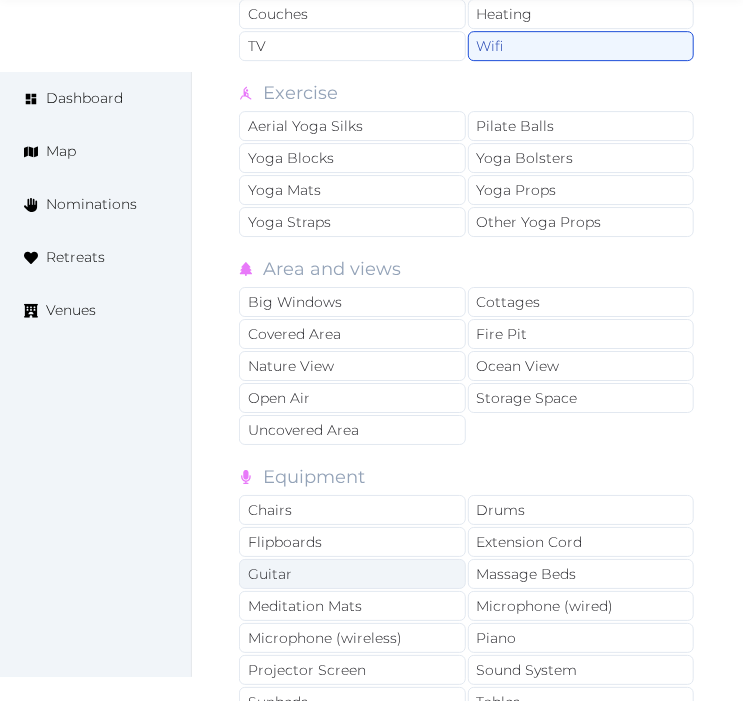 scroll, scrollTop: 4222, scrollLeft: 0, axis: vertical 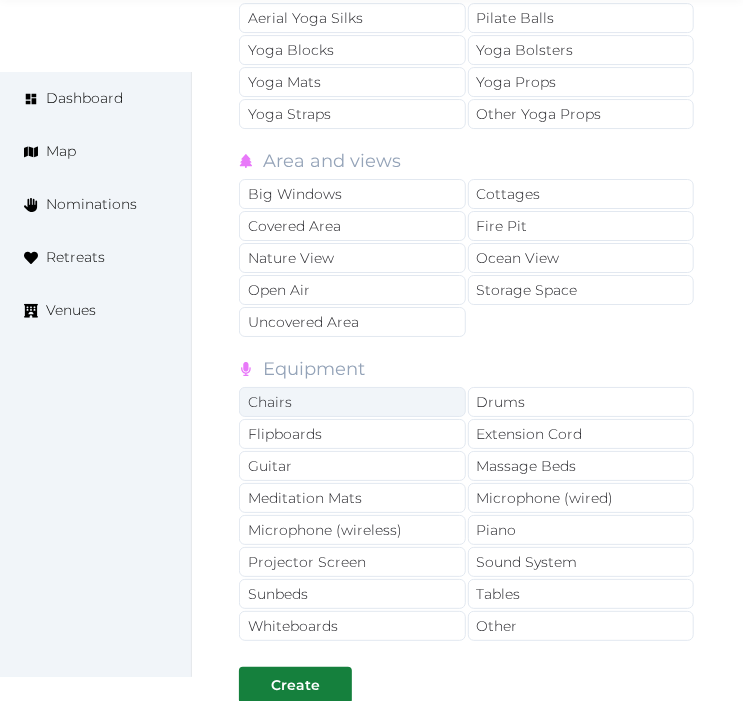 drag, startPoint x: 348, startPoint y: 386, endPoint x: 408, endPoint y: 454, distance: 90.68627 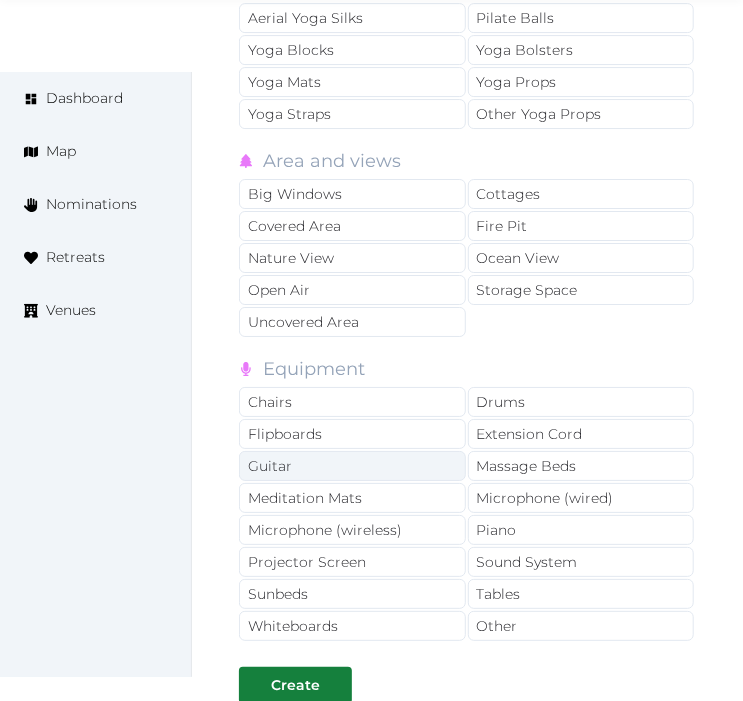 click on "Chairs" at bounding box center [352, 402] 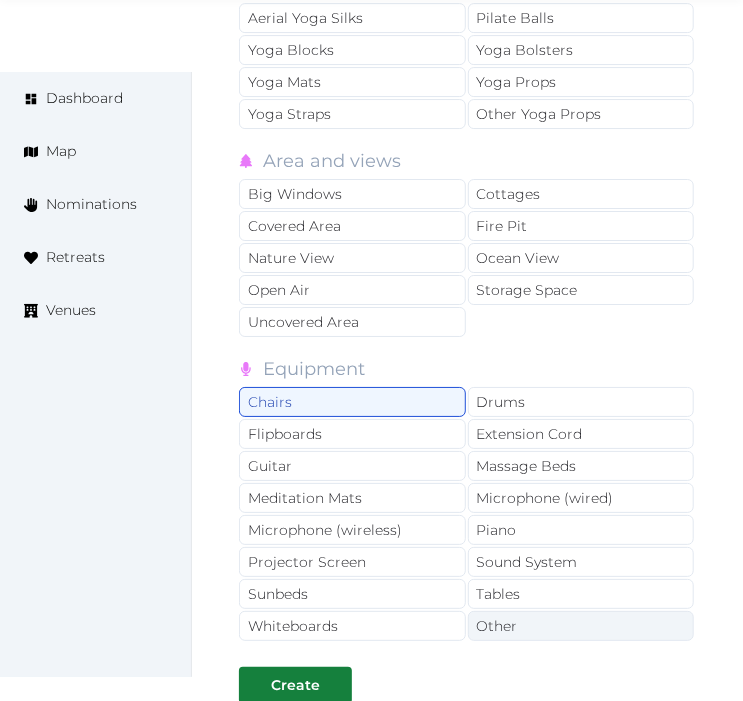click on "Other" at bounding box center [581, 626] 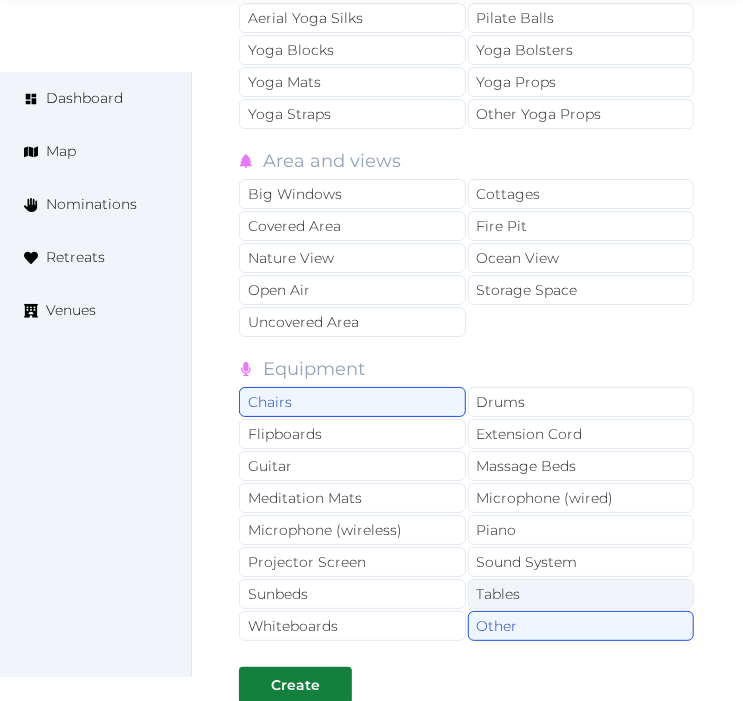 click on "Tables" at bounding box center [581, 594] 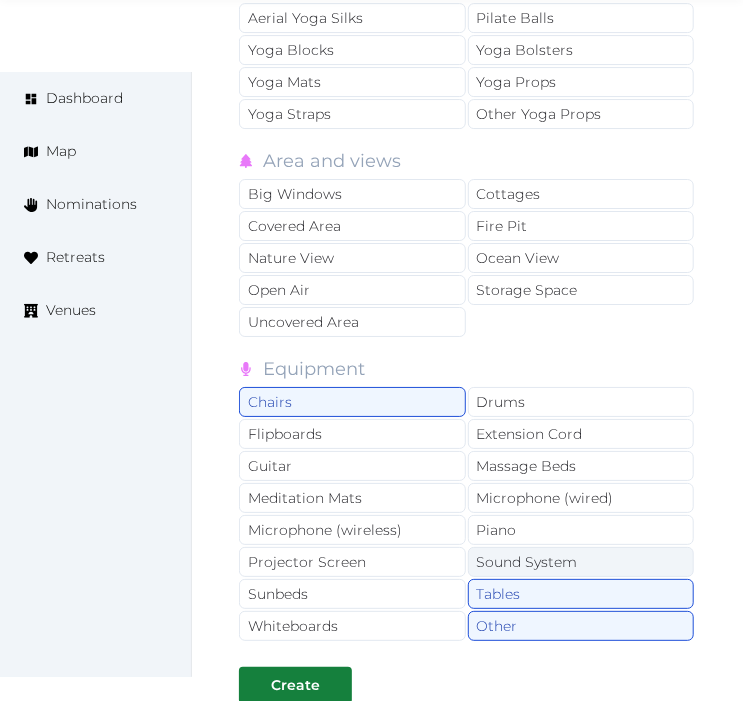 click on "Sound System" at bounding box center [581, 562] 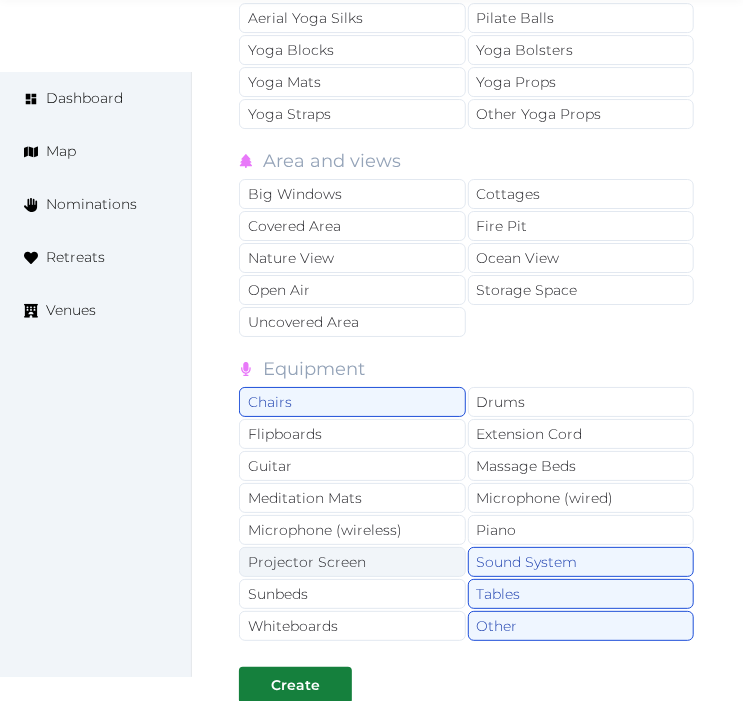 click on "Projector Screen" at bounding box center (352, 562) 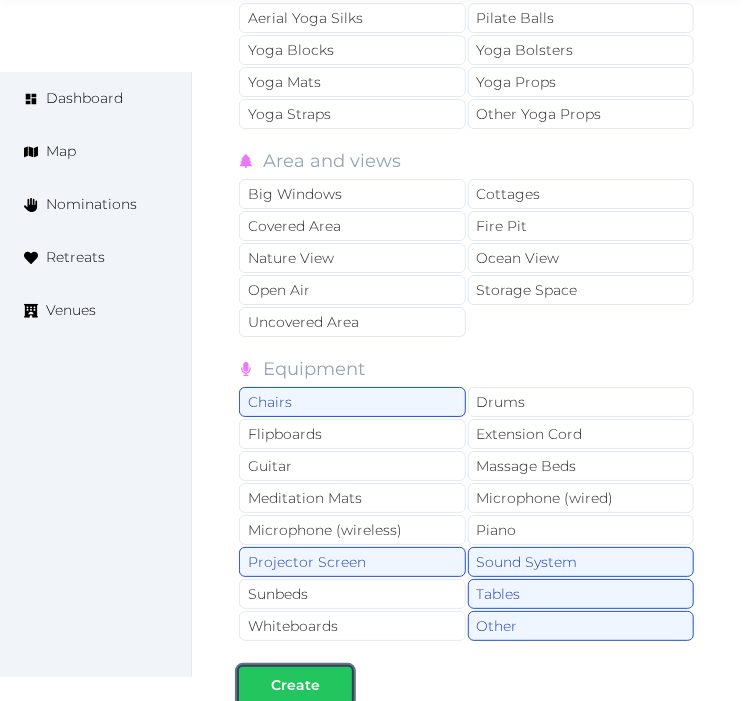 click on "Create" at bounding box center (295, 685) 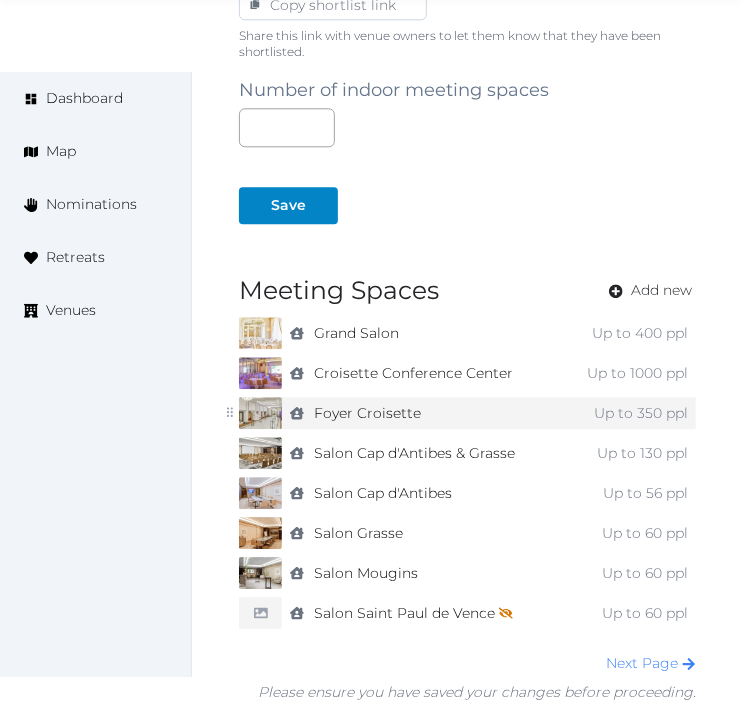 scroll, scrollTop: 1444, scrollLeft: 0, axis: vertical 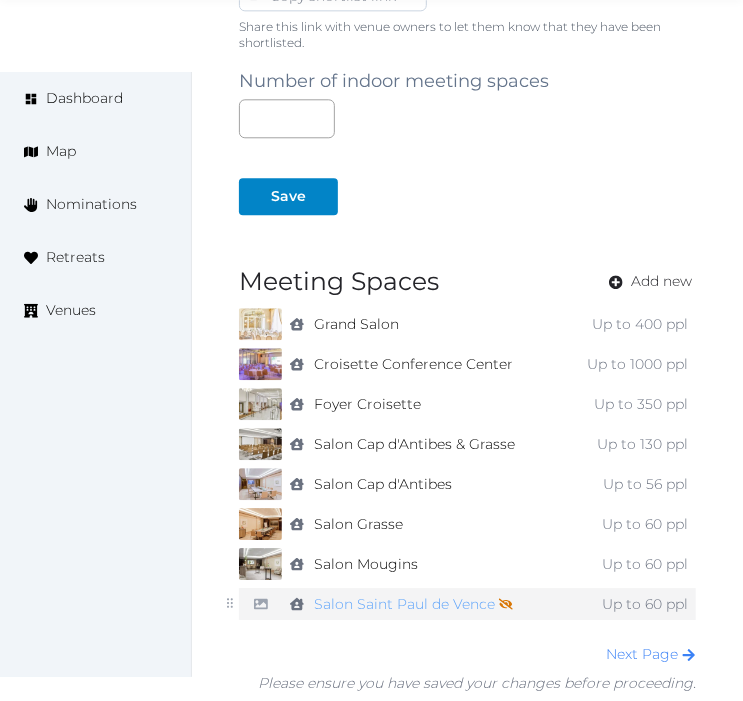 click on "Salon [CITY], [STATE]   Not shown on profile until a name, description, and photo are added." at bounding box center [413, 604] 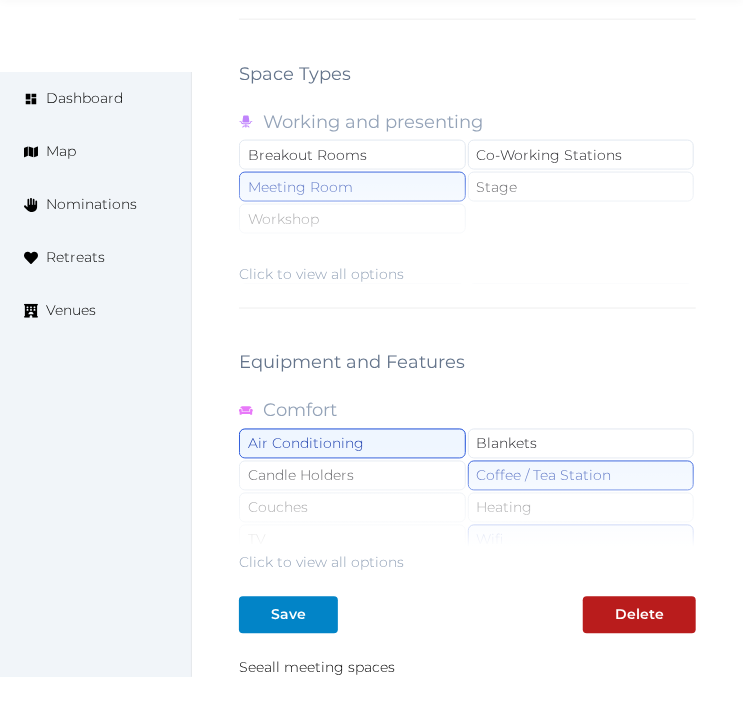 scroll, scrollTop: 3214, scrollLeft: 0, axis: vertical 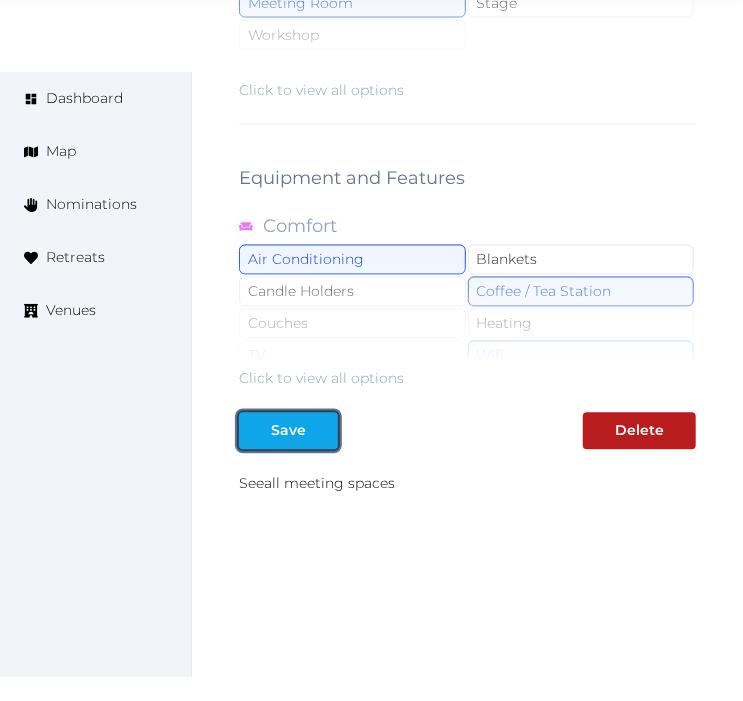 click on "Save" at bounding box center [288, 431] 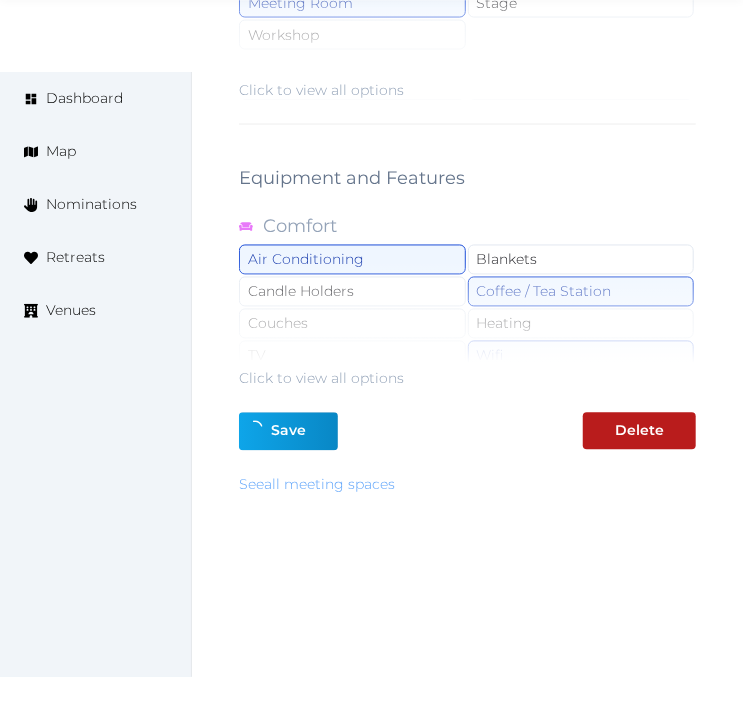 click on "See  all meeting spaces" at bounding box center [317, 485] 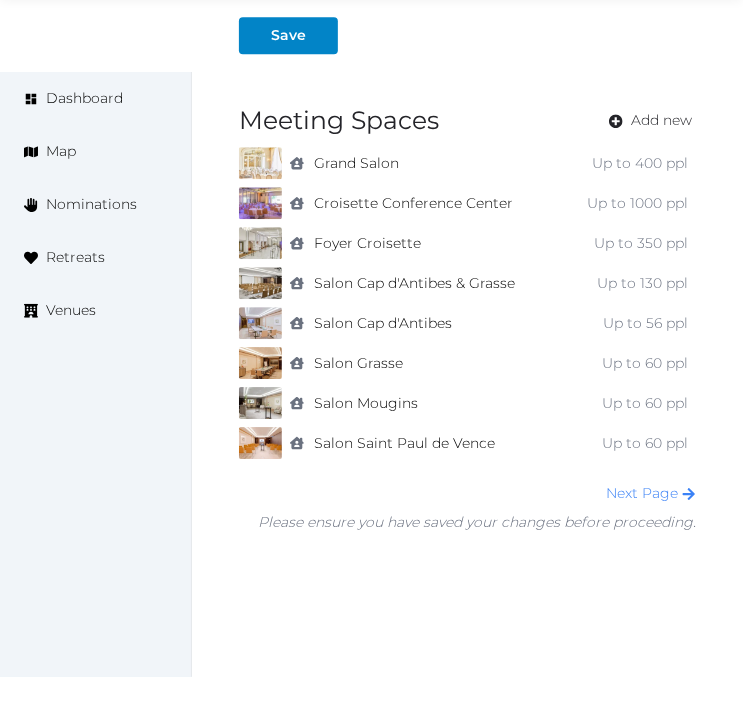 scroll, scrollTop: 1661, scrollLeft: 0, axis: vertical 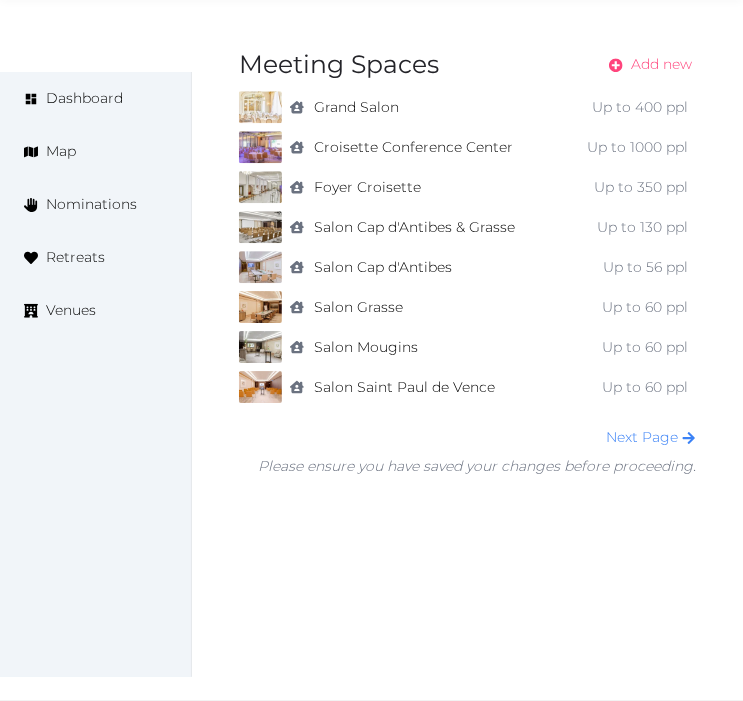 click on "Add new" at bounding box center [661, 64] 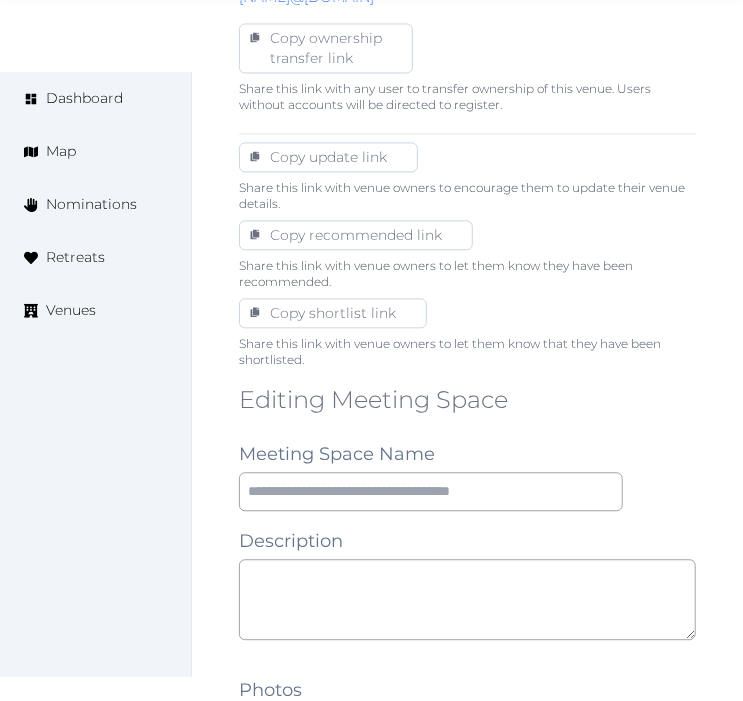 scroll, scrollTop: 1333, scrollLeft: 0, axis: vertical 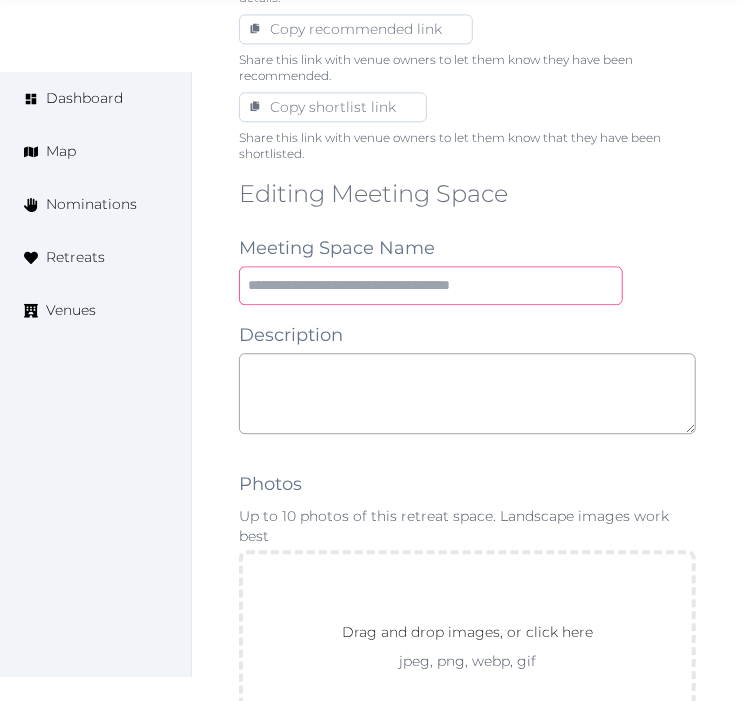 click at bounding box center (431, 285) 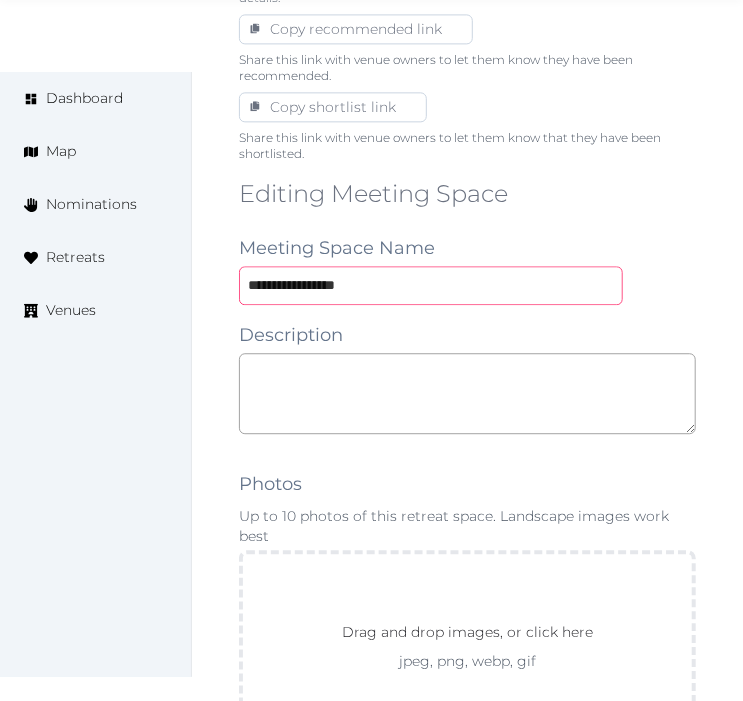 type on "**********" 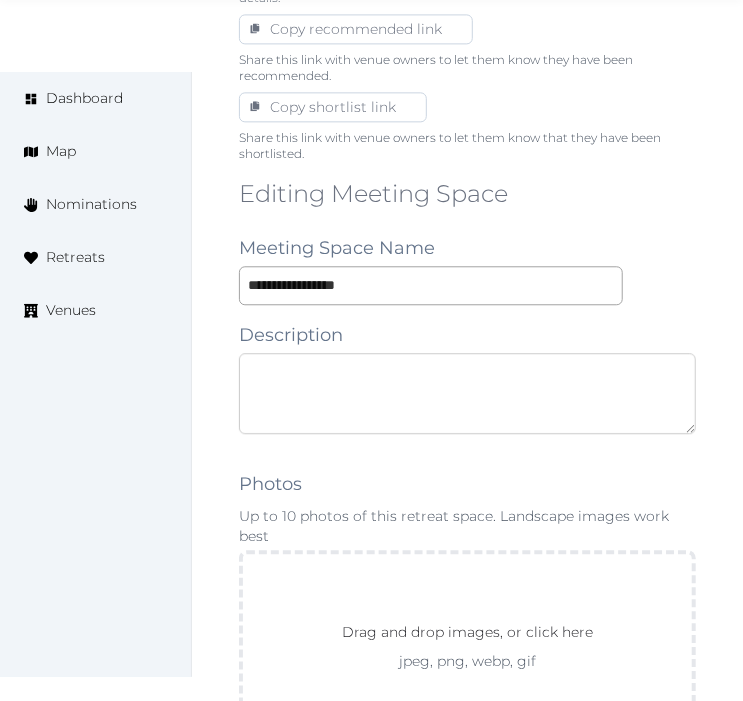 click at bounding box center (467, 393) 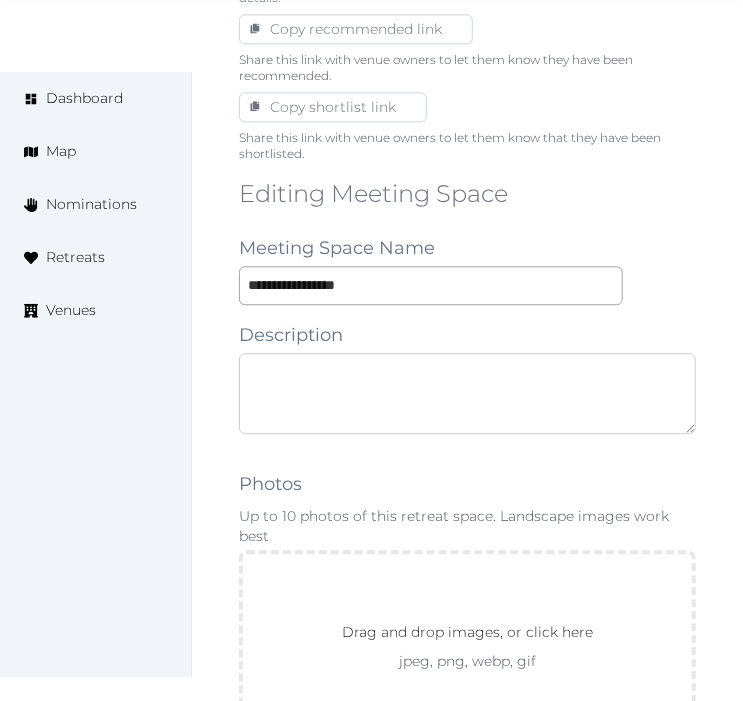 paste on "**********" 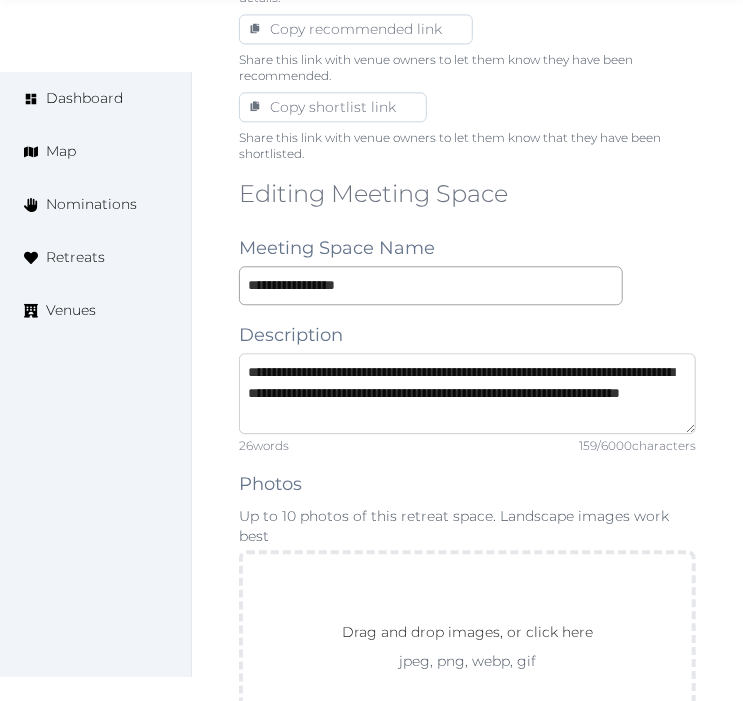scroll, scrollTop: 10, scrollLeft: 0, axis: vertical 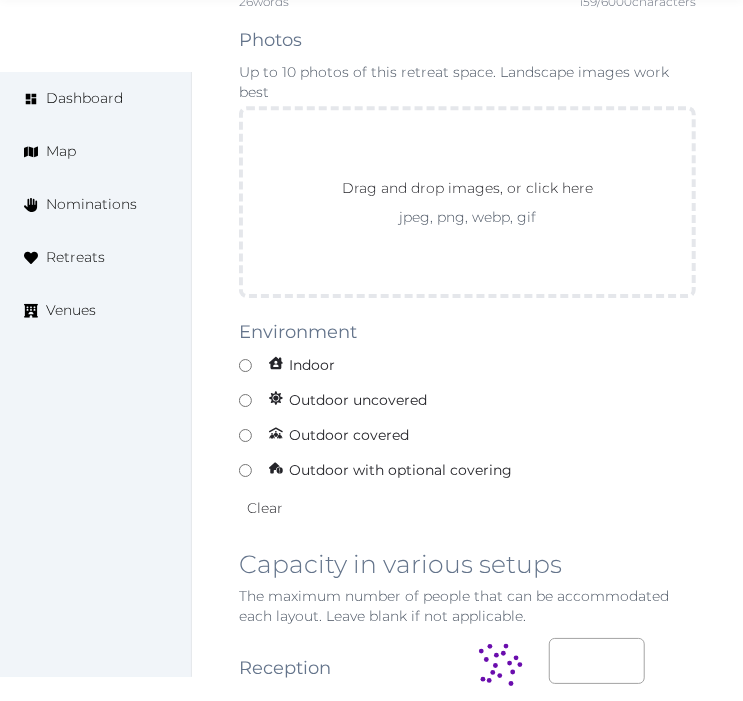 type on "**********" 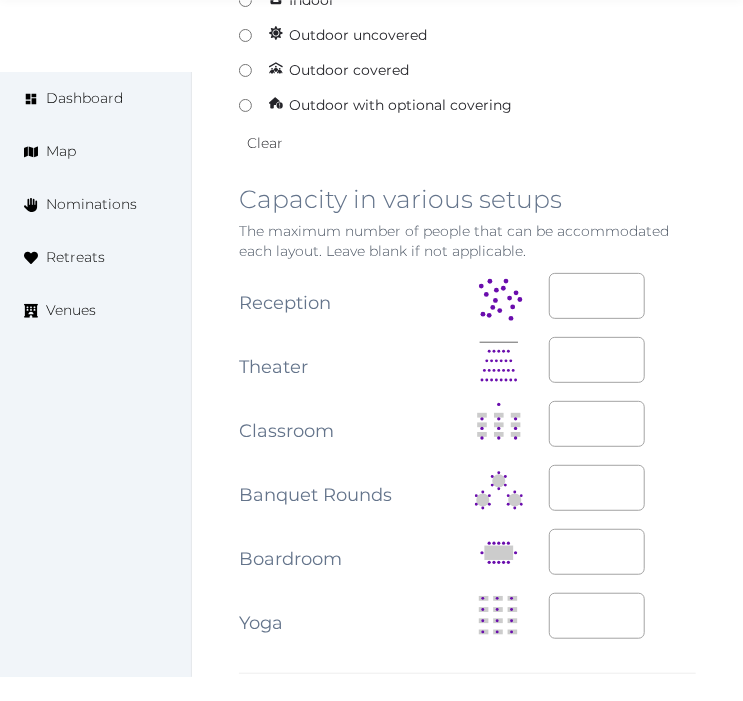 scroll, scrollTop: 2444, scrollLeft: 0, axis: vertical 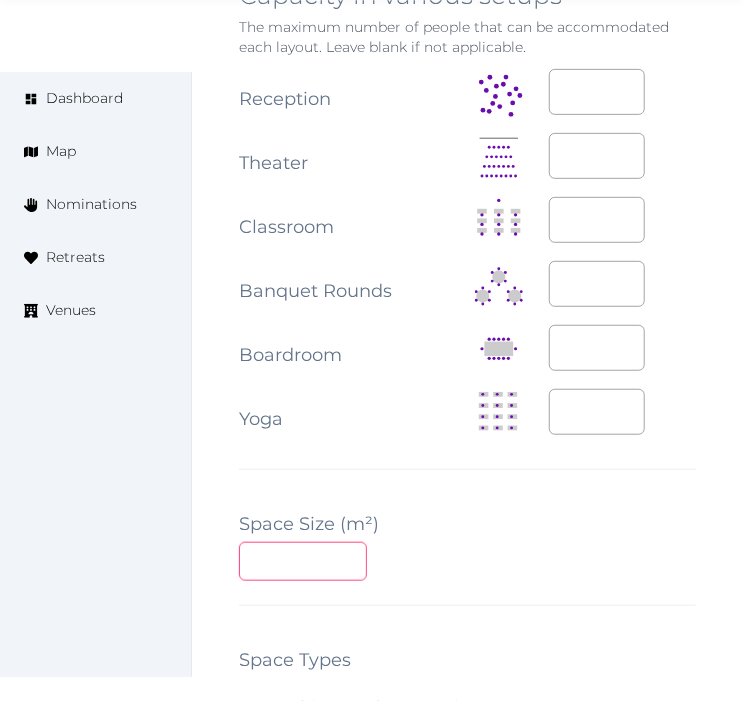 click at bounding box center [303, 561] 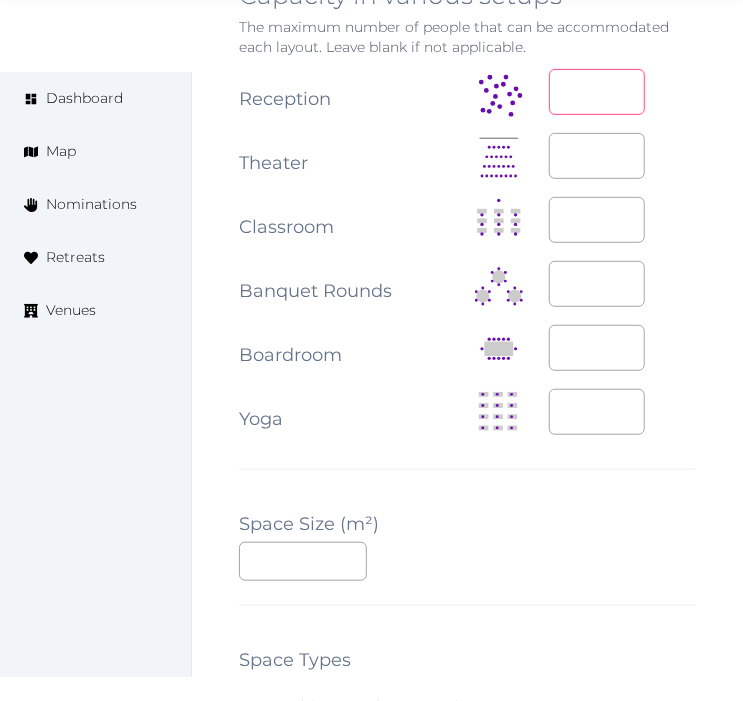 click at bounding box center [597, 92] 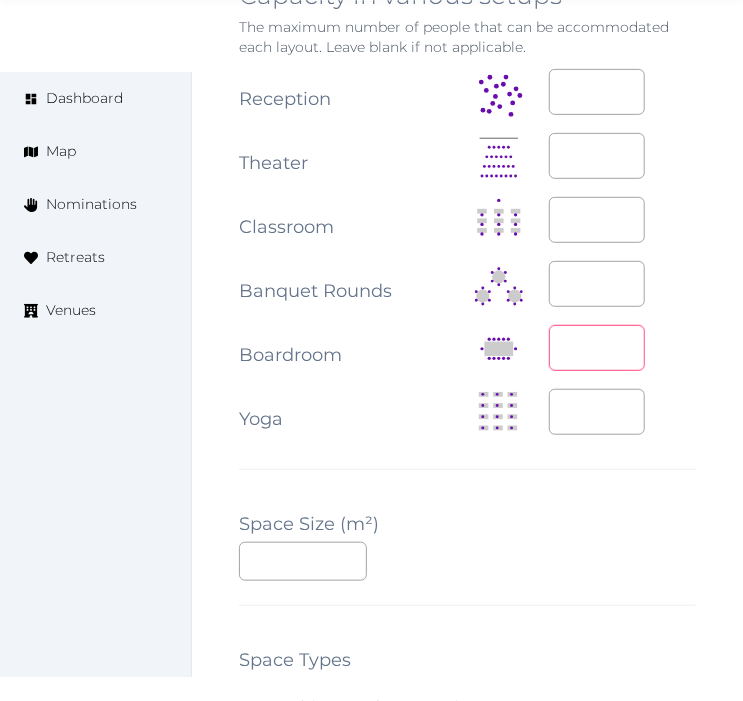 click at bounding box center [597, 348] 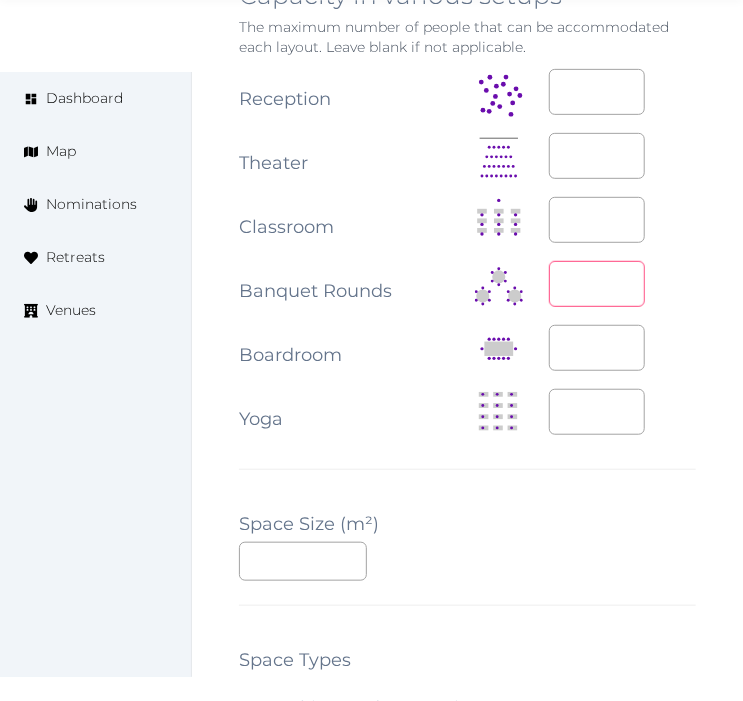 click at bounding box center (597, 284) 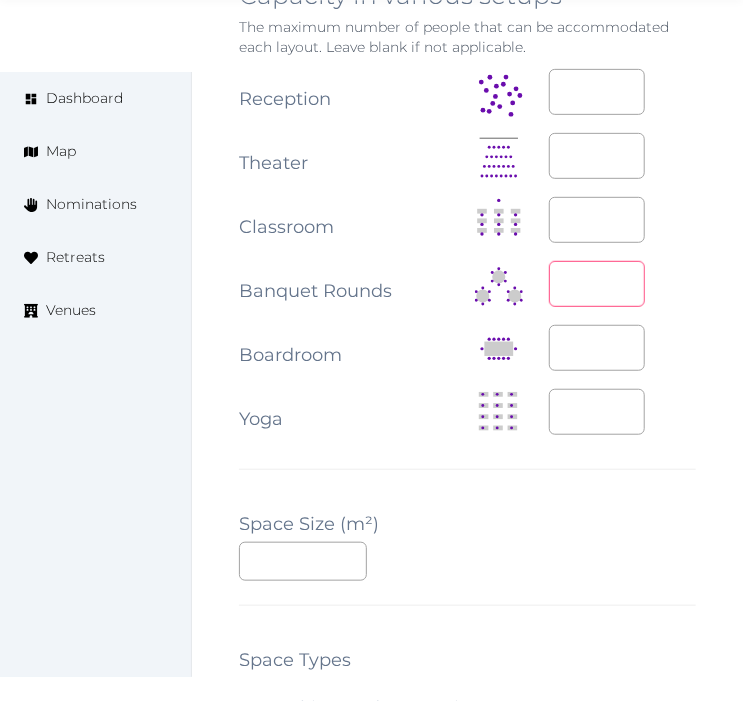 type on "**" 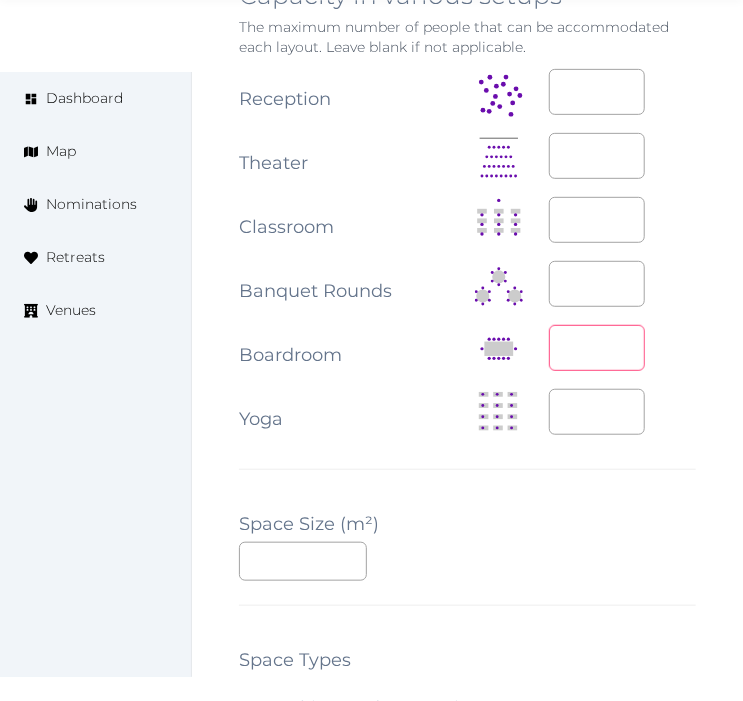click at bounding box center (597, 348) 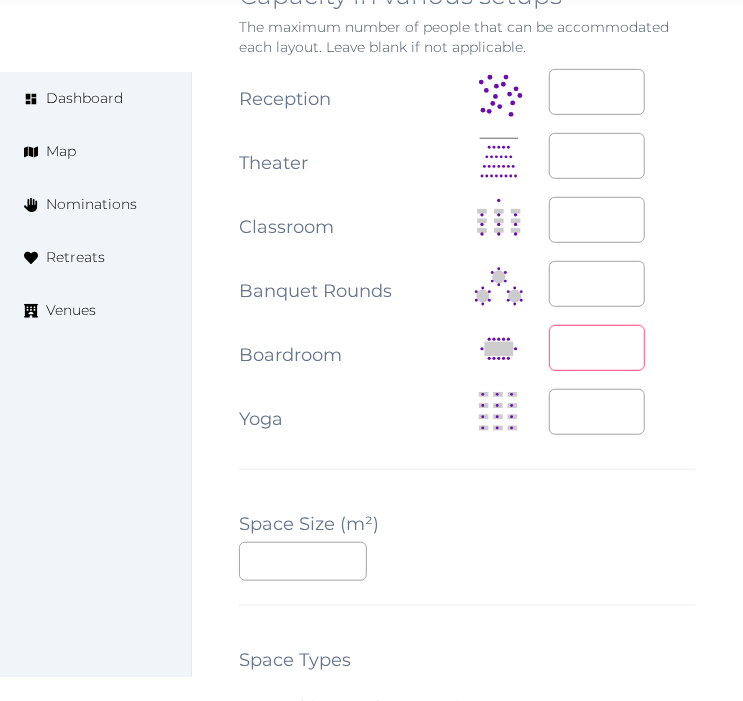 type on "**" 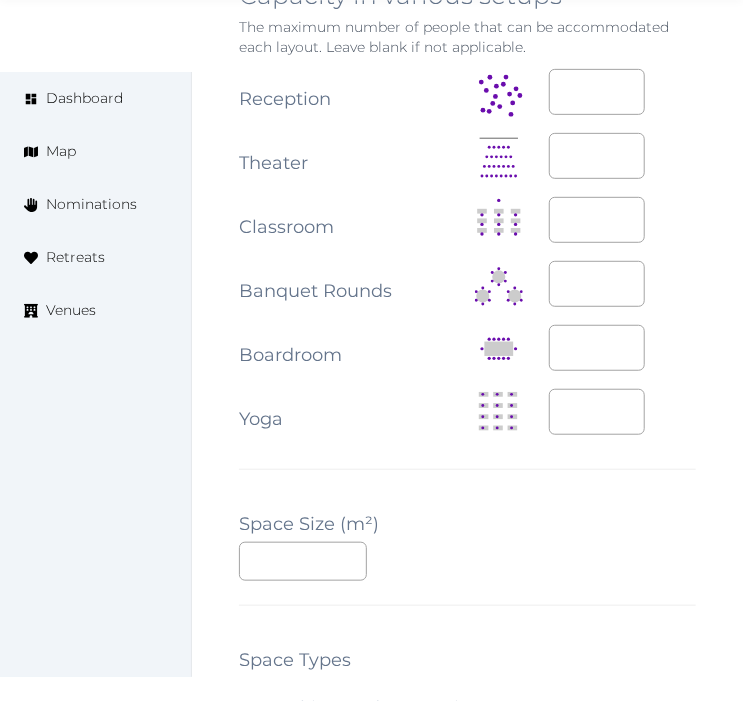 click on "**********" at bounding box center (467, 254) 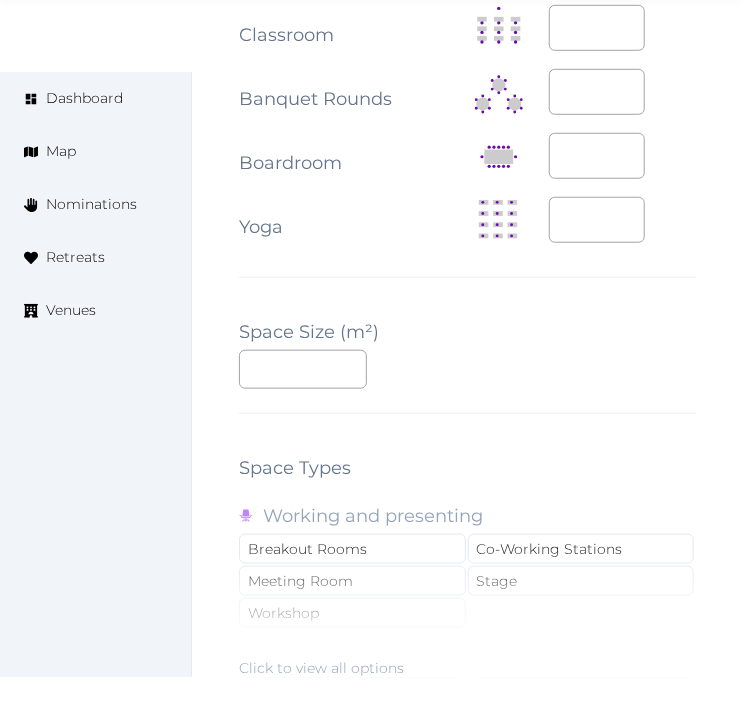 scroll, scrollTop: 2888, scrollLeft: 0, axis: vertical 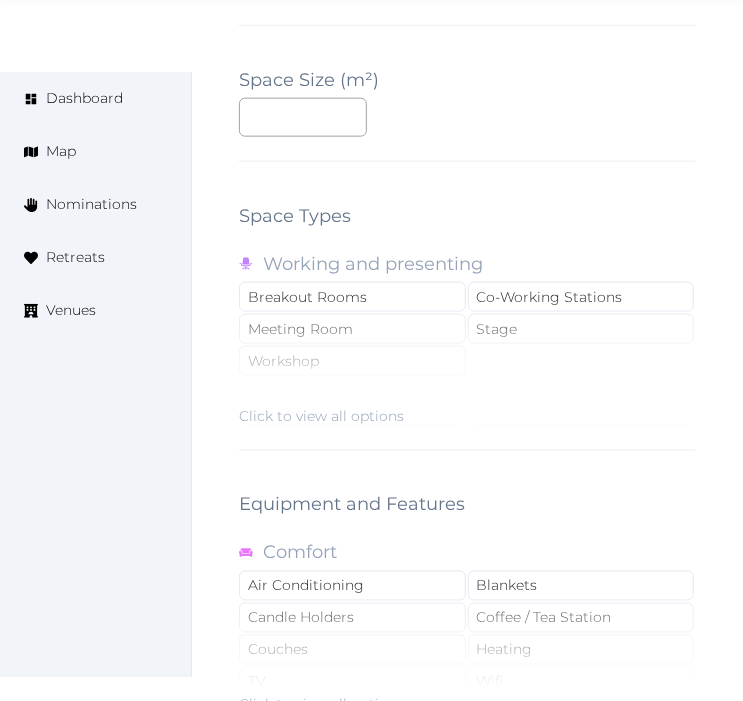 click on "Click to view all options" at bounding box center (467, 362) 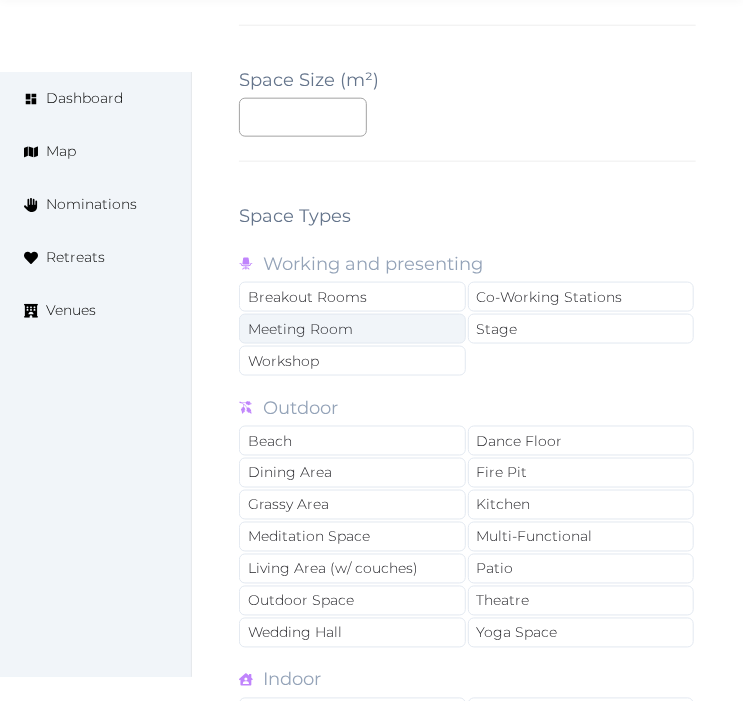 click on "Meeting Room" at bounding box center [352, 329] 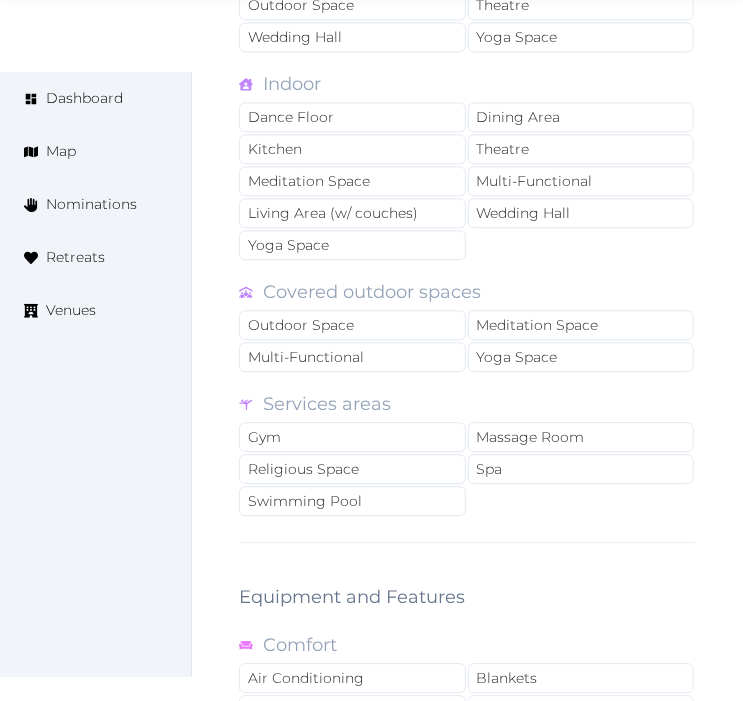 scroll, scrollTop: 3666, scrollLeft: 0, axis: vertical 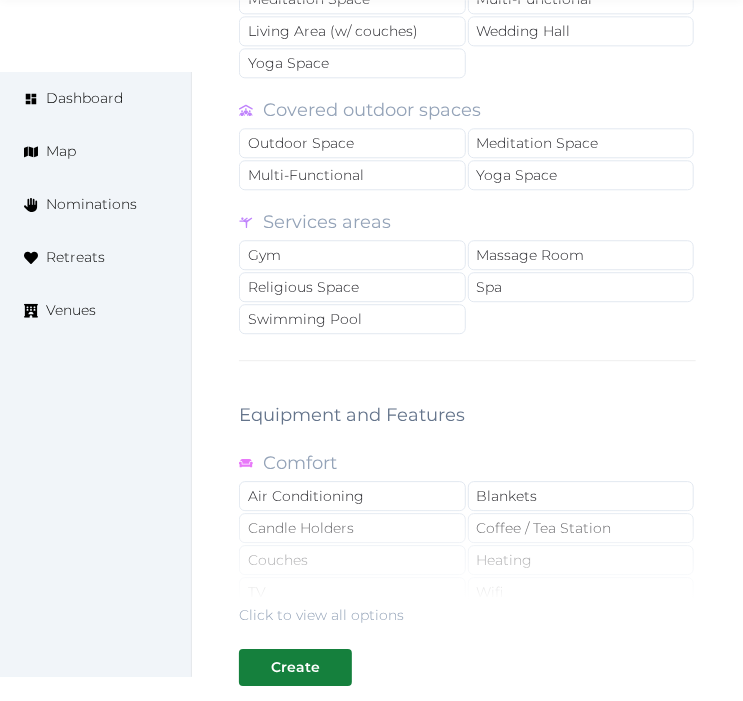 click on "Click to view all options" at bounding box center [467, 561] 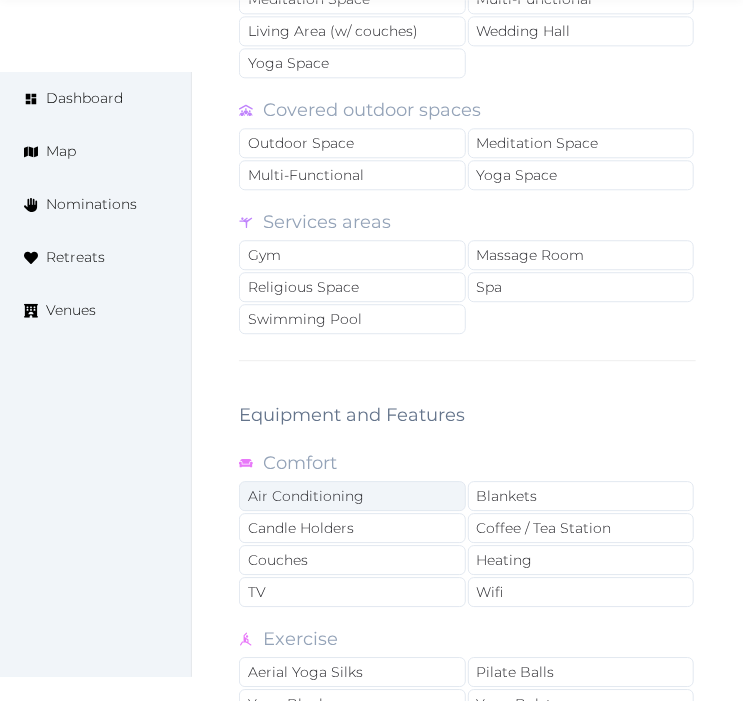 click on "Air Conditioning" at bounding box center [352, 496] 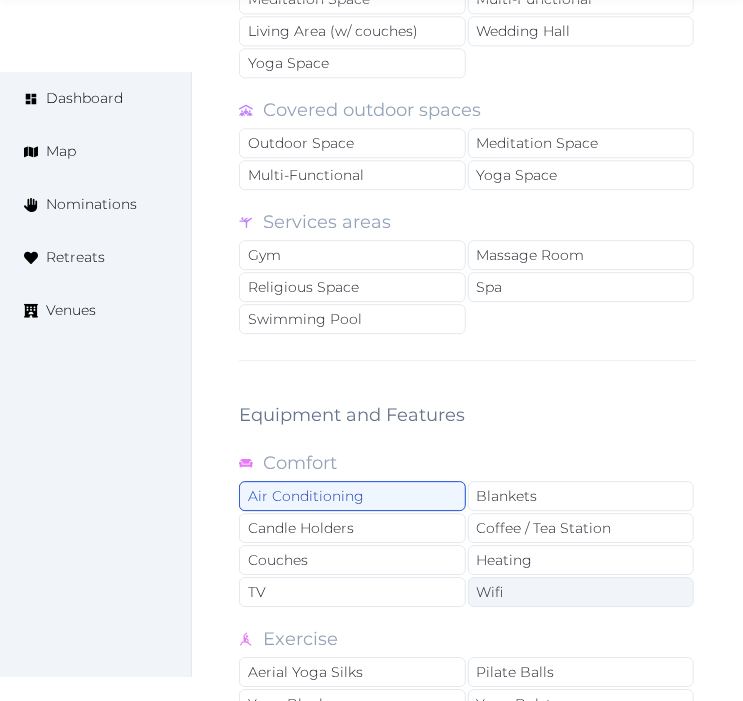 click on "Wifi" at bounding box center (581, 592) 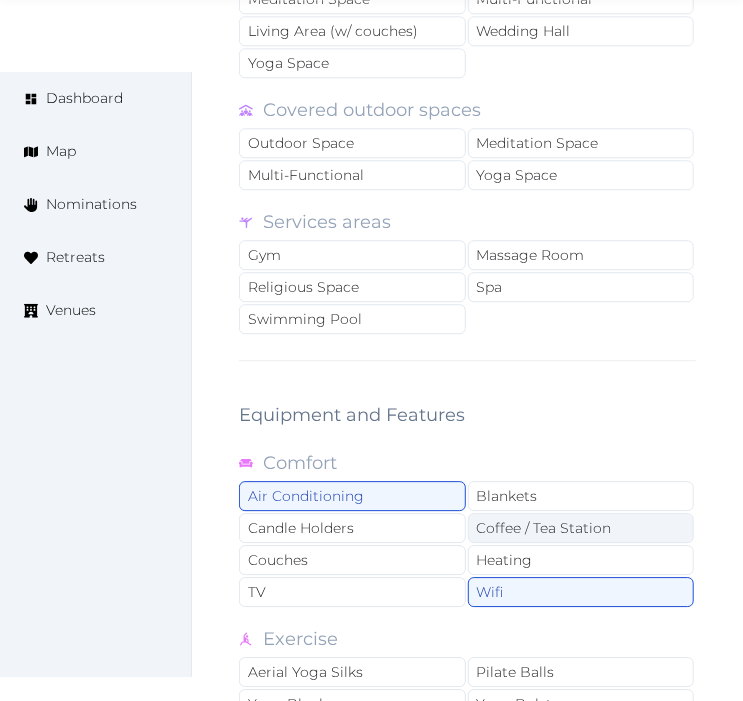 click on "Coffee / Tea Station" at bounding box center [581, 528] 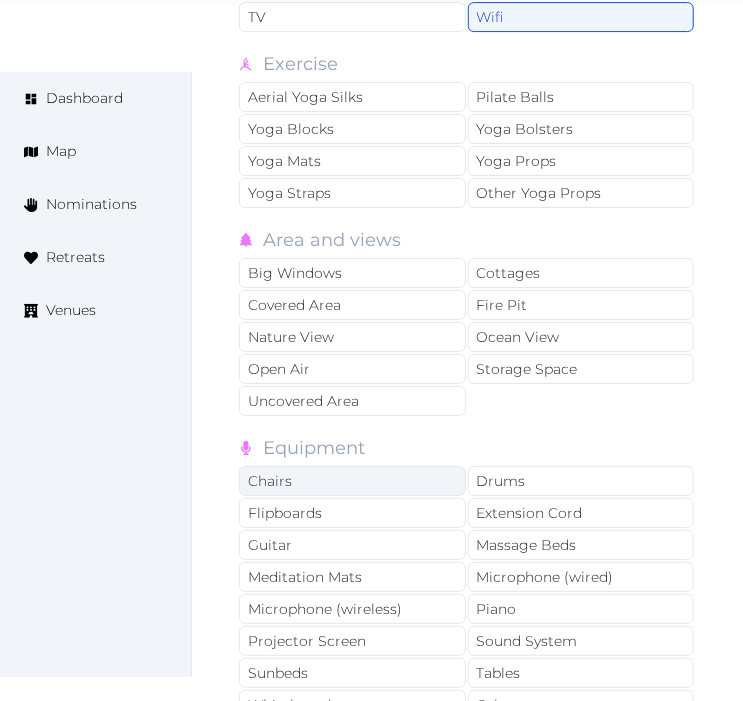 scroll, scrollTop: 4444, scrollLeft: 0, axis: vertical 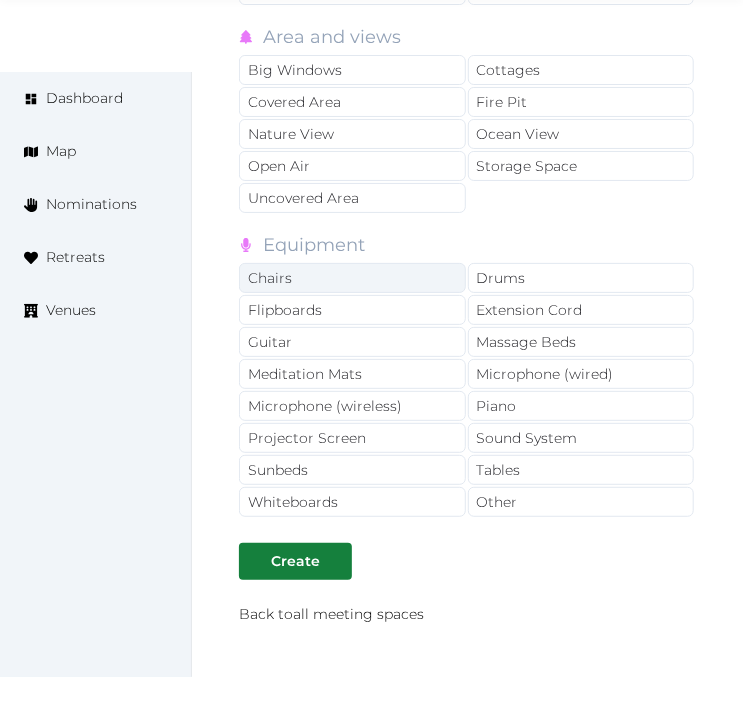 click on "Chairs" at bounding box center (352, 278) 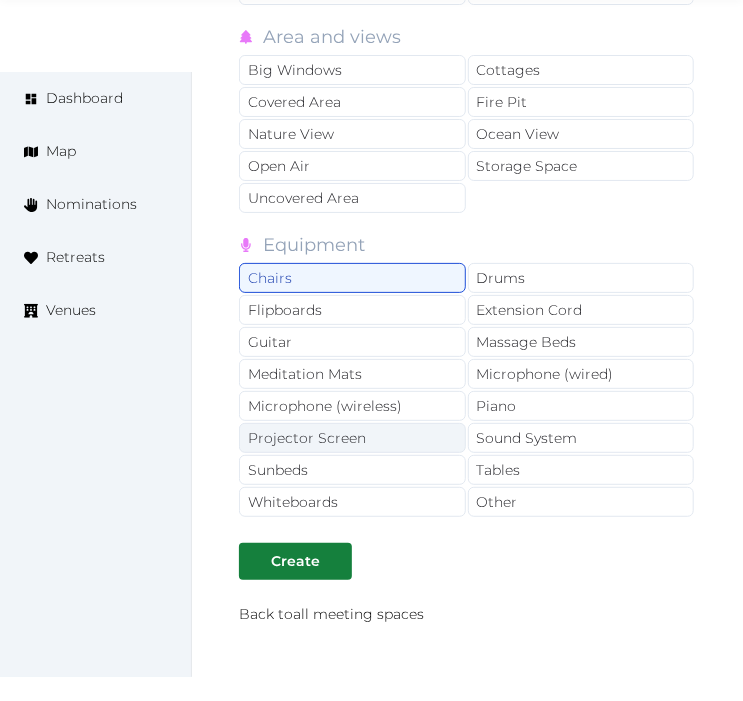 click on "Projector Screen" at bounding box center (352, 438) 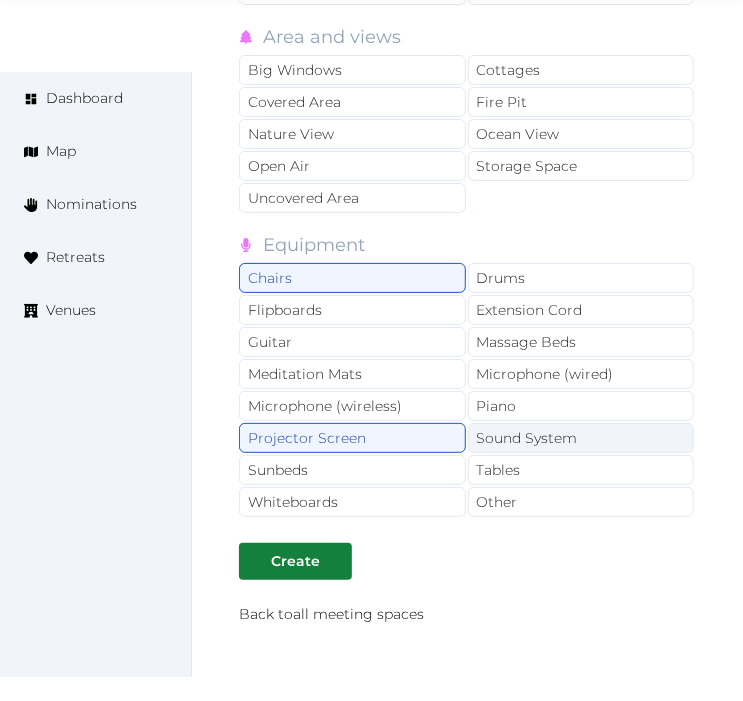 click on "Sound System" at bounding box center [581, 438] 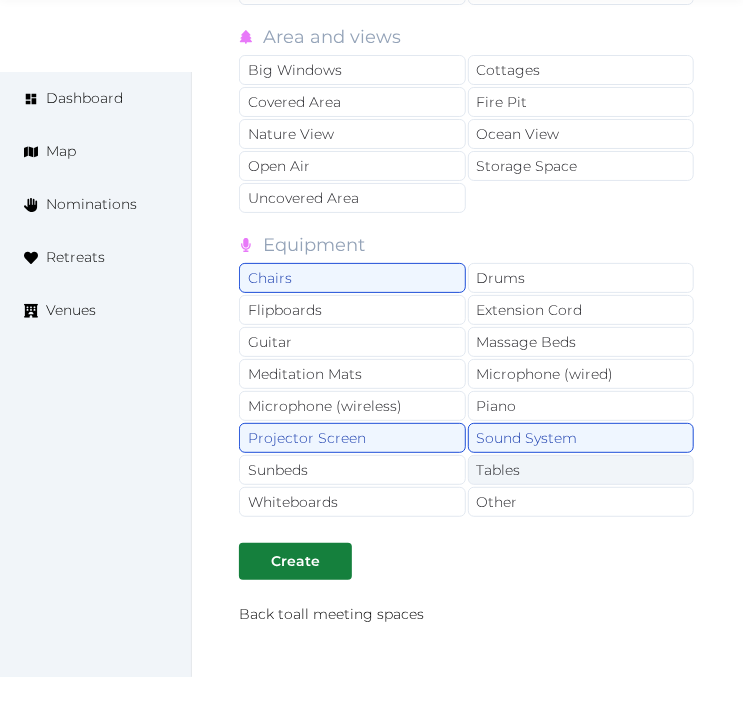 click on "Tables" at bounding box center [581, 470] 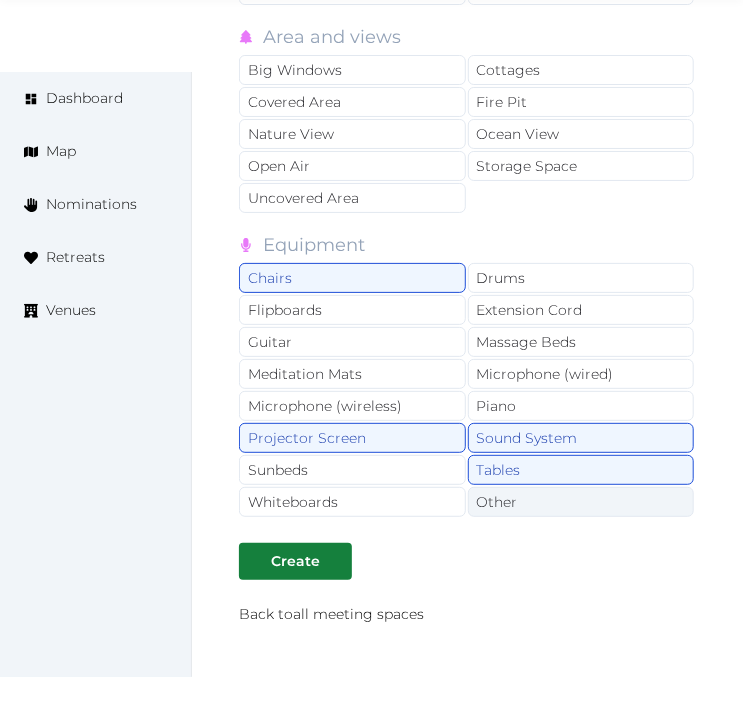 click on "Other" at bounding box center [581, 502] 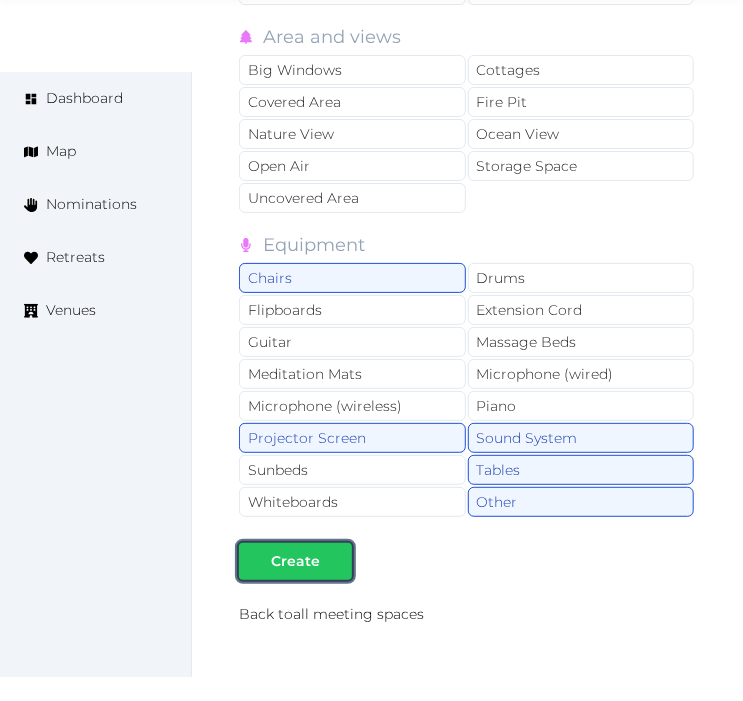 click on "Create" at bounding box center [295, 561] 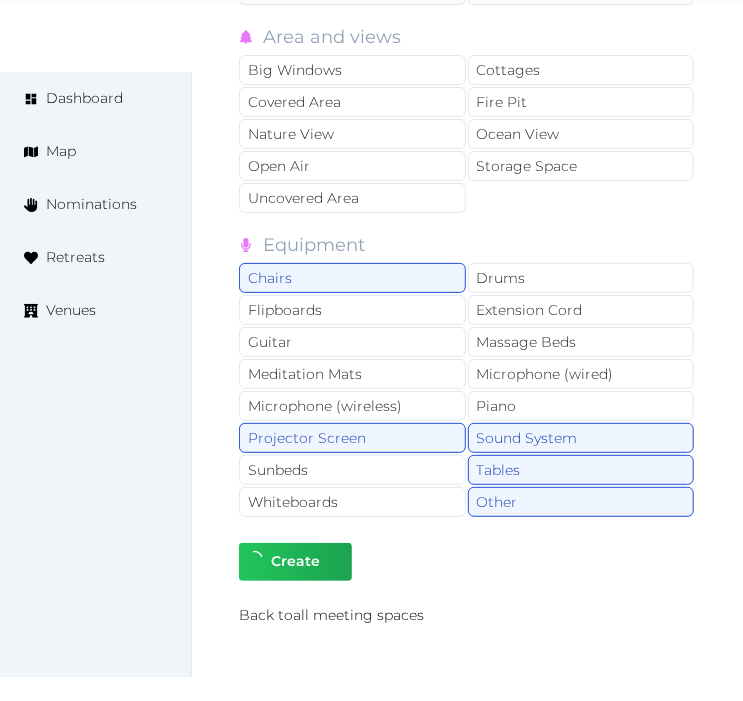 scroll, scrollTop: 4516, scrollLeft: 0, axis: vertical 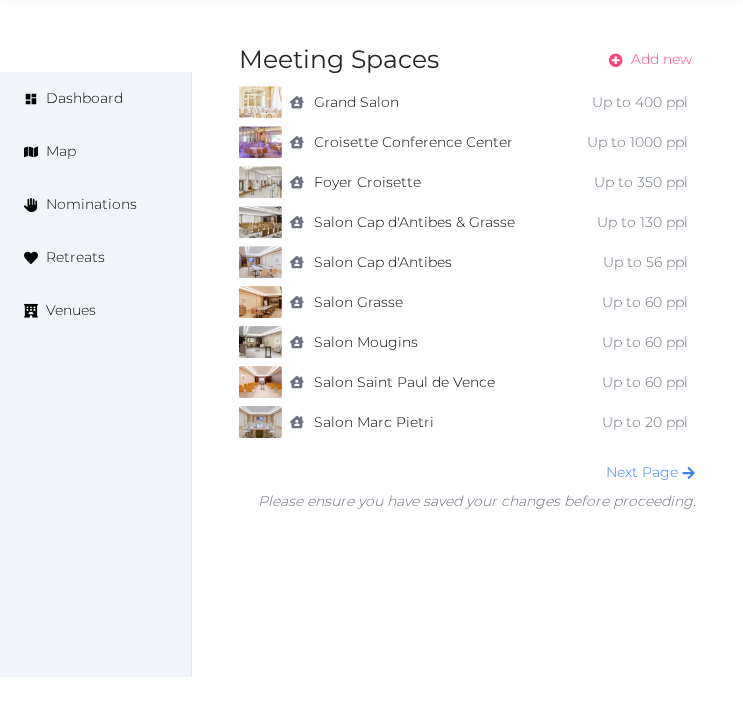 click on "Add new" at bounding box center [661, 59] 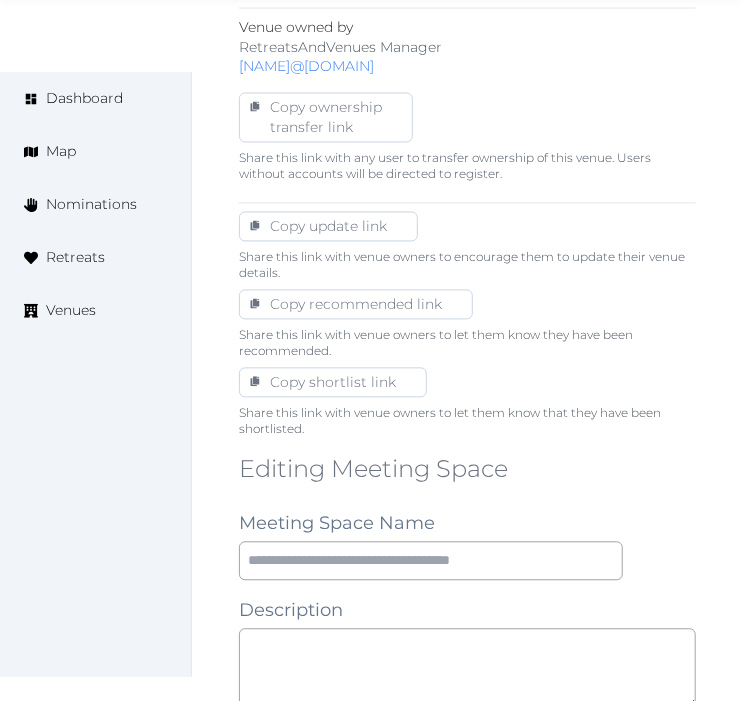 scroll, scrollTop: 1111, scrollLeft: 0, axis: vertical 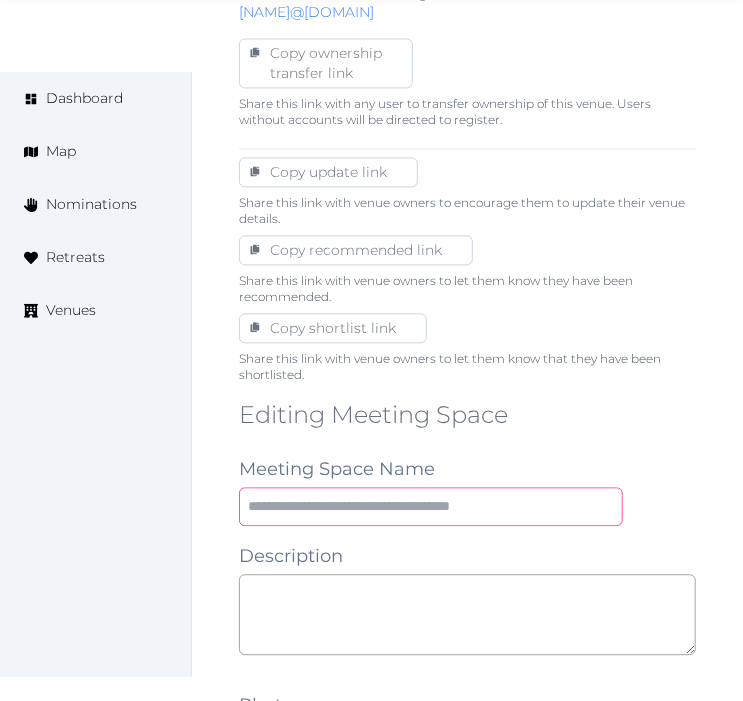 click at bounding box center [431, 507] 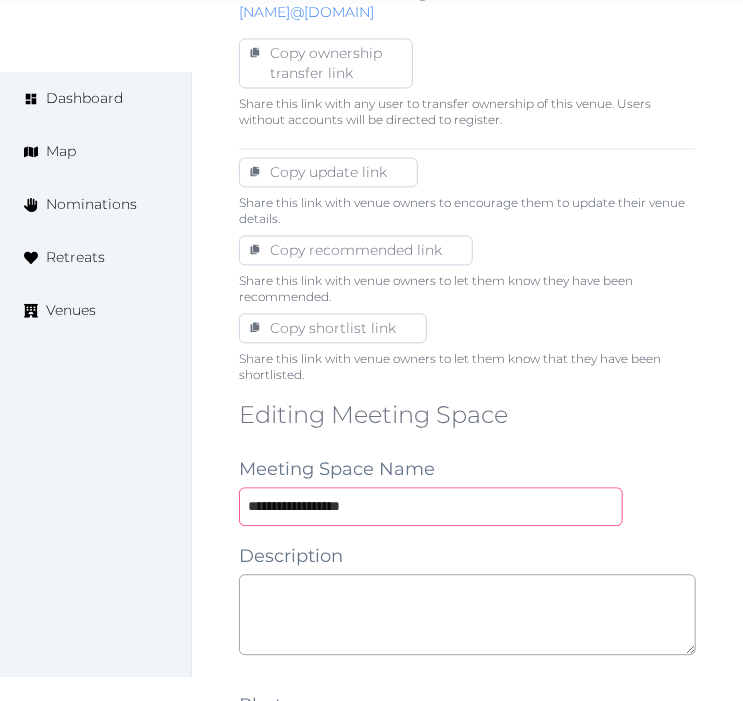 type on "**********" 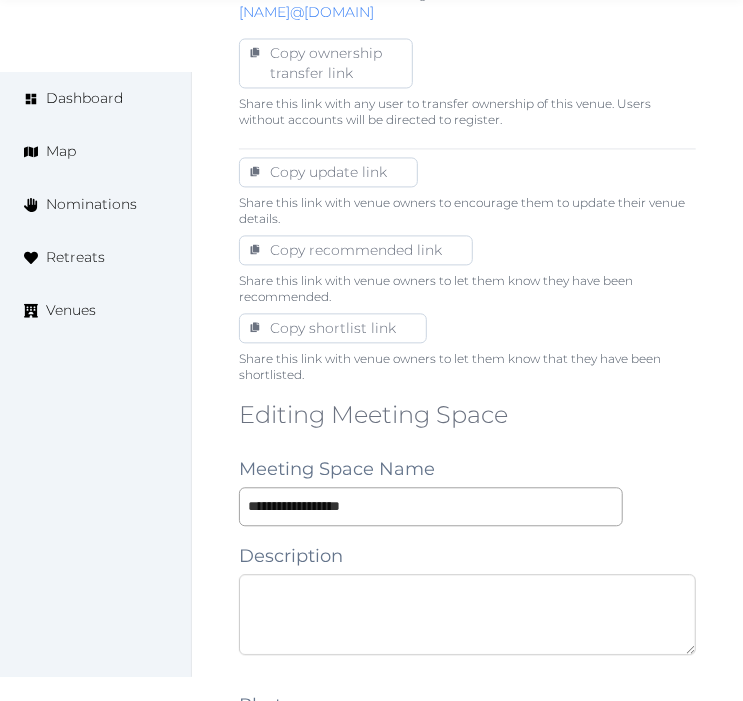 paste on "**********" 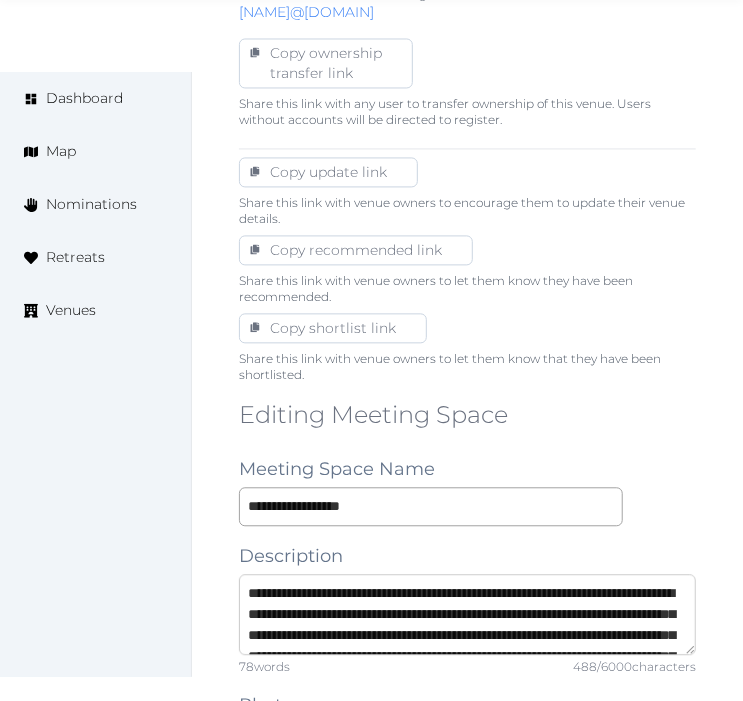 scroll, scrollTop: 136, scrollLeft: 0, axis: vertical 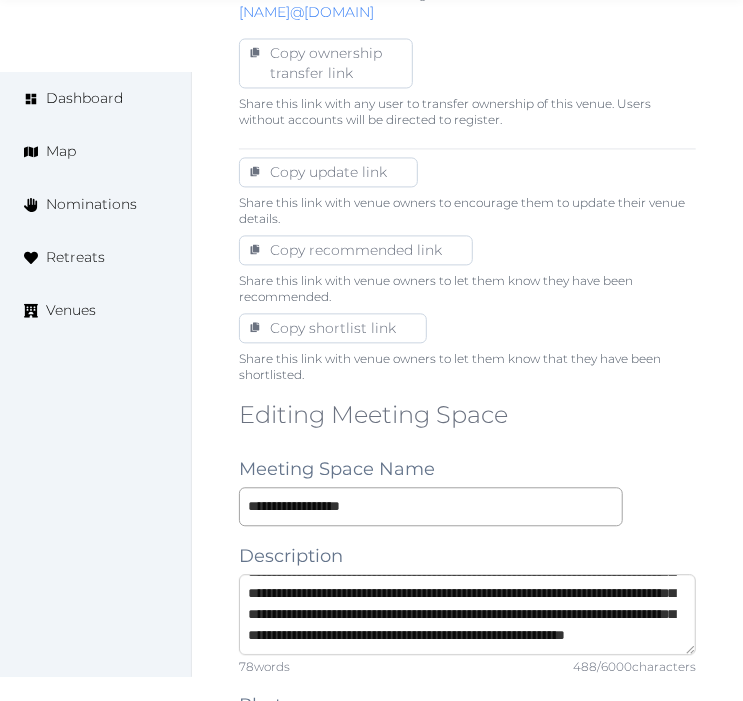 type on "**********" 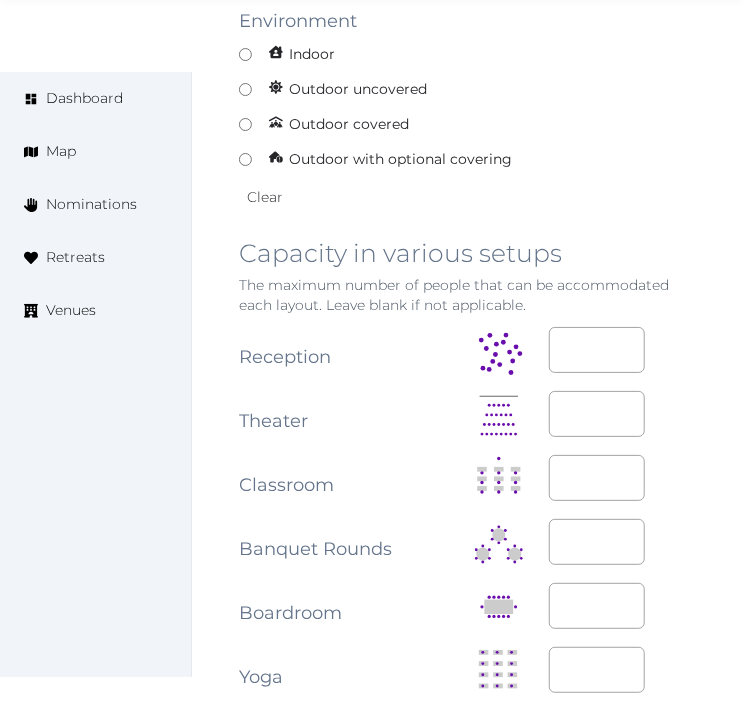 scroll, scrollTop: 1888, scrollLeft: 0, axis: vertical 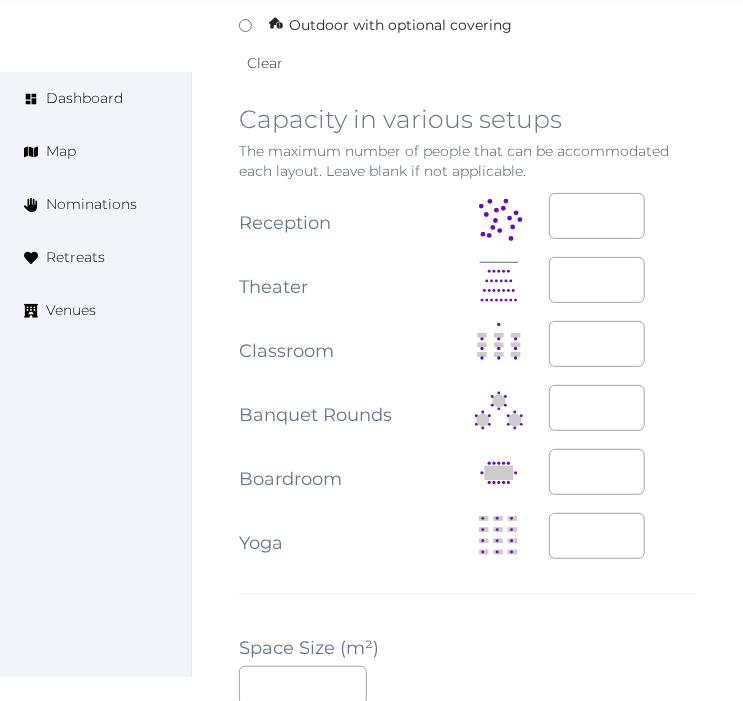 click at bounding box center [512, 409] 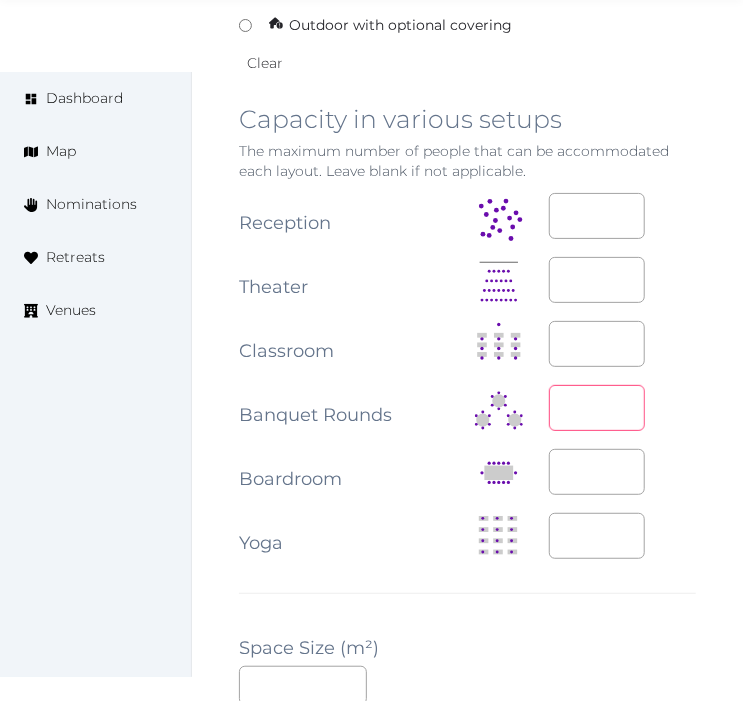 click at bounding box center [597, 408] 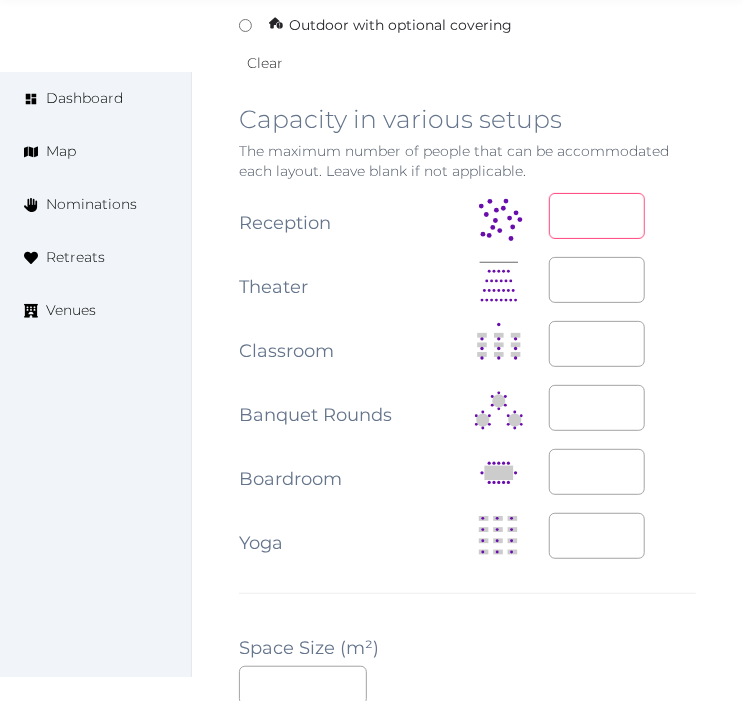 click at bounding box center [597, 216] 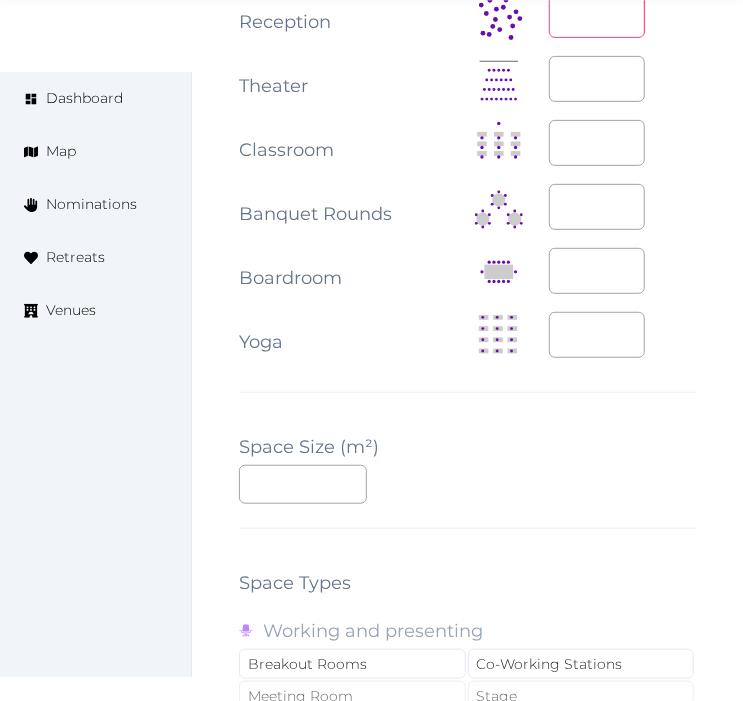 scroll, scrollTop: 2444, scrollLeft: 0, axis: vertical 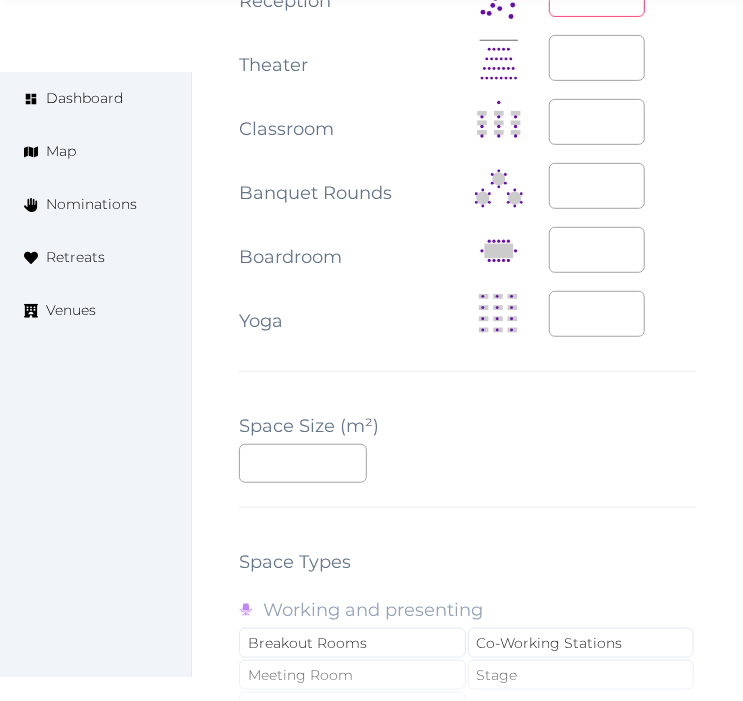 type on "****" 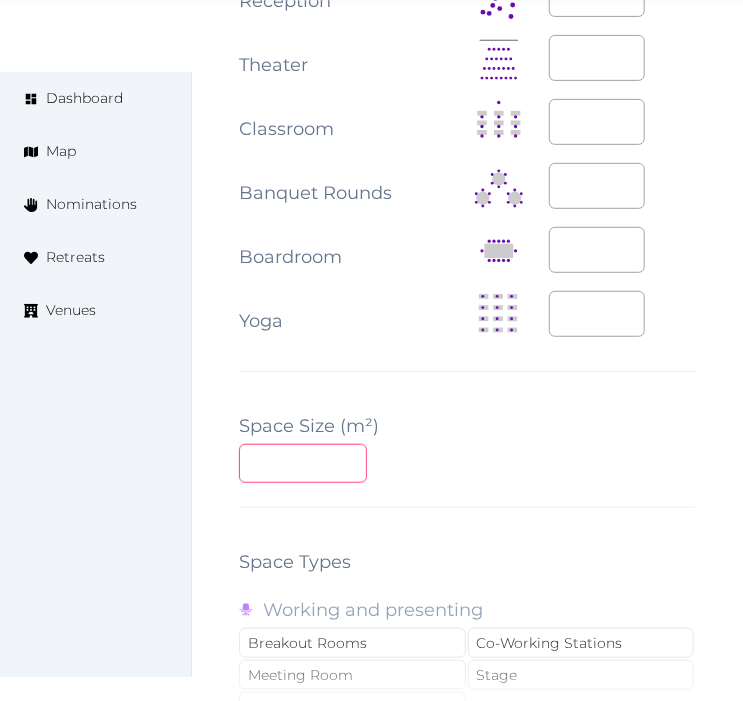 click at bounding box center [303, 463] 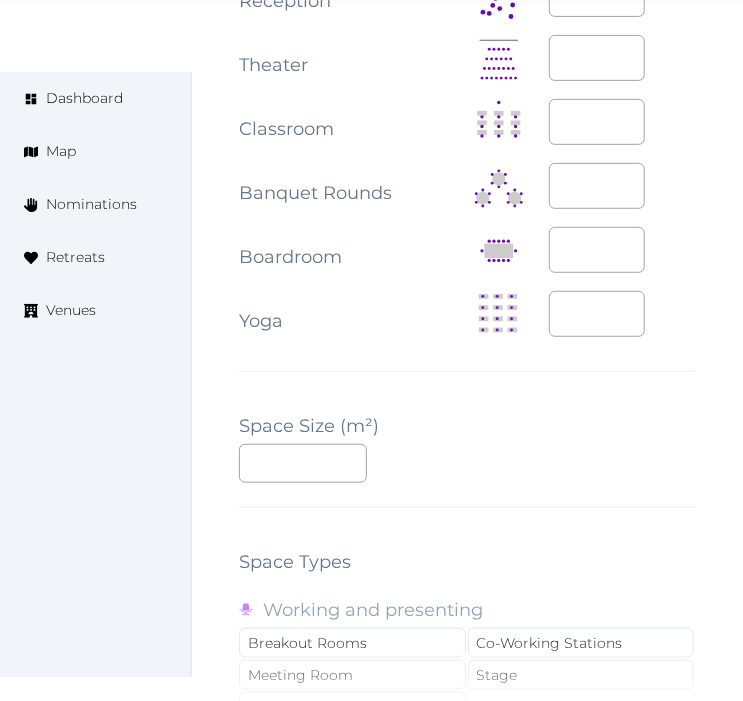 click on "**********" at bounding box center [467, 205] 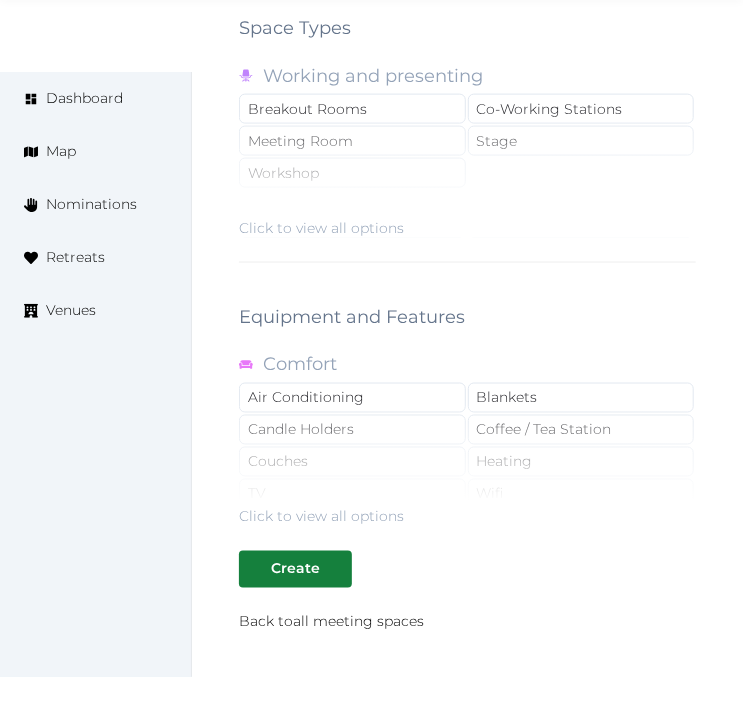 scroll, scrollTop: 3115, scrollLeft: 0, axis: vertical 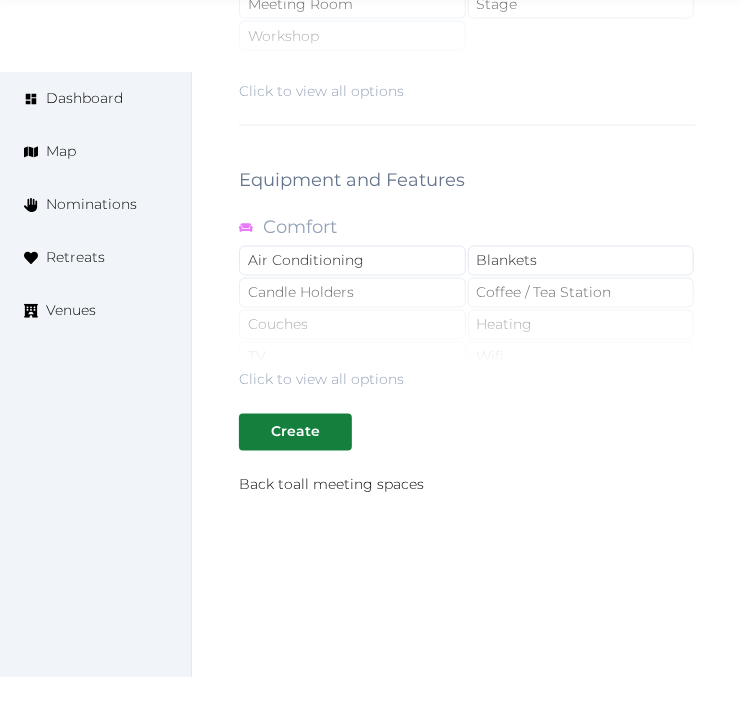 click on "Click to view all options" at bounding box center (321, 91) 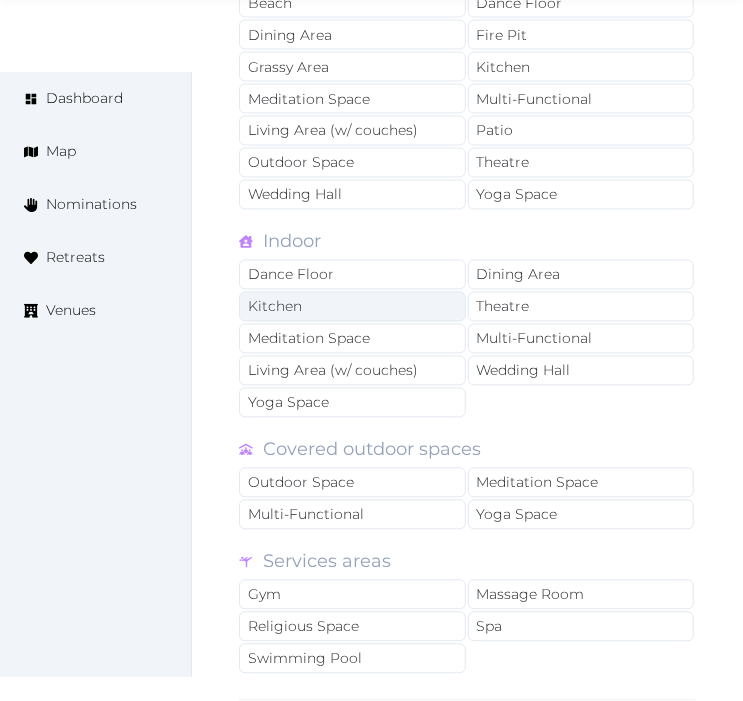 scroll, scrollTop: 3337, scrollLeft: 0, axis: vertical 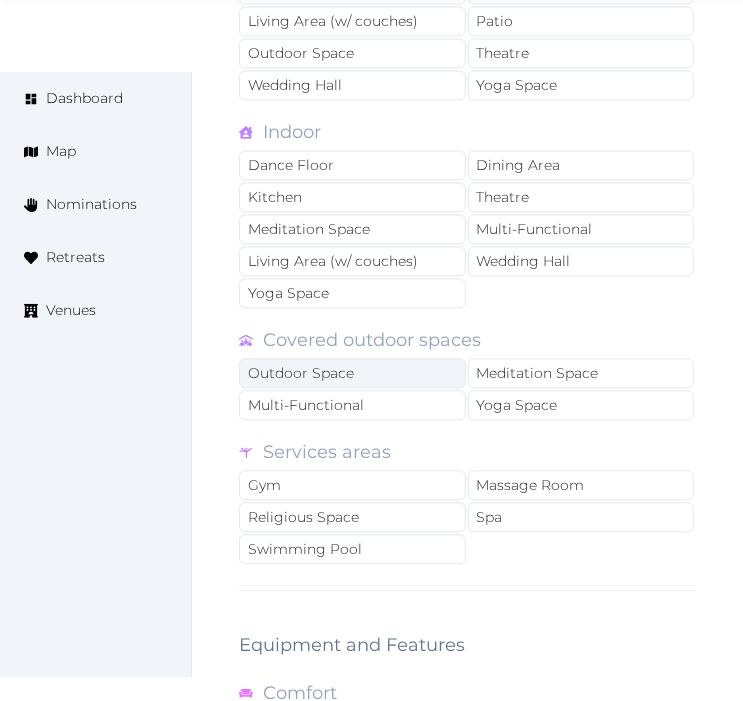 click on "Outdoor Space" at bounding box center [352, 374] 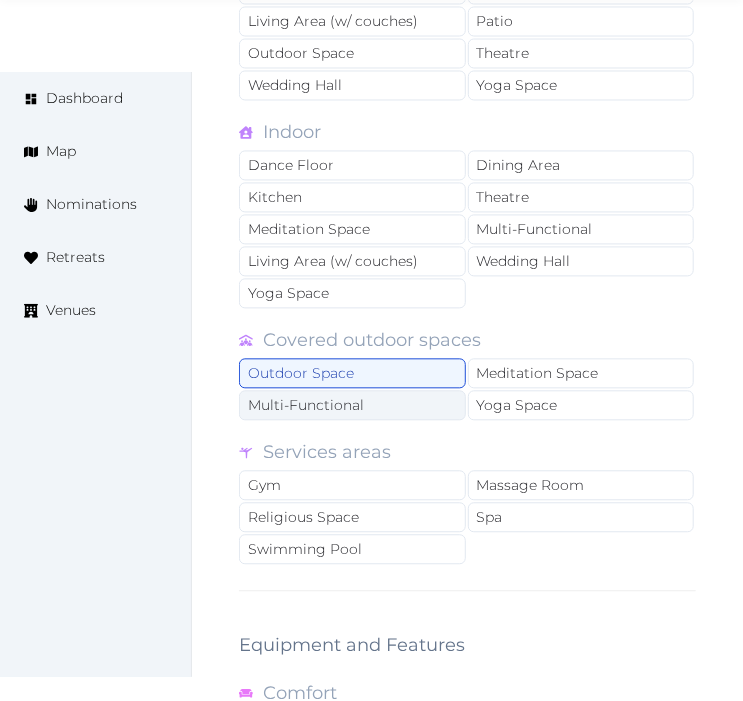click on "Multi-Functional" at bounding box center (352, 406) 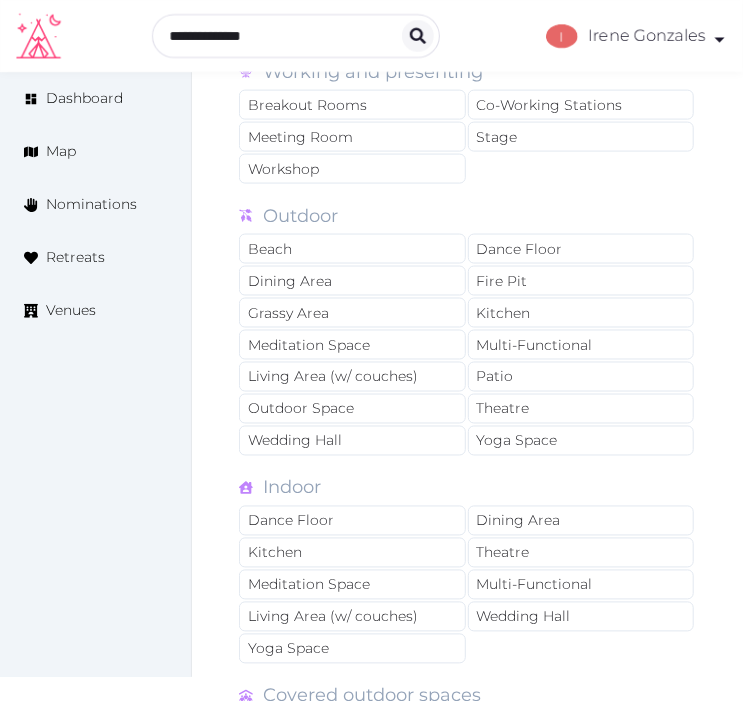 scroll, scrollTop: 2893, scrollLeft: 0, axis: vertical 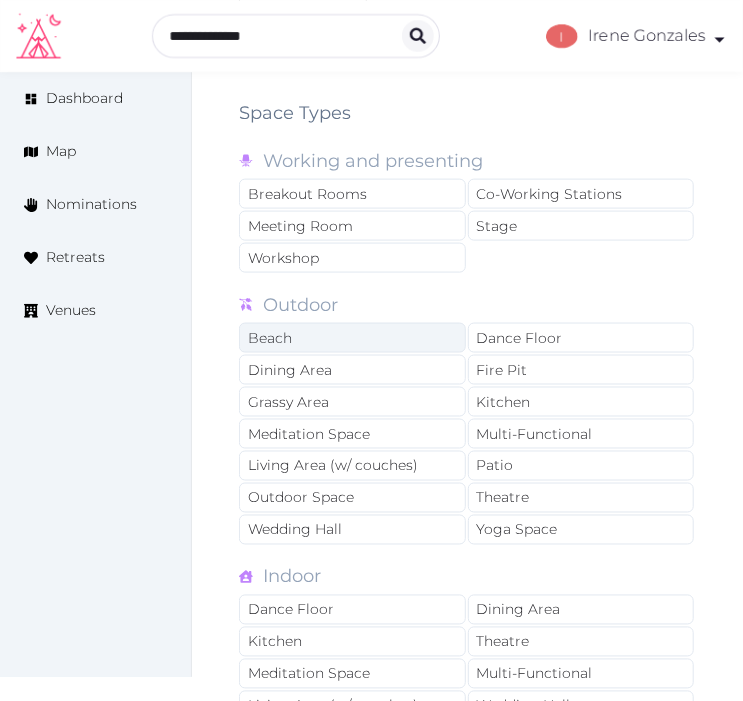 click on "Beach" at bounding box center (352, 338) 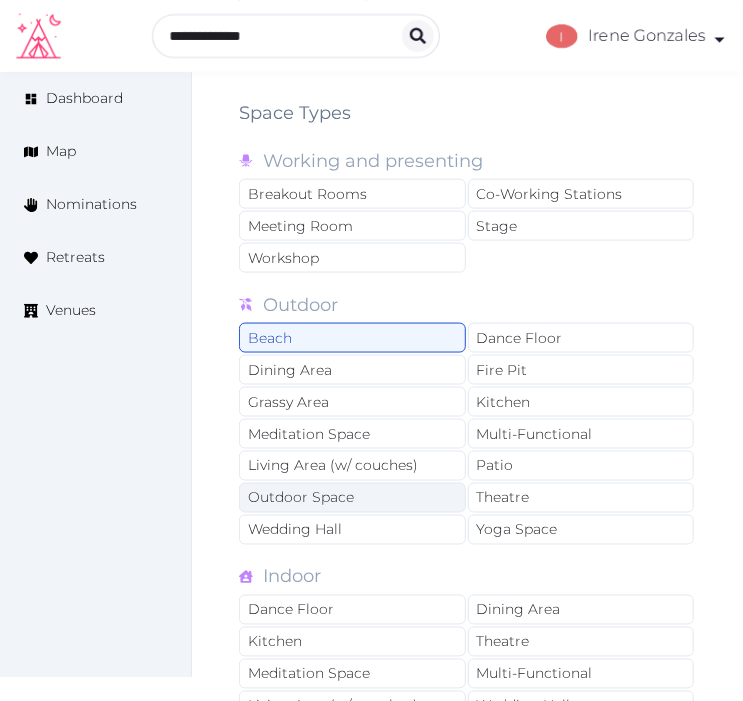 click on "Outdoor Space" at bounding box center (352, 498) 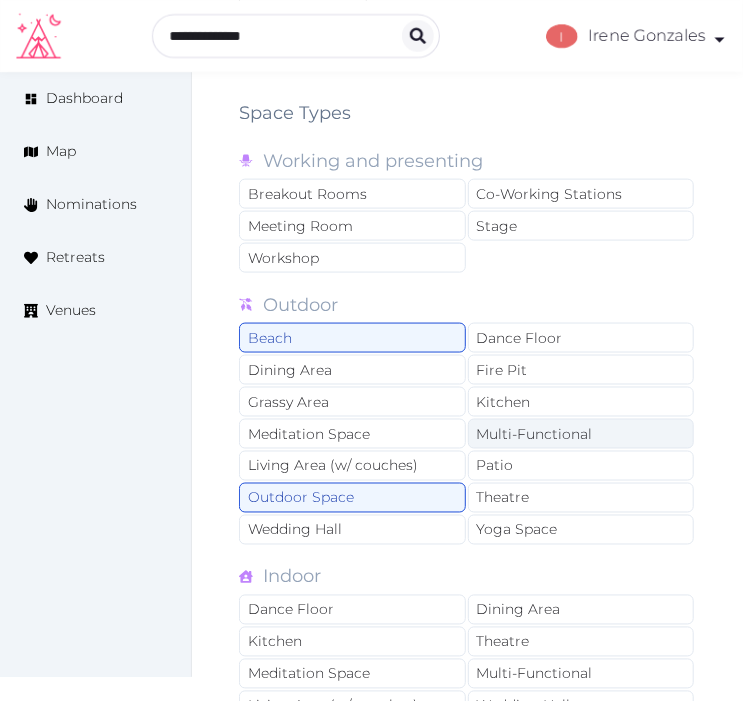 click on "Multi-Functional" at bounding box center (581, 434) 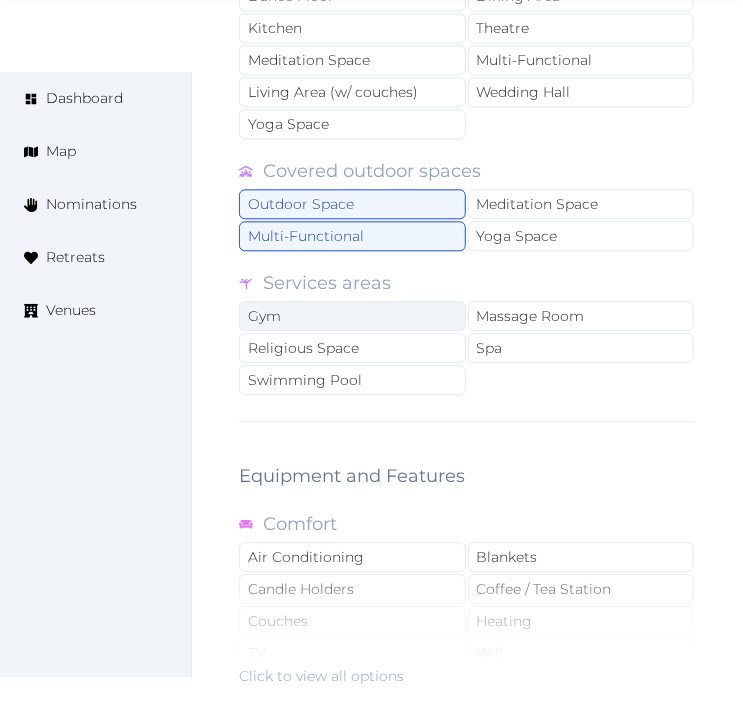 scroll, scrollTop: 3671, scrollLeft: 0, axis: vertical 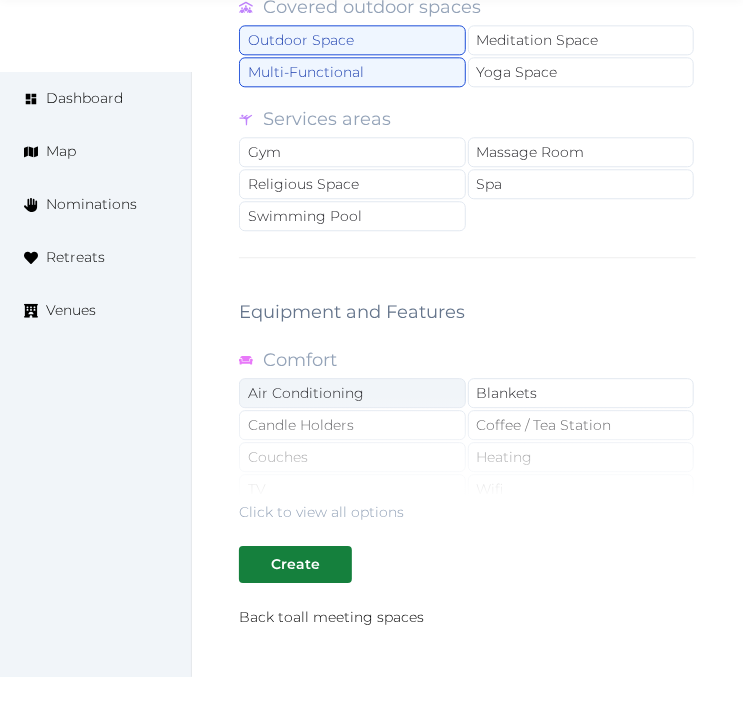 click on "Air Conditioning" at bounding box center (352, 393) 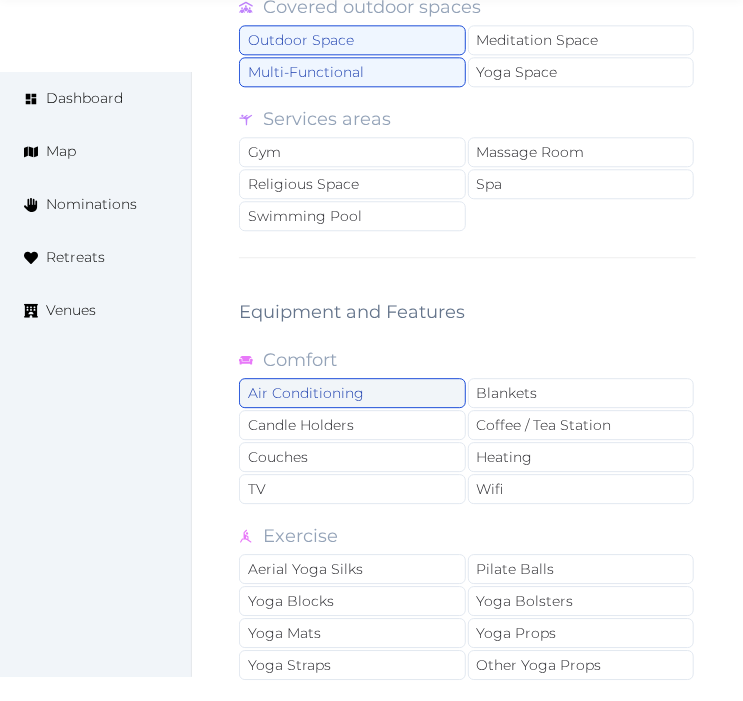 click on "Air Conditioning" at bounding box center (352, 393) 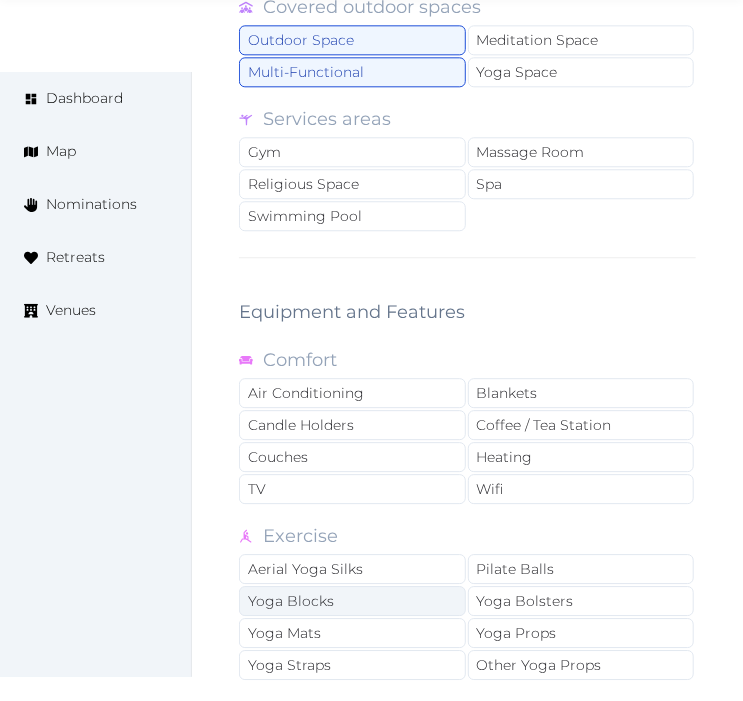 scroll, scrollTop: 4115, scrollLeft: 0, axis: vertical 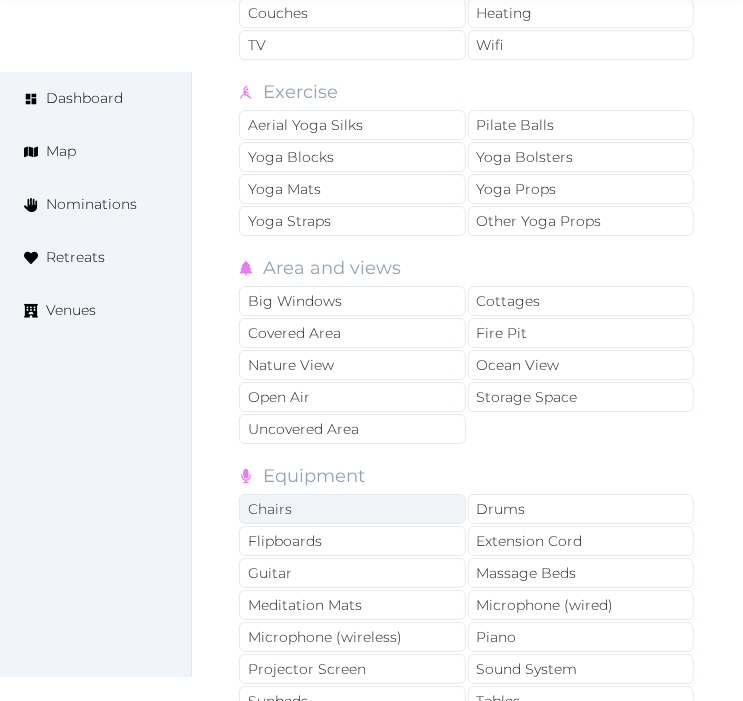 click on "Chairs" at bounding box center [352, 509] 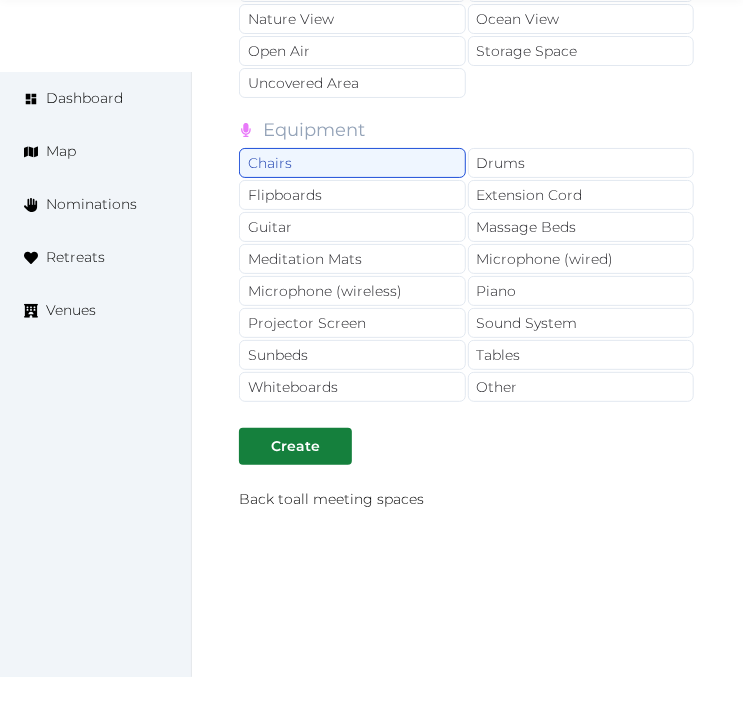 scroll, scrollTop: 4483, scrollLeft: 0, axis: vertical 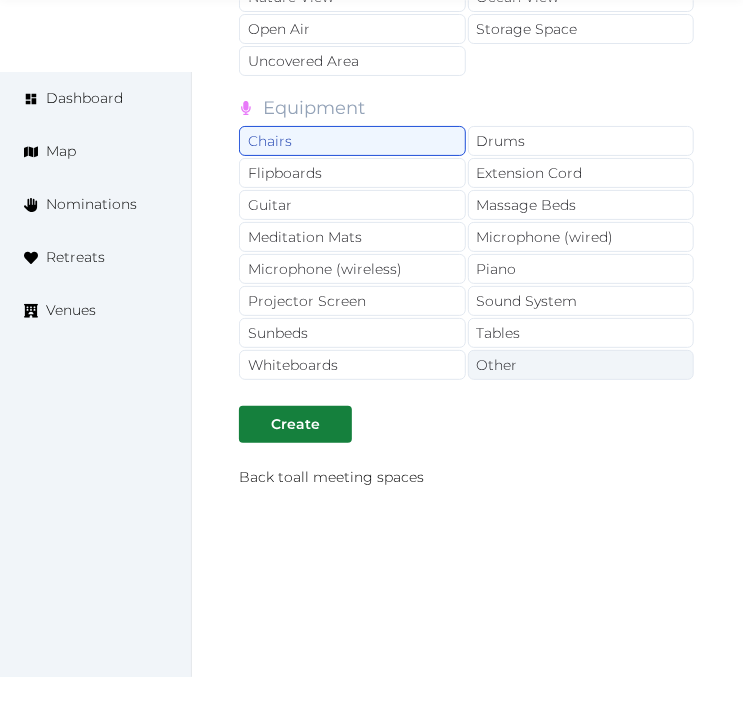 click on "Other" at bounding box center [581, 365] 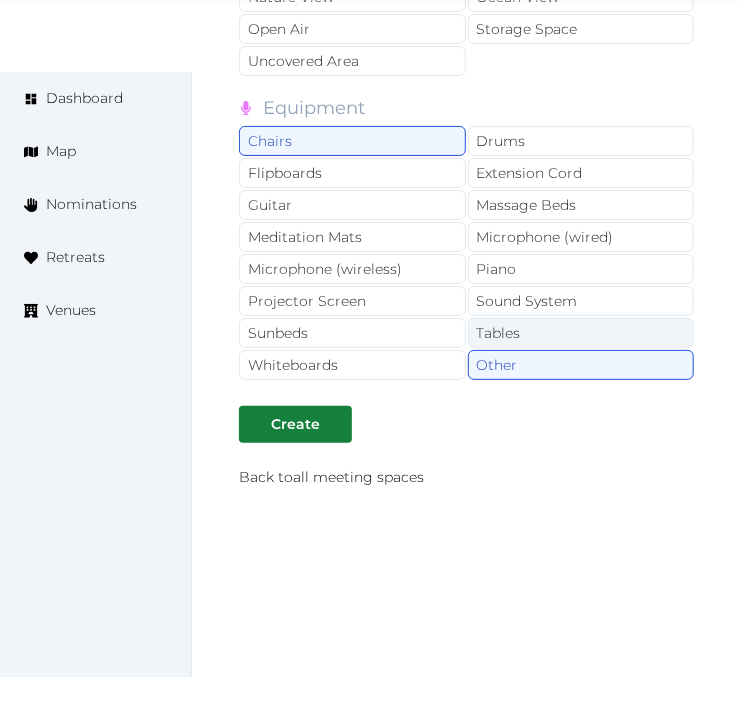 click on "Tables" at bounding box center [581, 333] 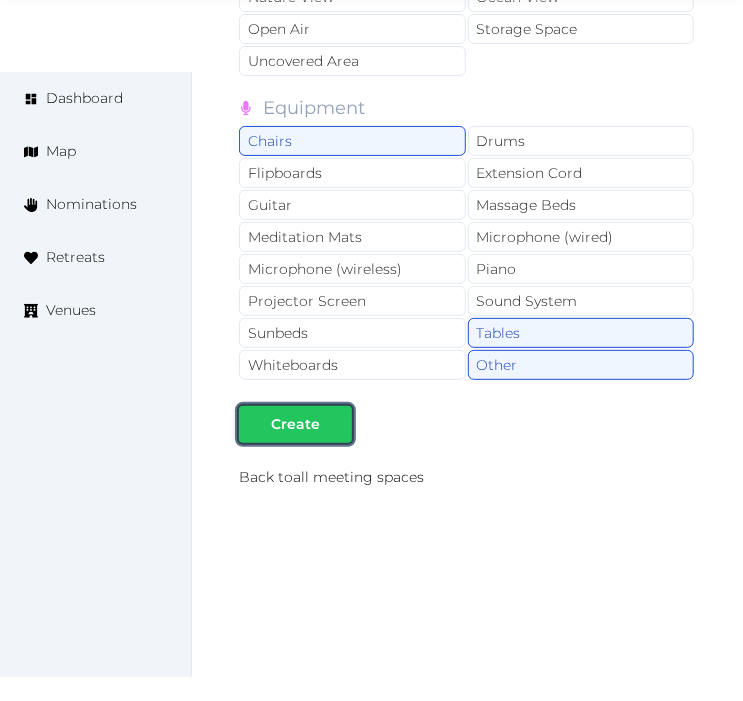 click on "Create" at bounding box center [295, 424] 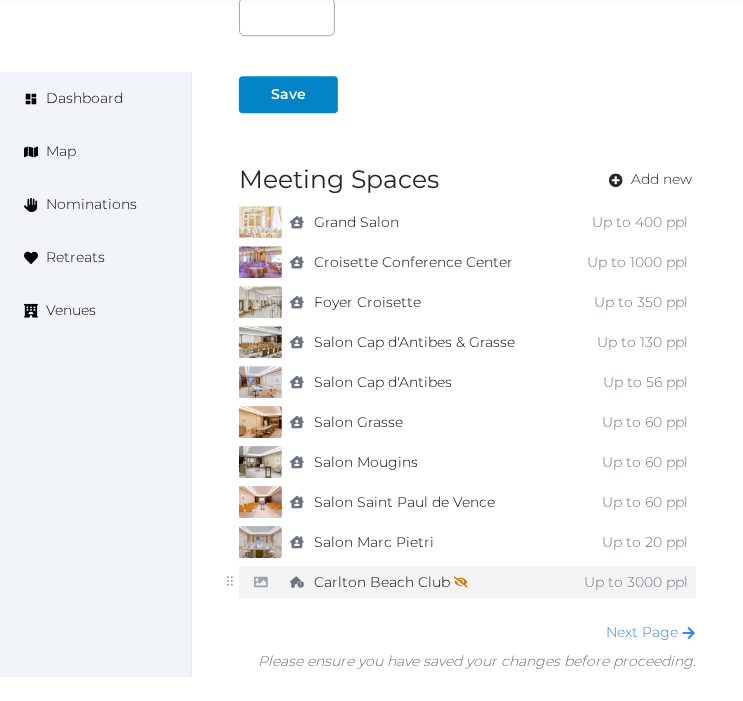 scroll, scrollTop: 1666, scrollLeft: 0, axis: vertical 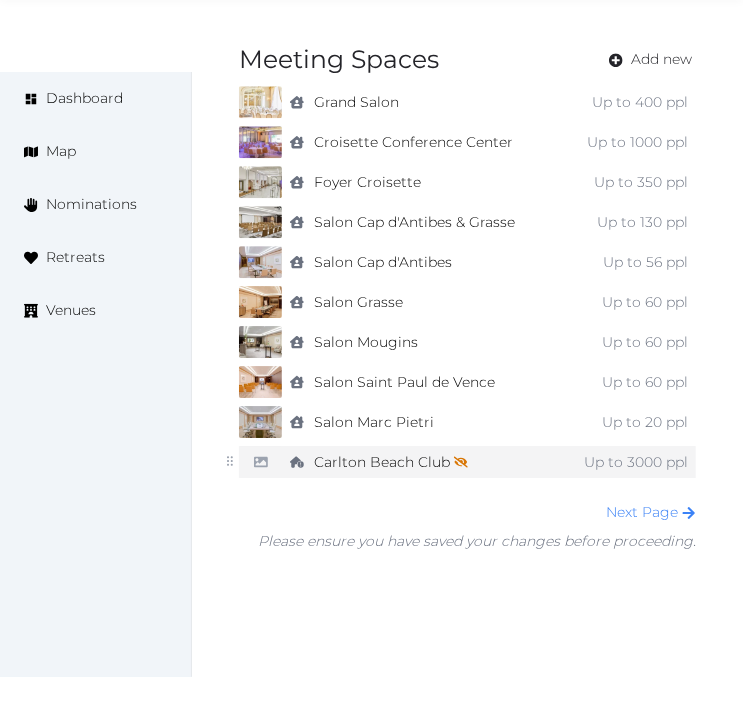 click on "outdoor with optional covering" at bounding box center [302, 462] 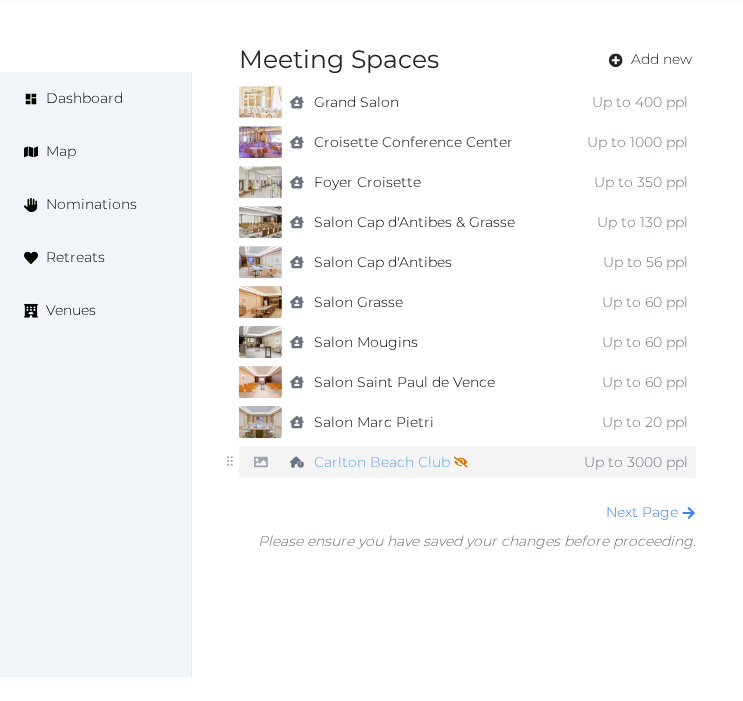 click on "[LOCATION]   Not shown on profile until a name, description, and photo are added." at bounding box center [391, 462] 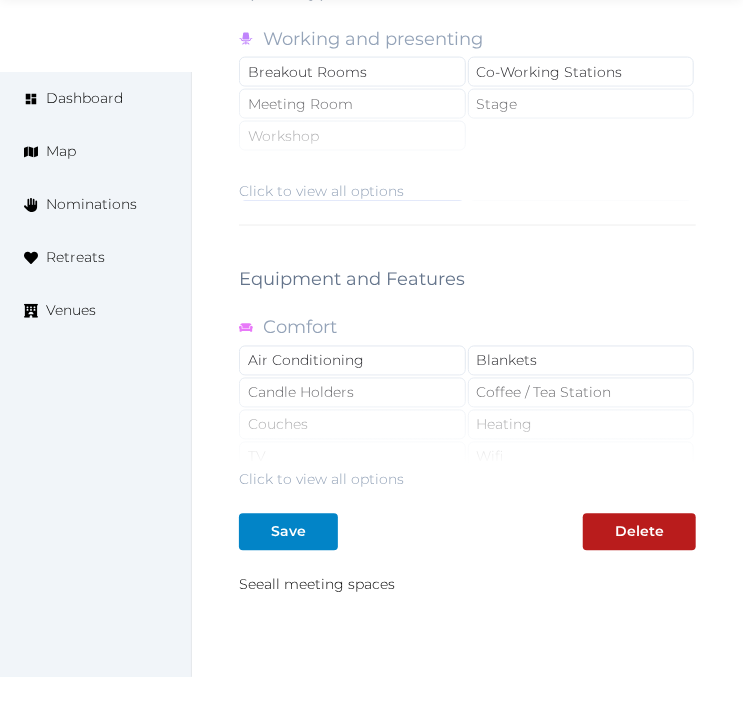 scroll, scrollTop: 3214, scrollLeft: 0, axis: vertical 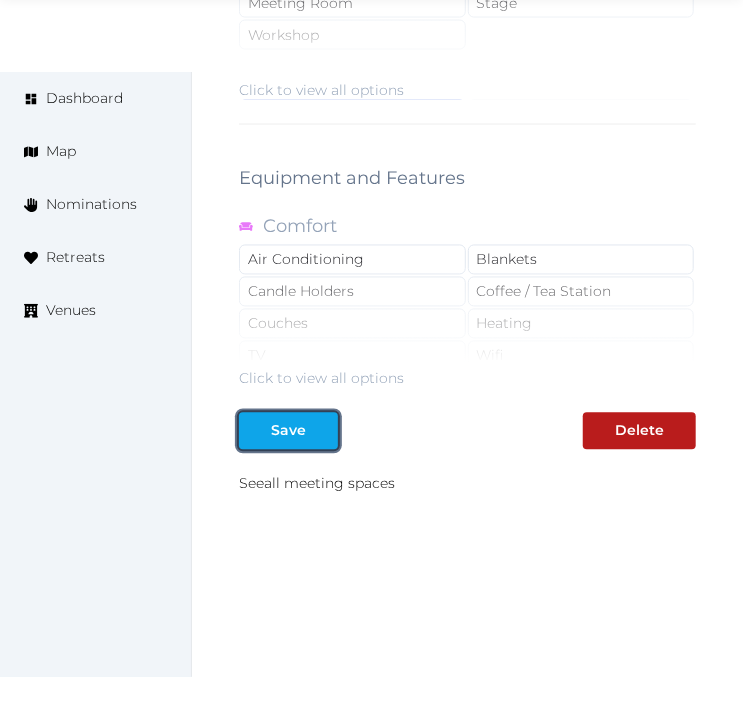 click on "Save" at bounding box center (288, 431) 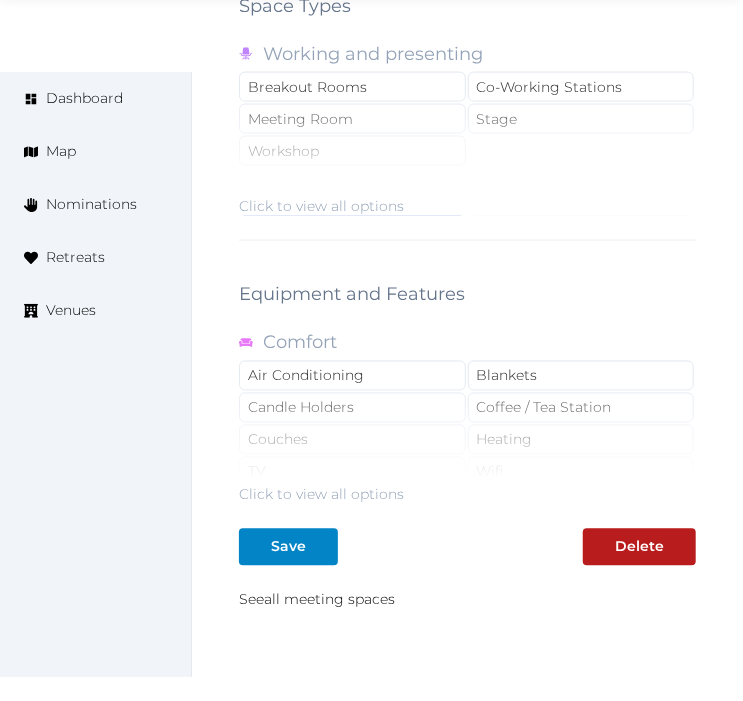 scroll, scrollTop: 3214, scrollLeft: 0, axis: vertical 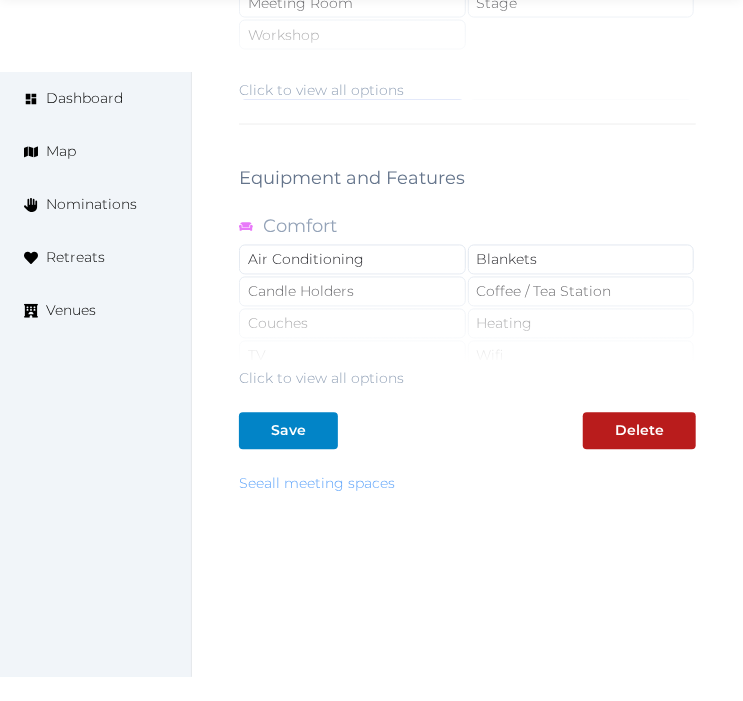 click on "See  all meeting spaces" at bounding box center (317, 484) 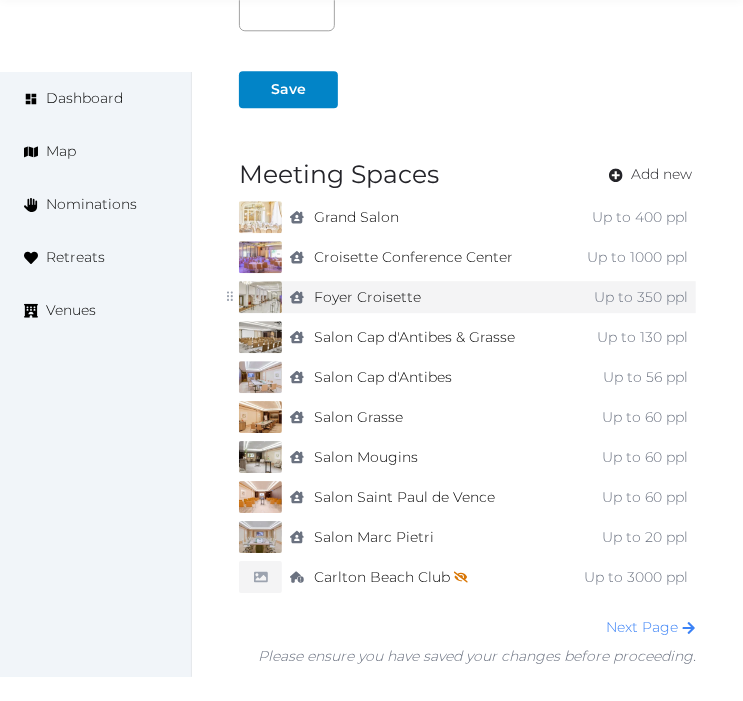 scroll, scrollTop: 1555, scrollLeft: 0, axis: vertical 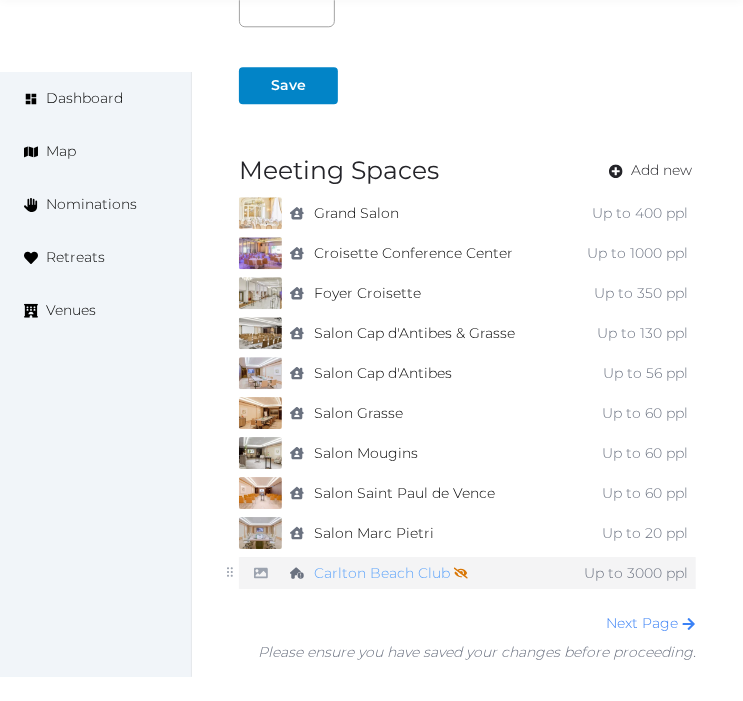 click on "[LOCATION] [LOCATION]   Not shown on profile until a name, description, and photo are added." at bounding box center (391, 573) 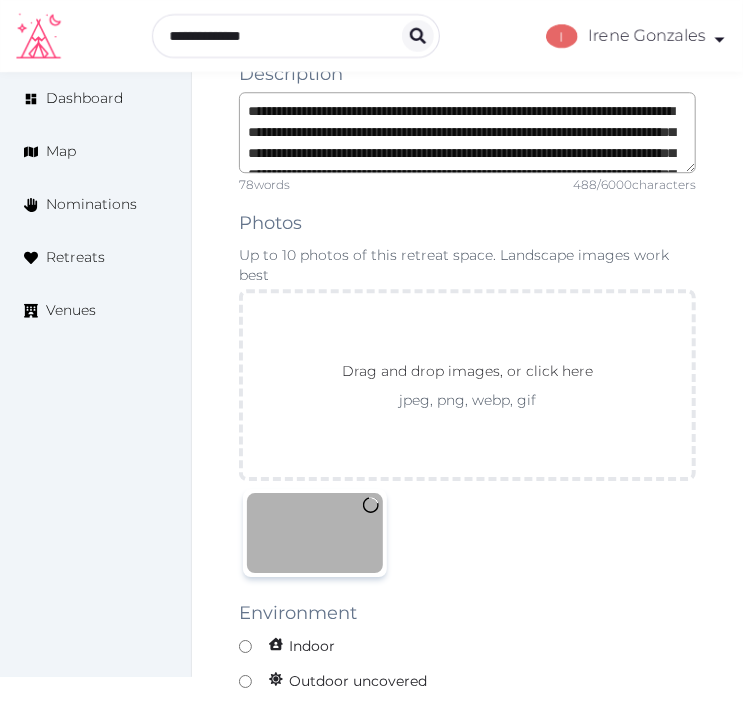 scroll, scrollTop: 1325, scrollLeft: 0, axis: vertical 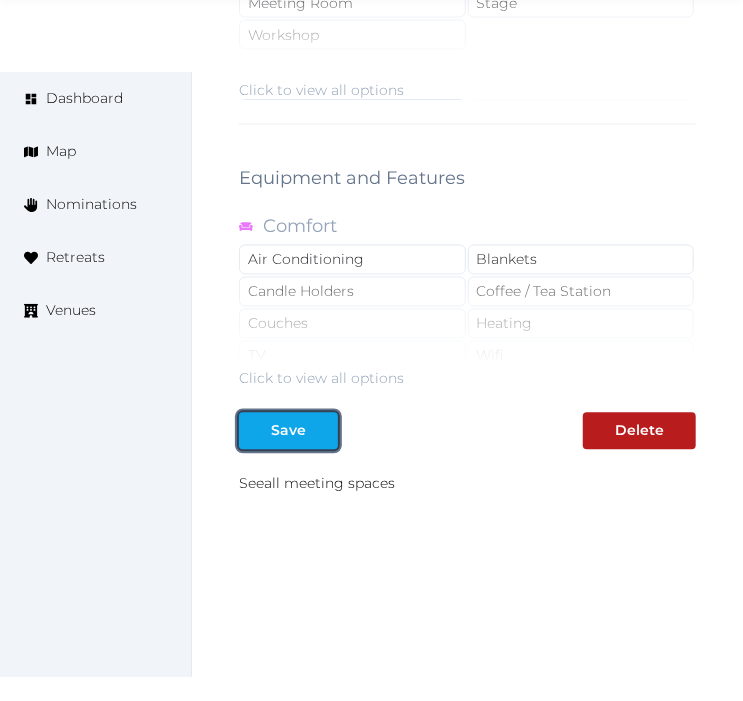 click on "Save" at bounding box center (288, 431) 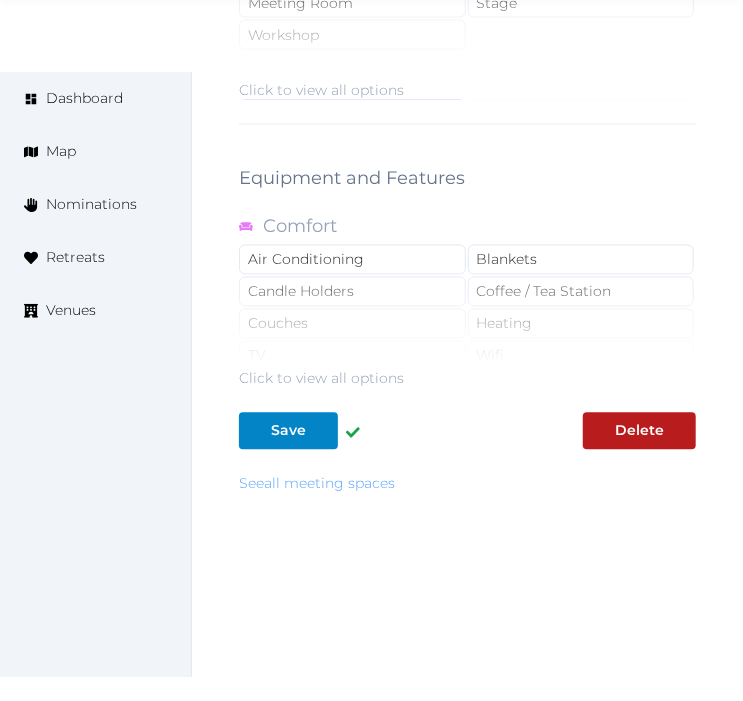 click on "See  all meeting spaces" at bounding box center (317, 484) 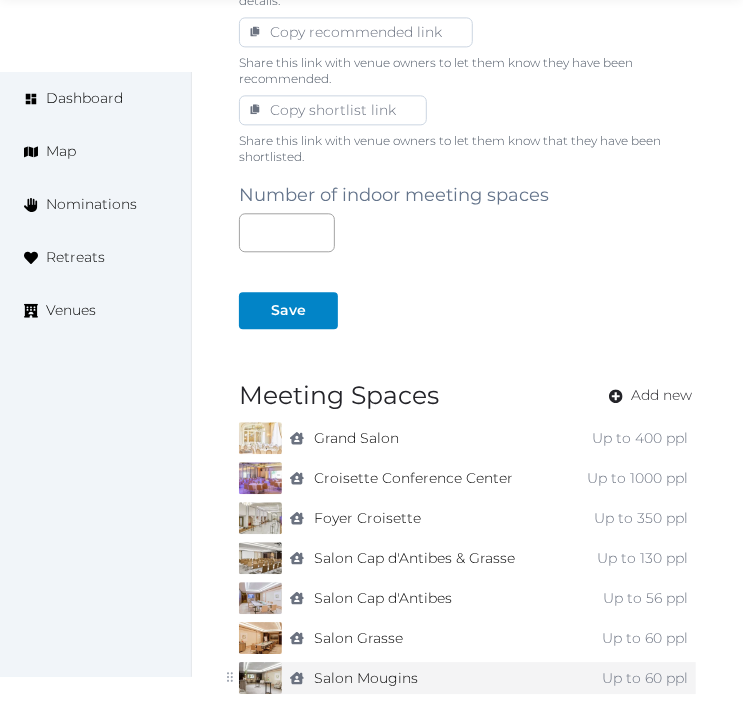 scroll, scrollTop: 1555, scrollLeft: 0, axis: vertical 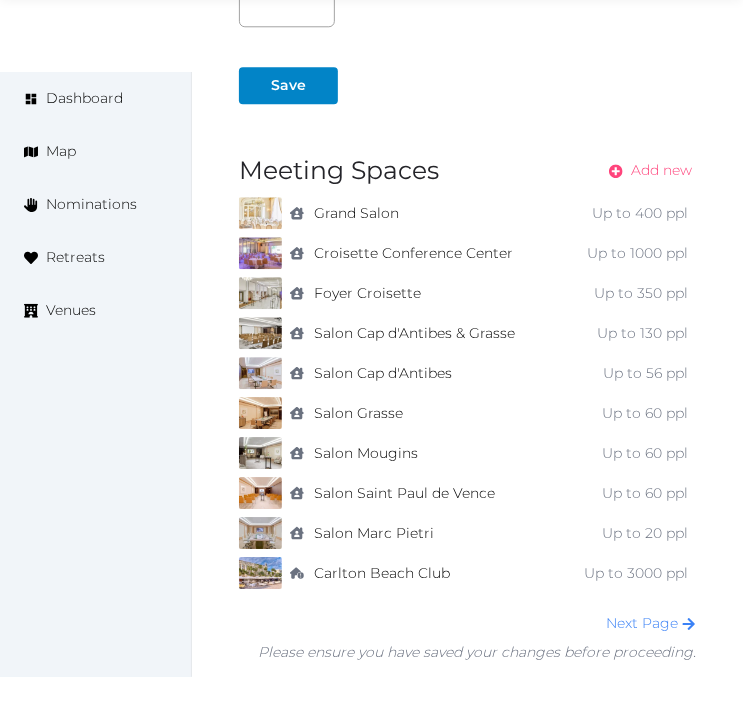 click on "Add new" at bounding box center [644, 170] 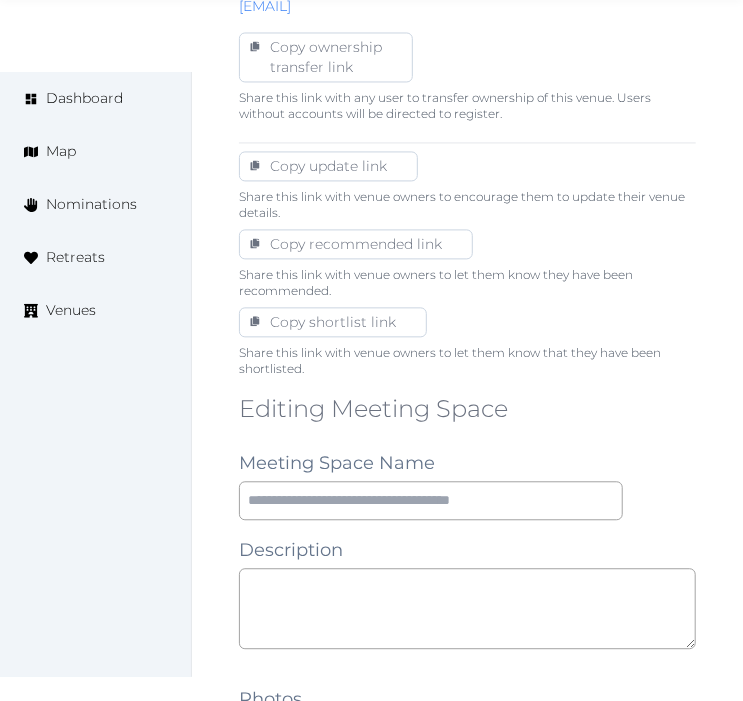 scroll, scrollTop: 1555, scrollLeft: 0, axis: vertical 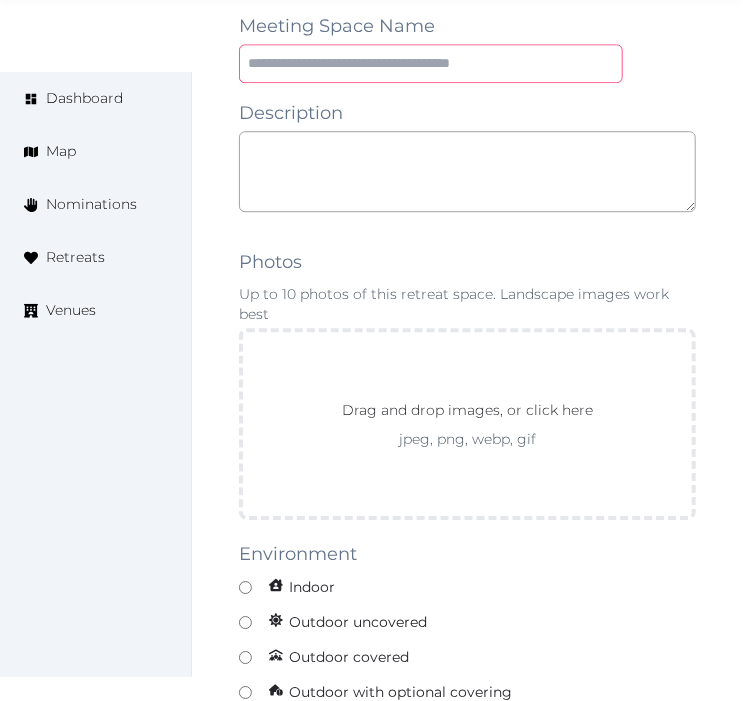 click at bounding box center (431, 63) 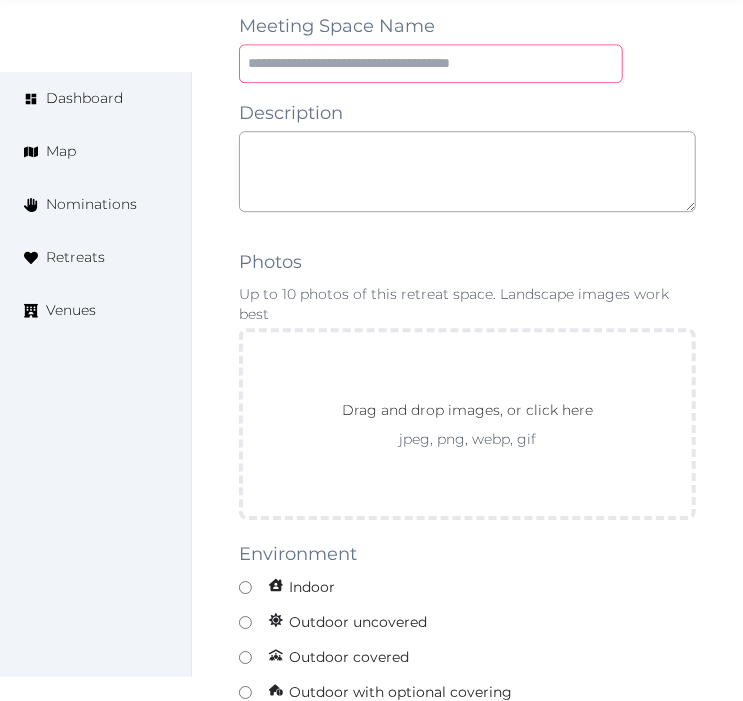 paste on "**********" 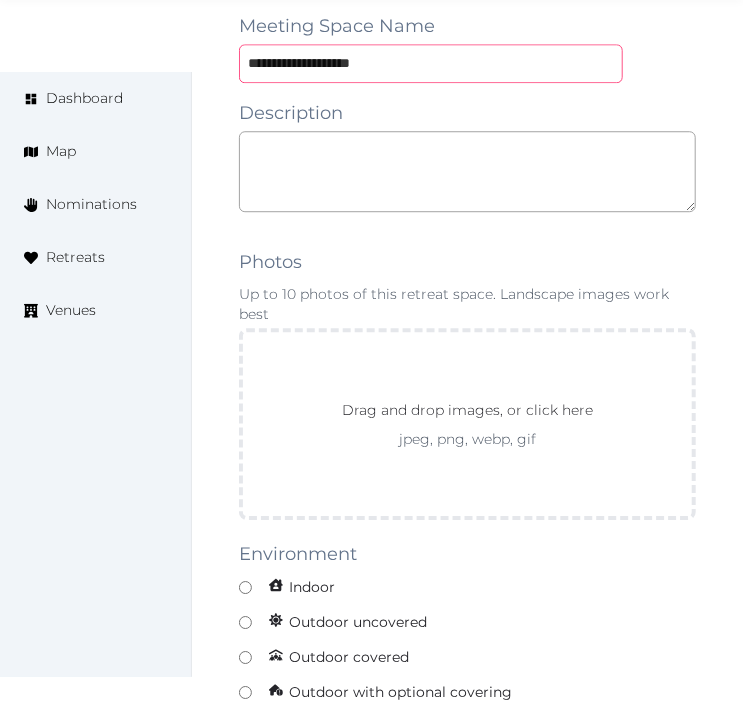 type on "**********" 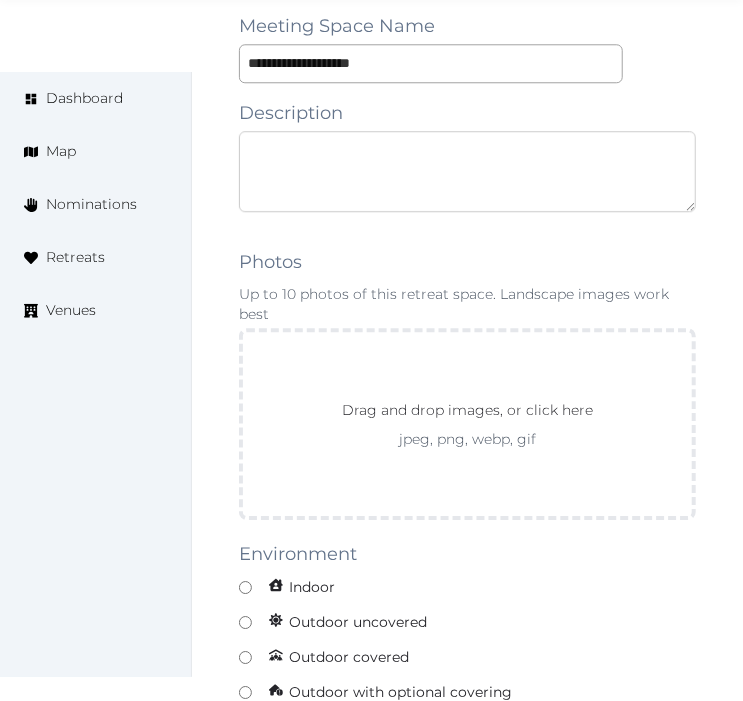 click at bounding box center (467, 171) 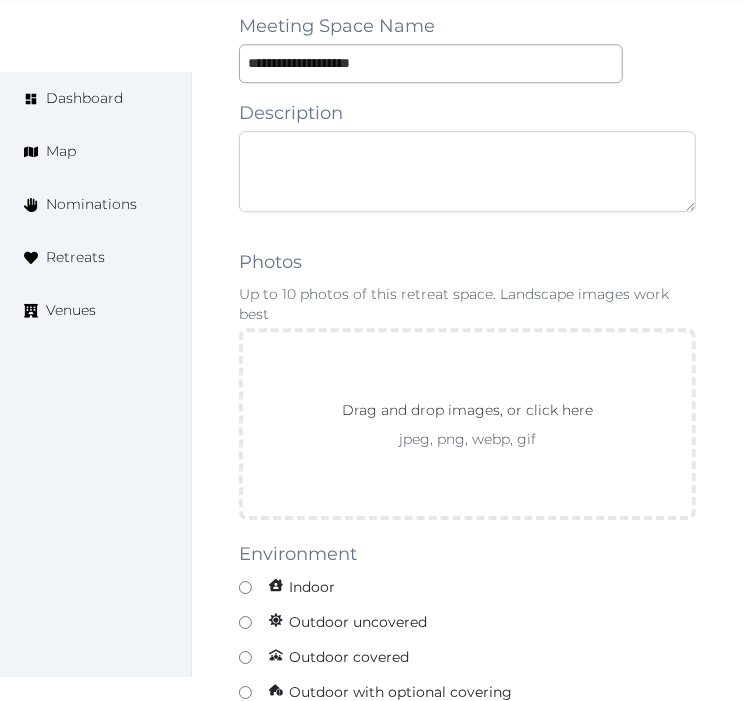 paste on "**********" 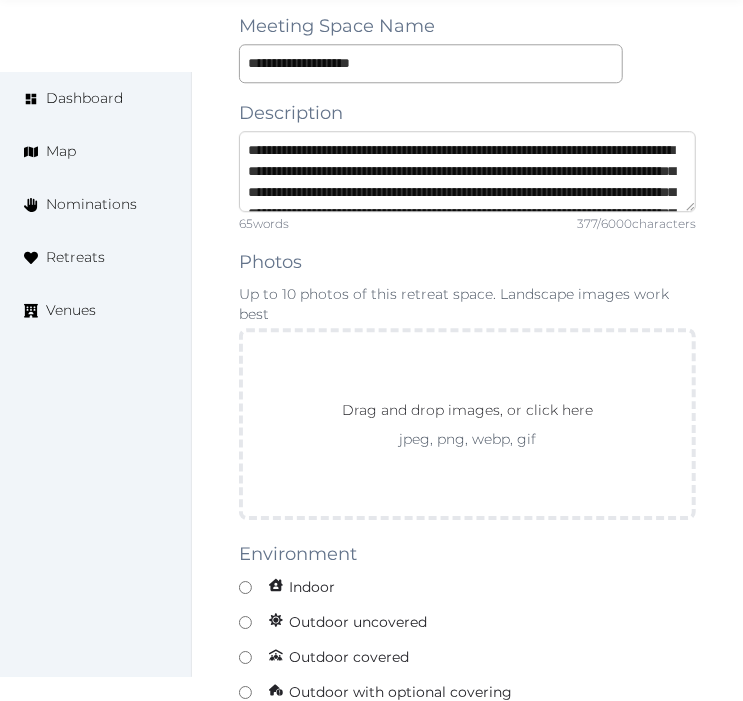 scroll, scrollTop: 94, scrollLeft: 0, axis: vertical 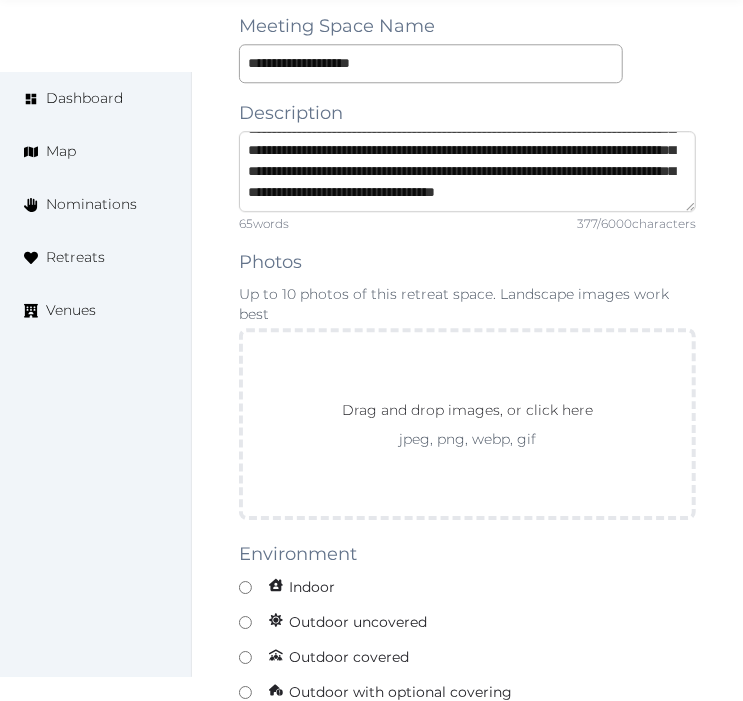 type on "**********" 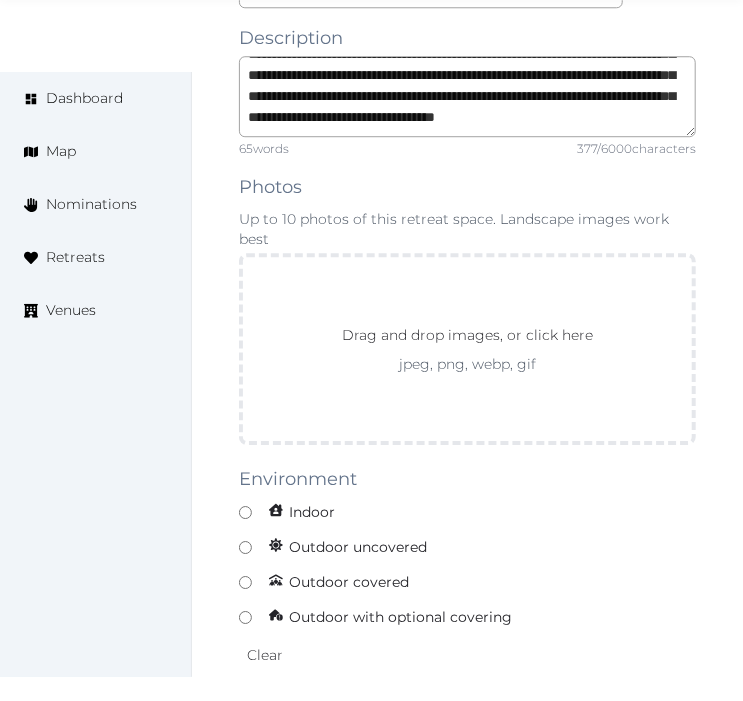 scroll, scrollTop: 1666, scrollLeft: 0, axis: vertical 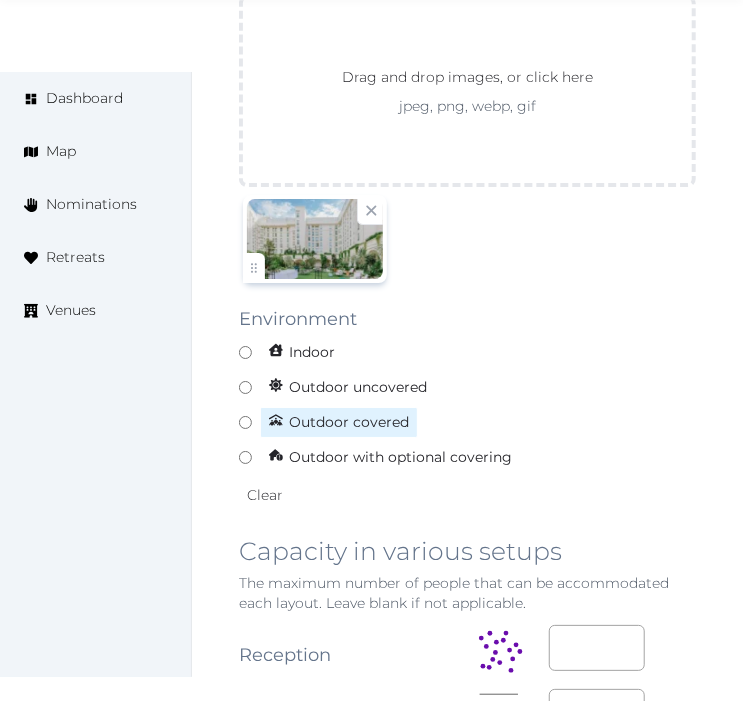 drag, startPoint x: 252, startPoint y: 434, endPoint x: 370, endPoint y: 408, distance: 120.83046 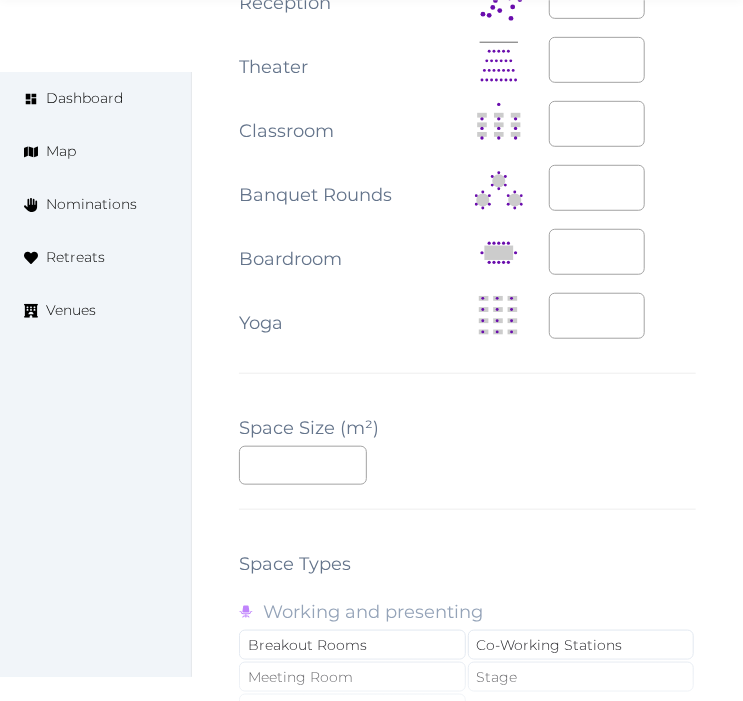 scroll, scrollTop: 2555, scrollLeft: 0, axis: vertical 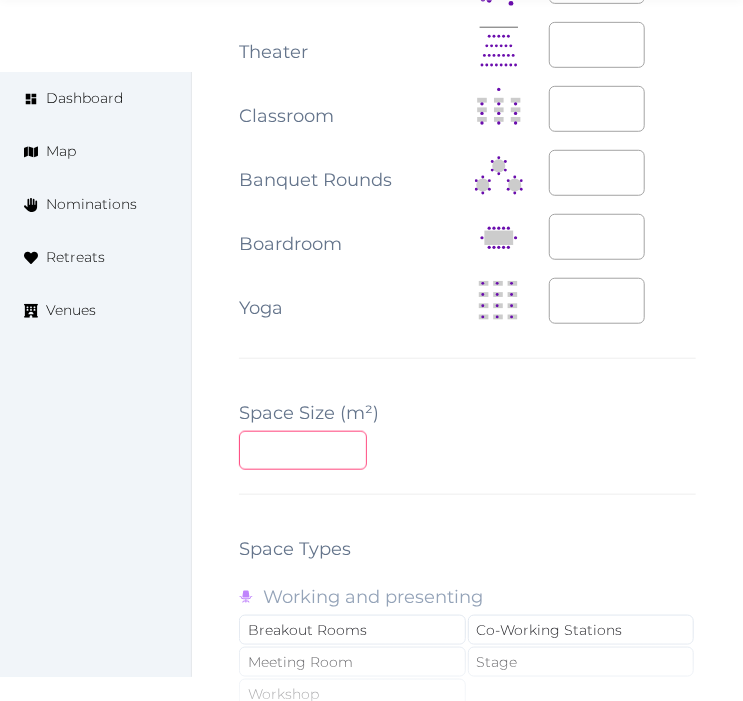 click at bounding box center (303, 450) 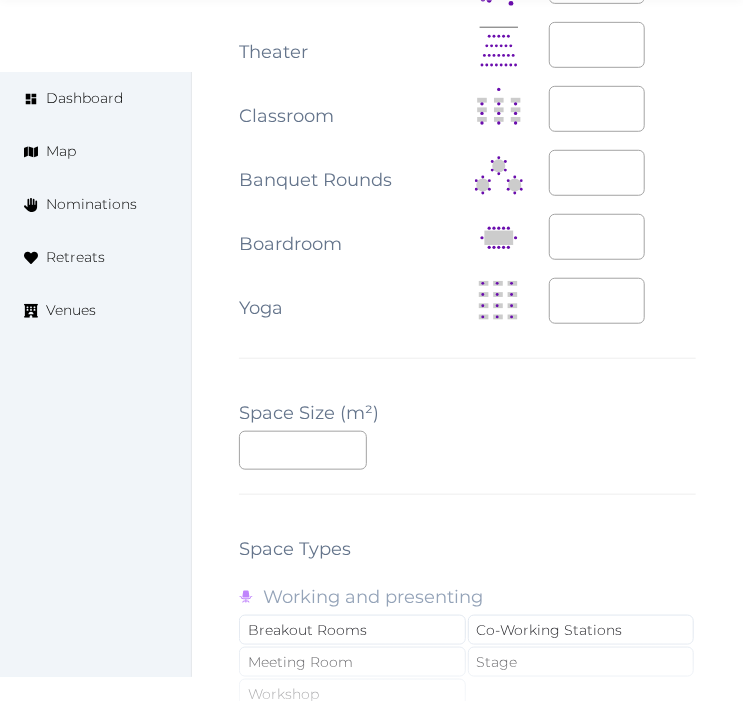 click on "Edit venue 72 %  complete Fill out all the fields in your listing to increase its completion percentage.   A higher completion percentage will make your listing more attractive and result in better matches. Carlton Cannes, a Regent Hotel   View  listing   Open    Close CRM Lead Basic details Pricing and policies Retreat spaces Meeting spaces Accommodations Amenities Food and dining Activities and experiences Location Environment Types of retreats Brochures Notes Ownership Administration Activity This venue is live and visible to the public Mark draft Archive Venue owned by RetreatsAndVenues Manager c.o.r.e.y.sanford@retreatsandvenues.com Copy ownership transfer link Share this link with any user to transfer ownership of this venue. Users without accounts will be directed to register. Copy update link Share this link with venue owners to encourage them to update their venue details. Copy recommended link Share this link with venue owners to let them know they have been recommended. Copy shortlist link 65 377" at bounding box center (467, -553) 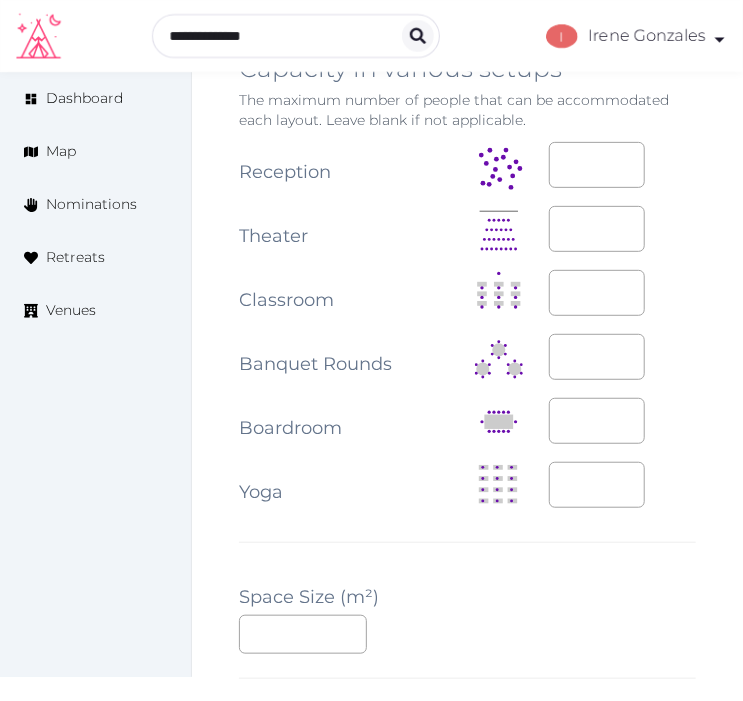 scroll, scrollTop: 2333, scrollLeft: 0, axis: vertical 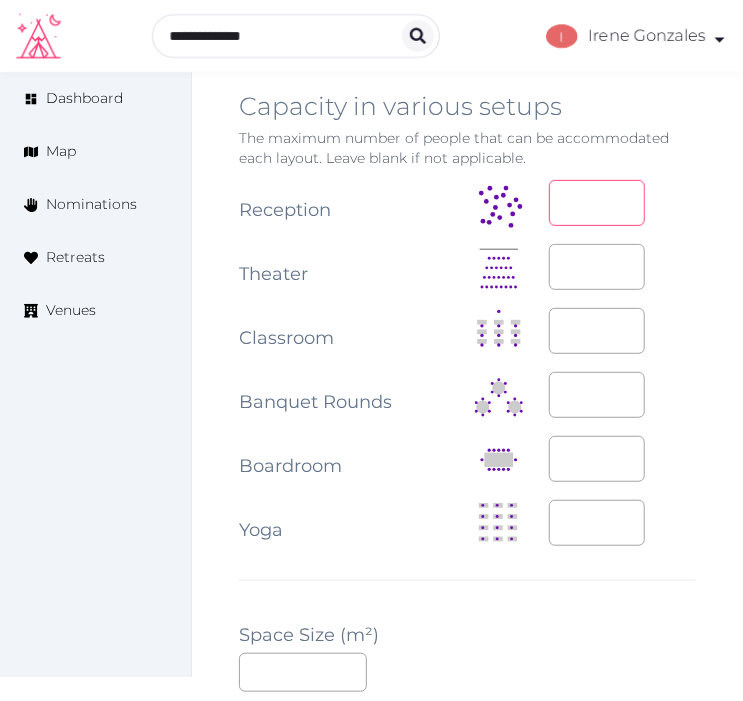 drag, startPoint x: 588, startPoint y: 191, endPoint x: 601, endPoint y: 168, distance: 26.41969 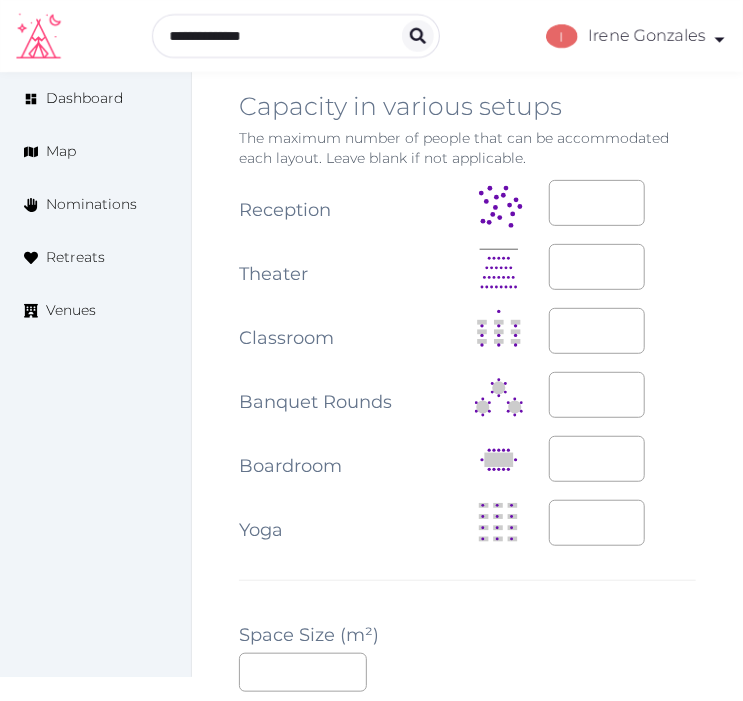 click on "**********" at bounding box center [467, 365] 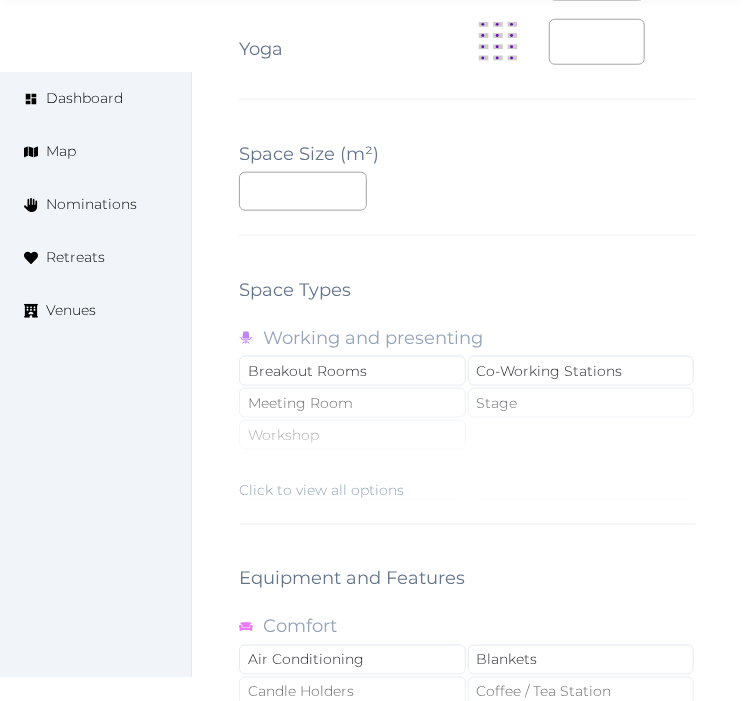 scroll, scrollTop: 3000, scrollLeft: 0, axis: vertical 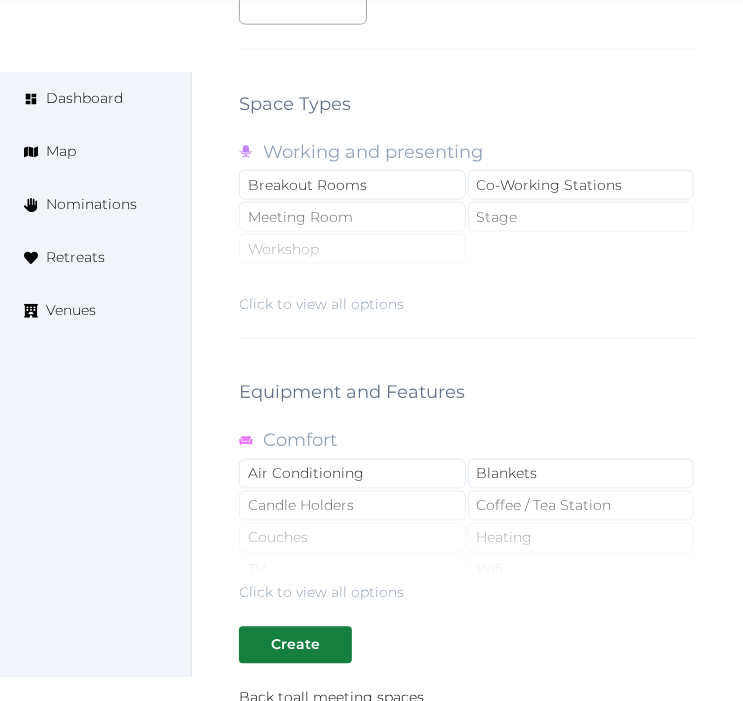 click on "Click to view all options" at bounding box center [321, 304] 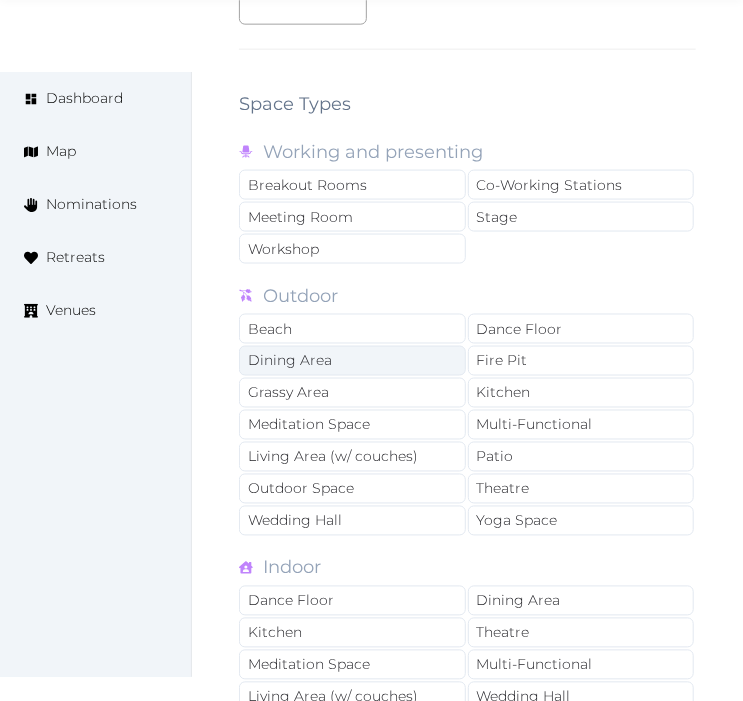 click on "Dining Area" at bounding box center [352, 361] 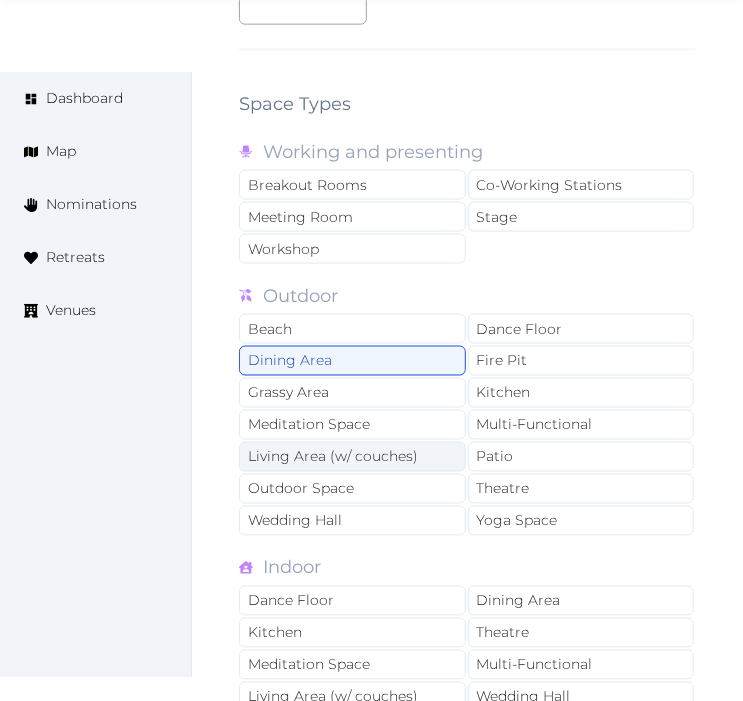 click on "Living Area (w/ couches)" at bounding box center [352, 457] 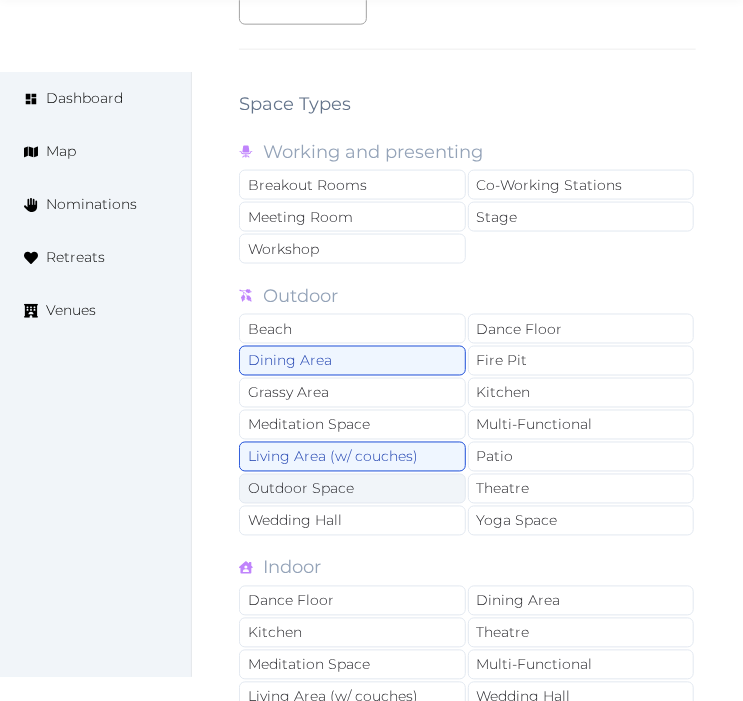 click on "Outdoor Space" at bounding box center [352, 489] 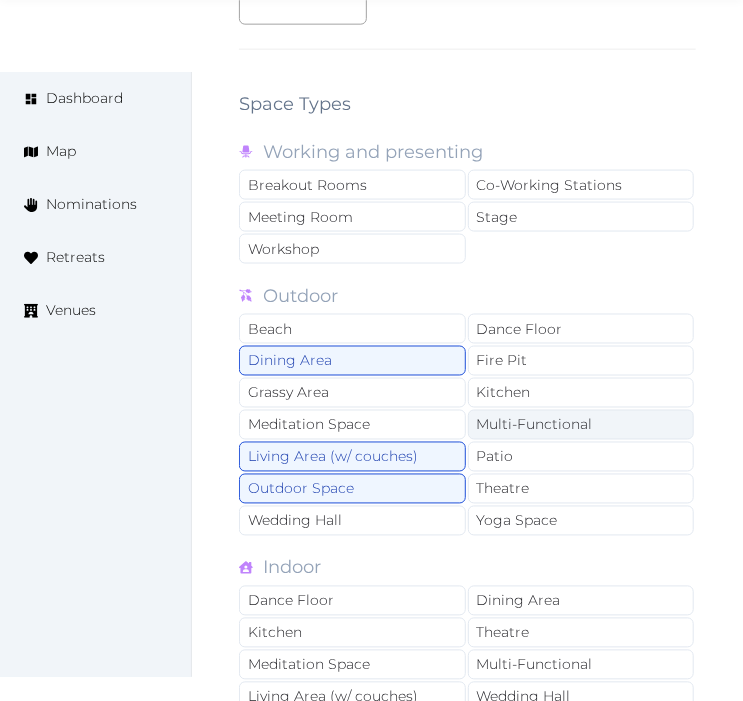 click on "Multi-Functional" at bounding box center (581, 425) 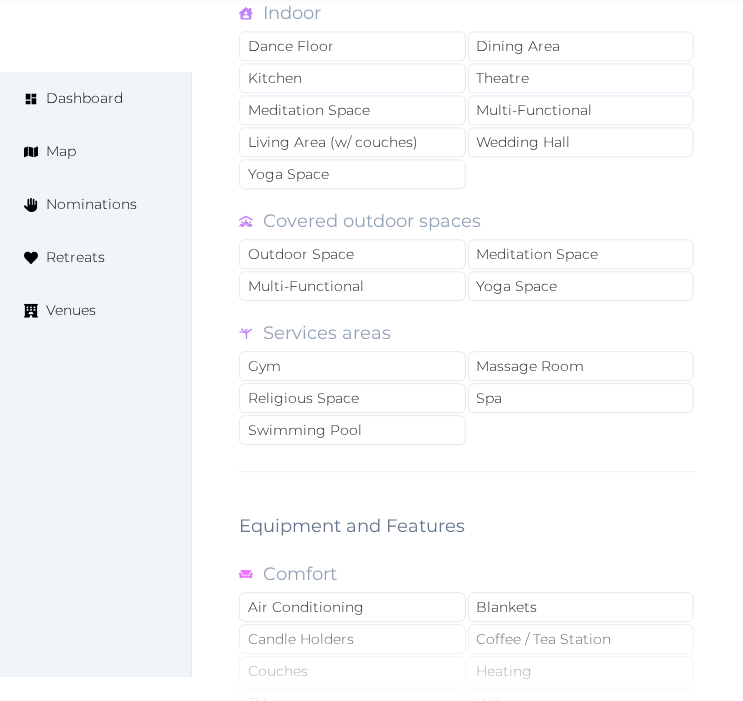 scroll, scrollTop: 3777, scrollLeft: 0, axis: vertical 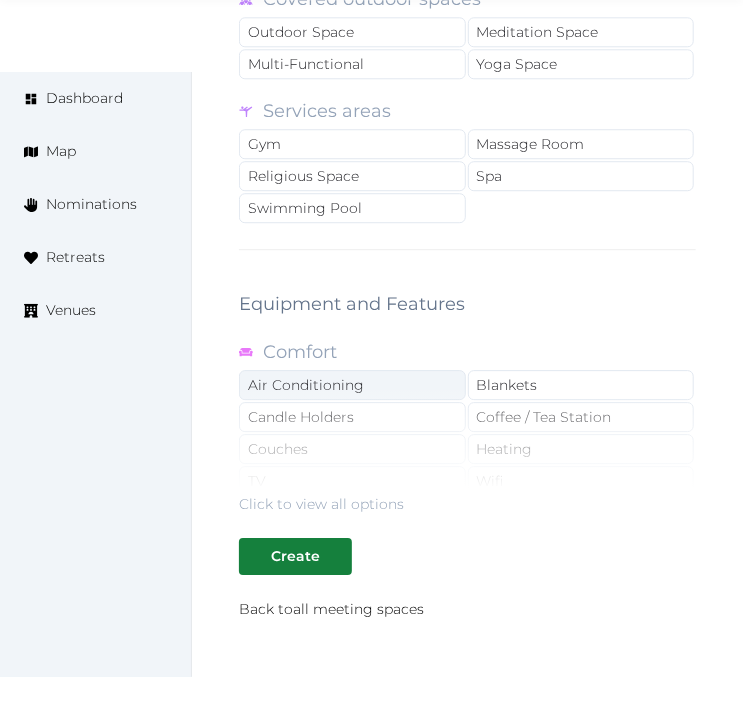 click on "Air Conditioning" at bounding box center (352, 385) 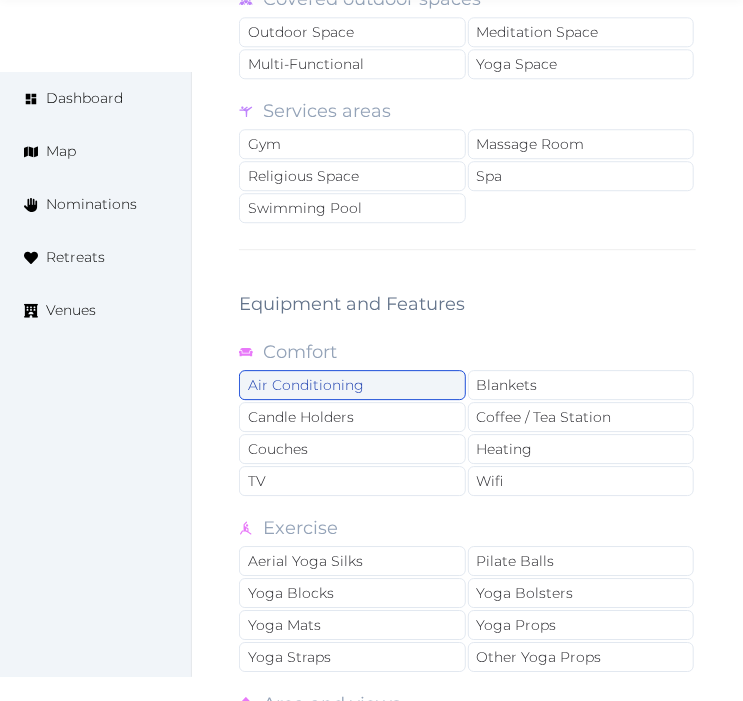 click on "Air Conditioning" at bounding box center (352, 385) 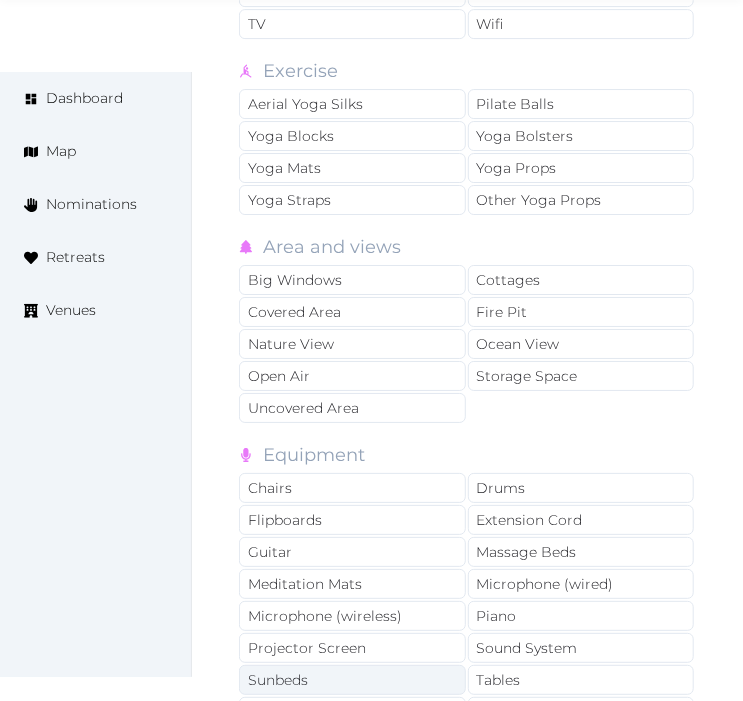 scroll, scrollTop: 4444, scrollLeft: 0, axis: vertical 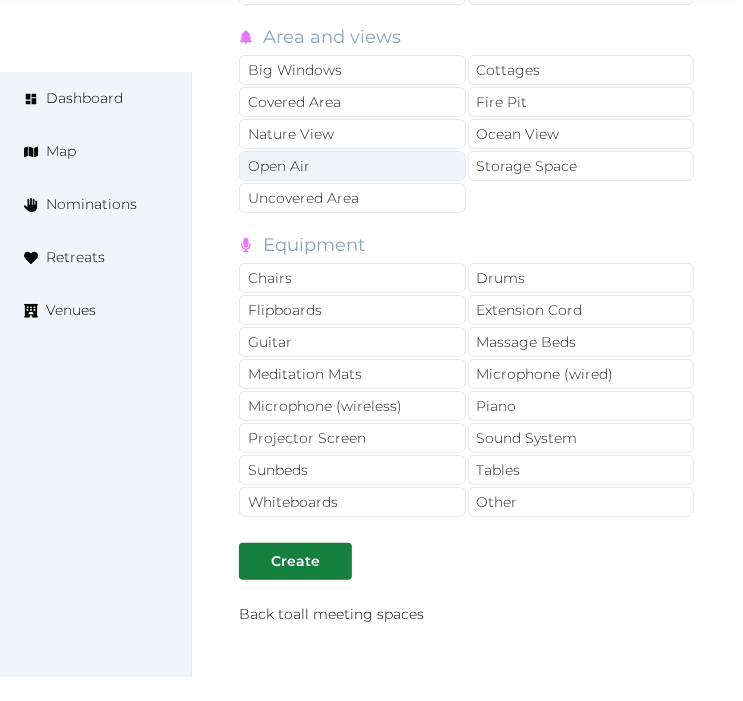 click on "Open Air" at bounding box center [352, 166] 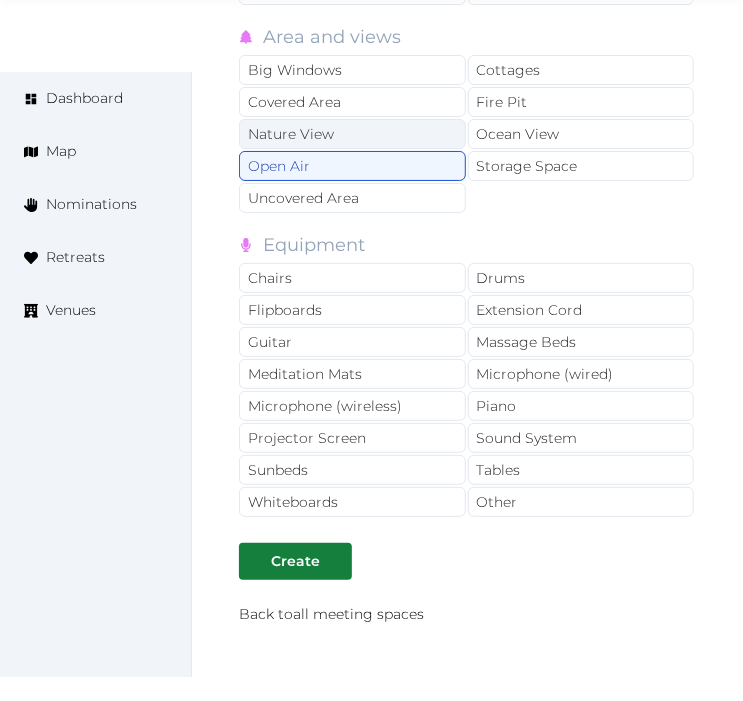 click on "Nature View" at bounding box center (352, 134) 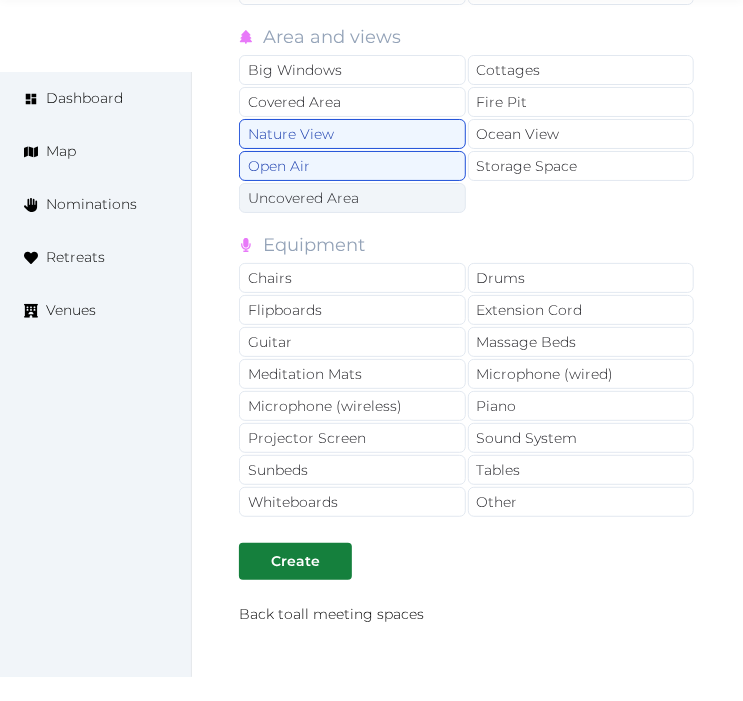 click on "Uncovered Area" at bounding box center (352, 198) 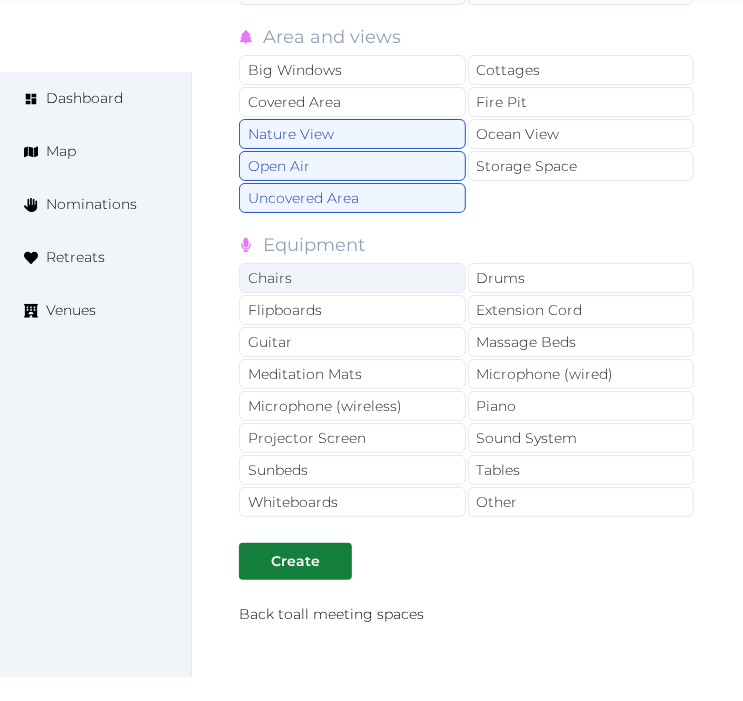 click on "Chairs" at bounding box center [352, 278] 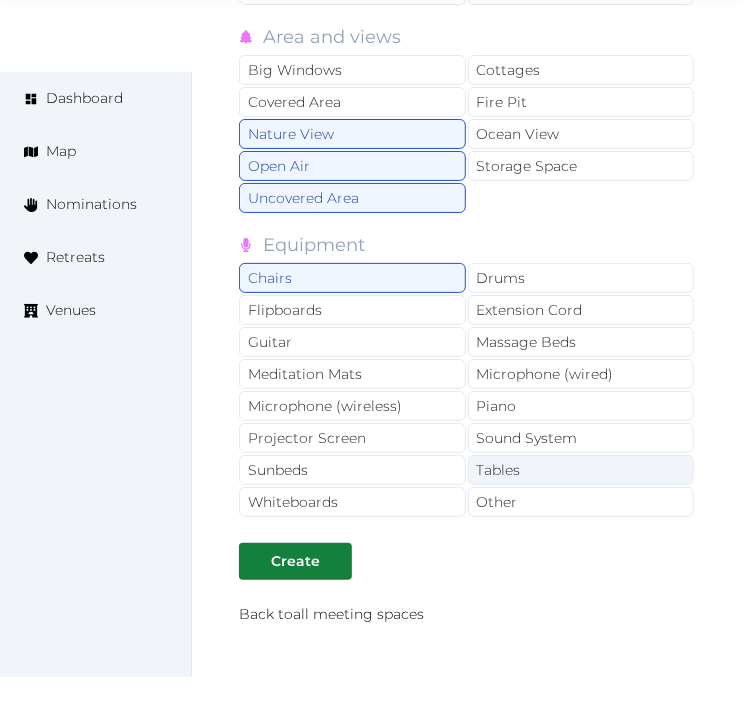 click on "Tables" at bounding box center [581, 470] 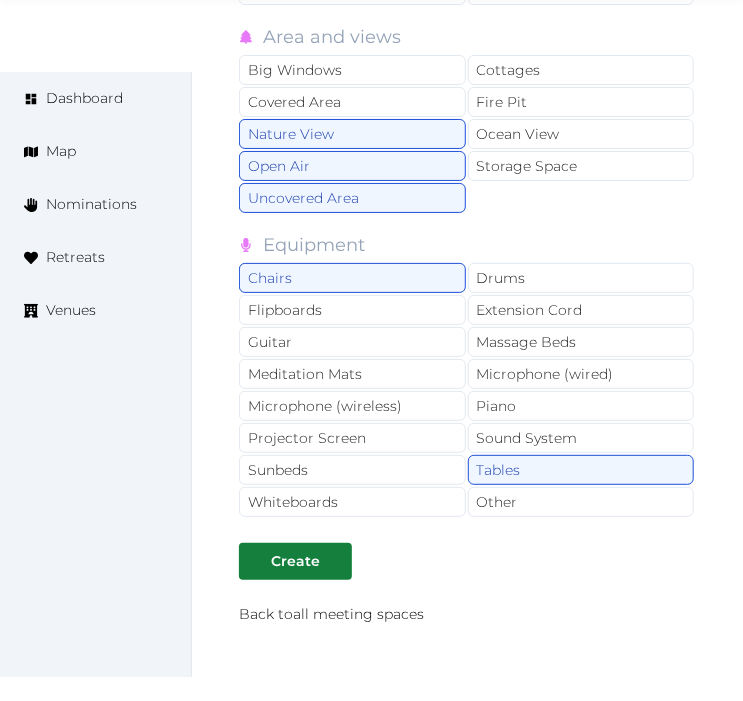 drag, startPoint x: 510, startPoint y: 484, endPoint x: 400, endPoint y: 530, distance: 119.230865 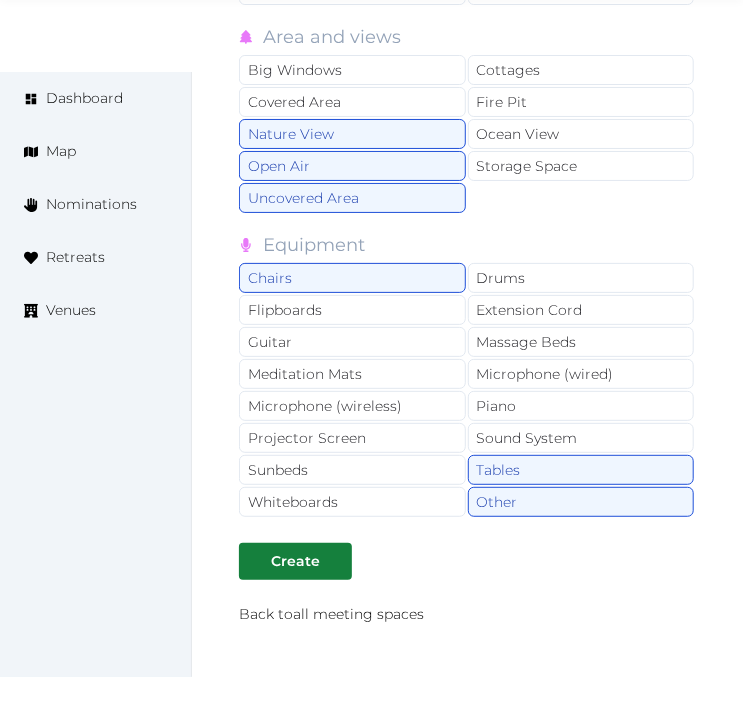 click on "**********" at bounding box center [467, -1066] 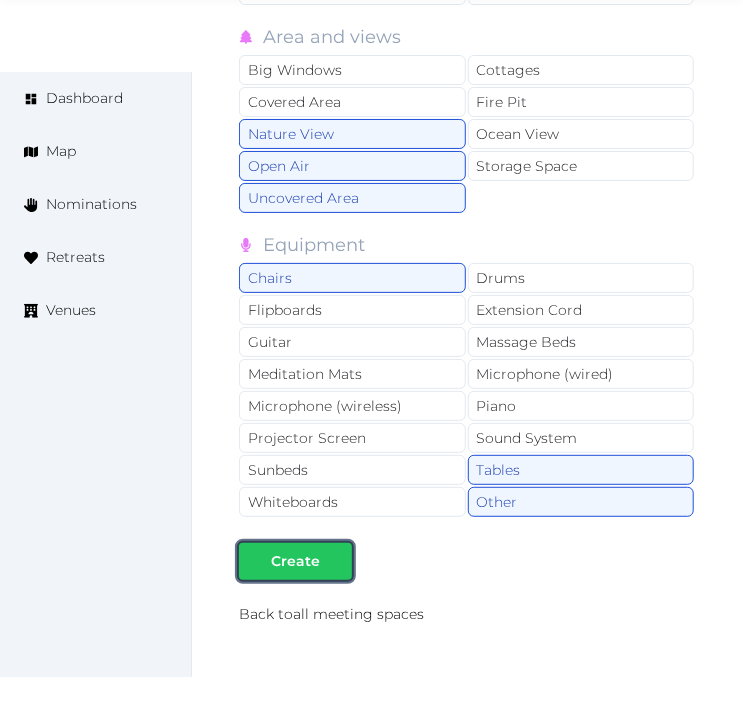 click at bounding box center (255, 561) 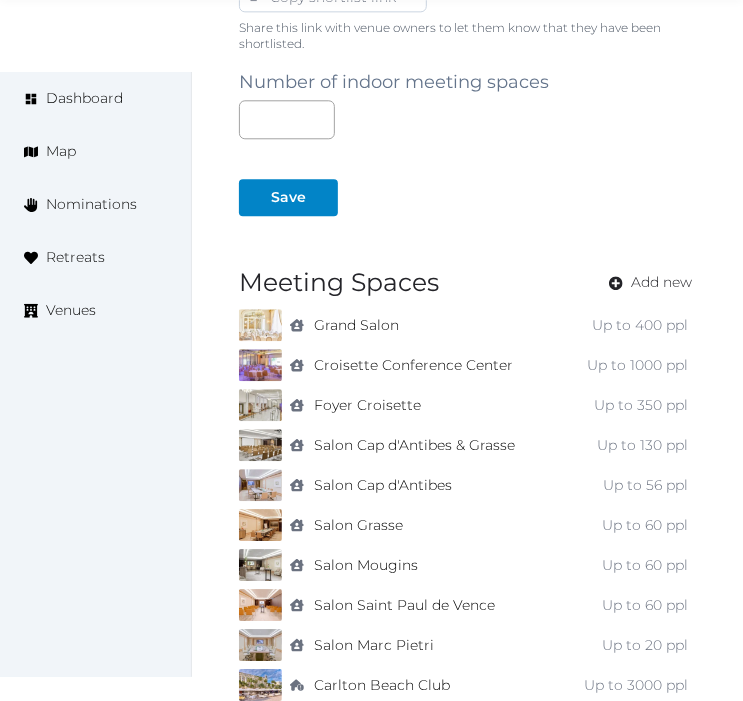 scroll, scrollTop: 1444, scrollLeft: 0, axis: vertical 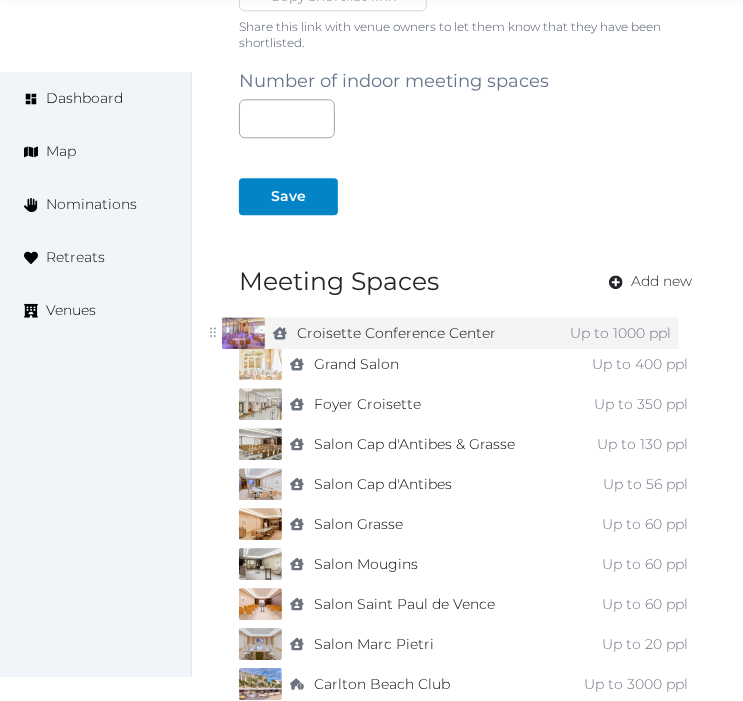 drag, startPoint x: 231, startPoint y: 361, endPoint x: 213, endPoint y: 323, distance: 42.047592 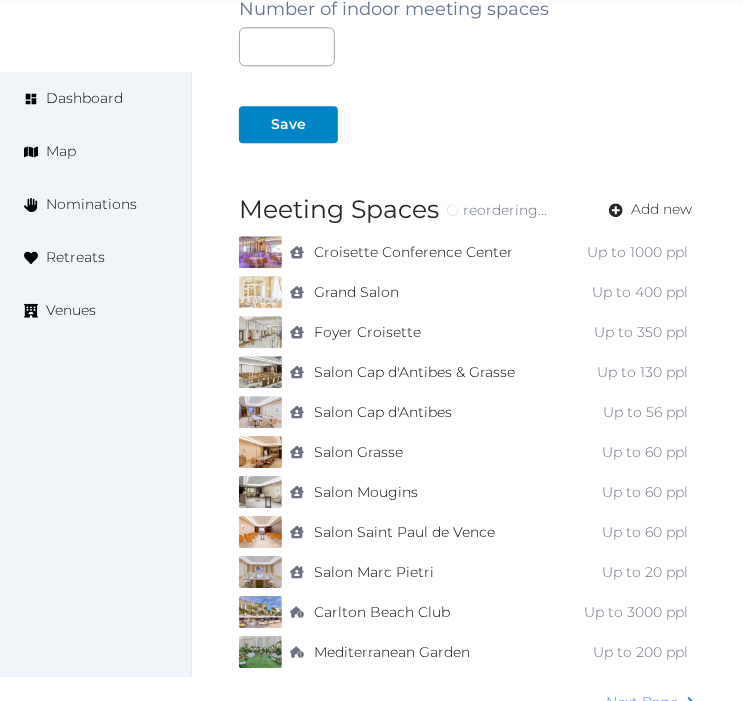scroll, scrollTop: 1555, scrollLeft: 0, axis: vertical 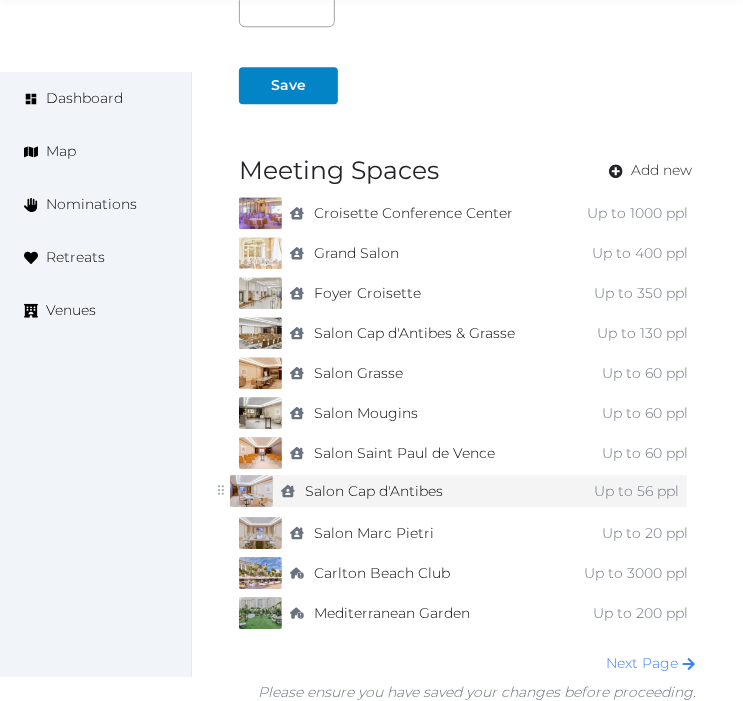 drag, startPoint x: 225, startPoint y: 374, endPoint x: 216, endPoint y: 492, distance: 118.34272 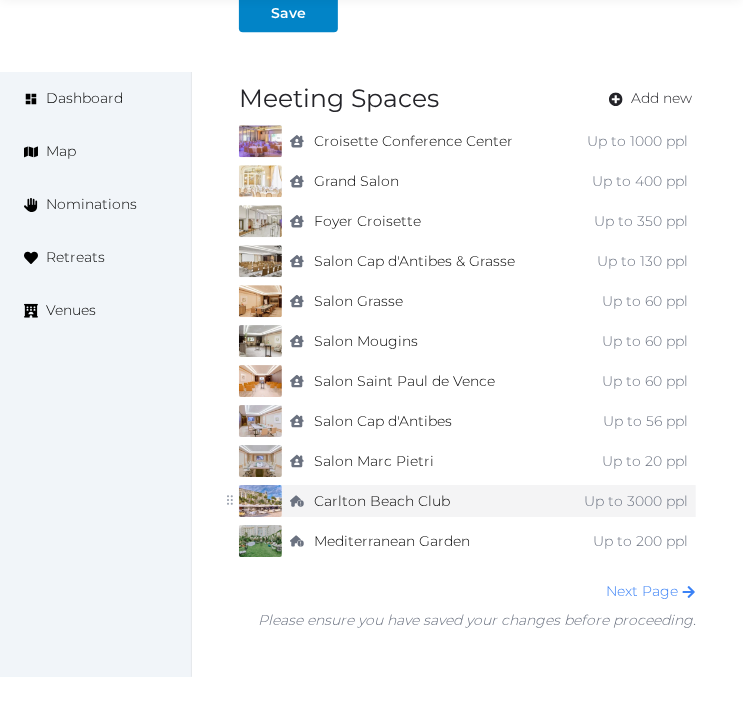 scroll, scrollTop: 1781, scrollLeft: 0, axis: vertical 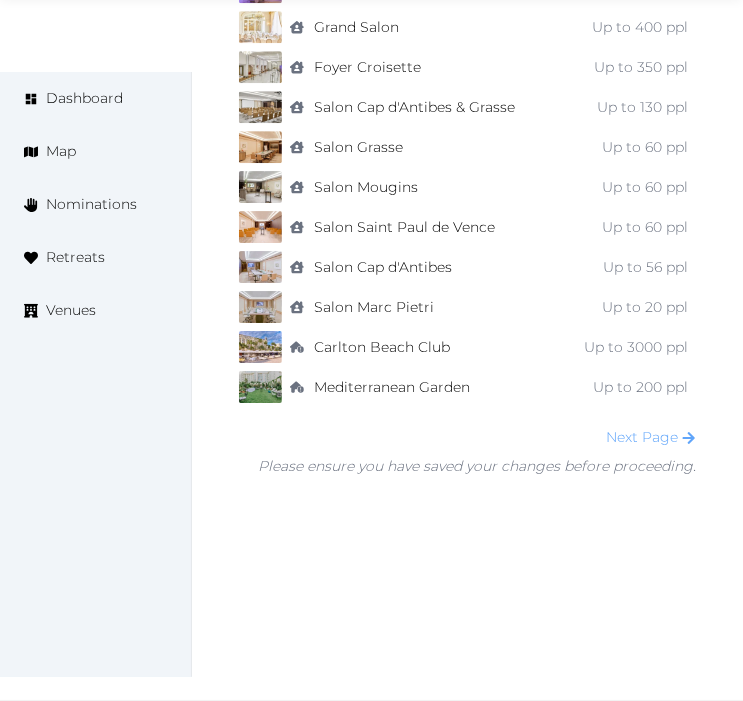 click 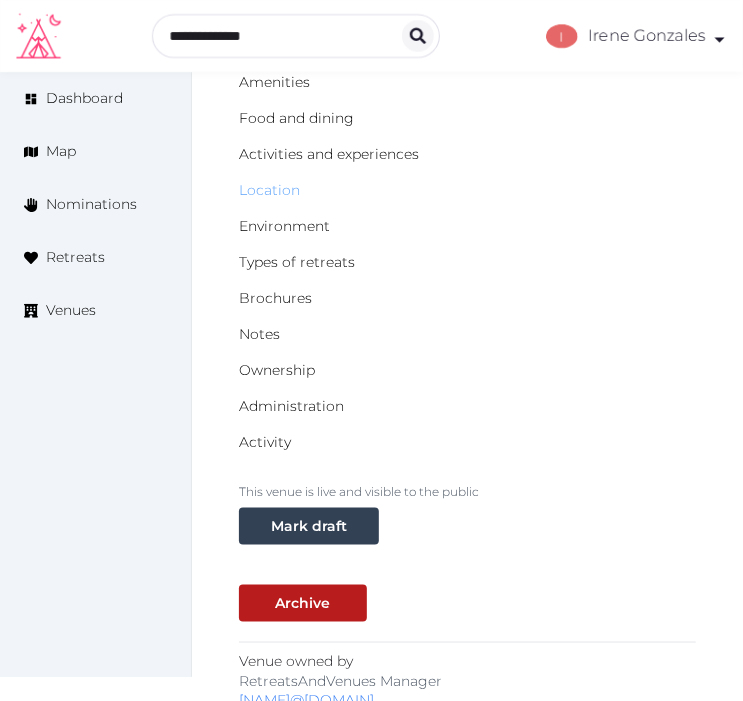 scroll, scrollTop: 410, scrollLeft: 0, axis: vertical 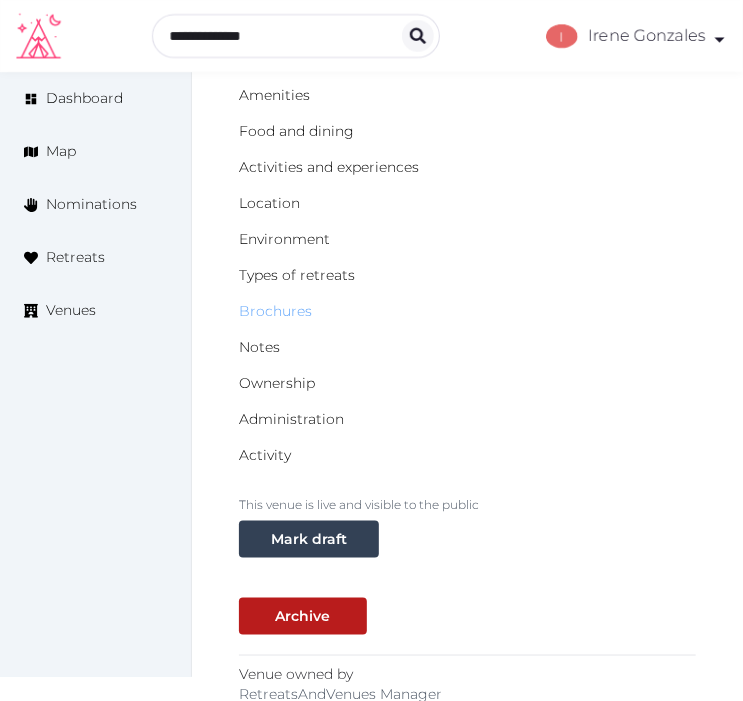 click on "Brochures" at bounding box center [275, 311] 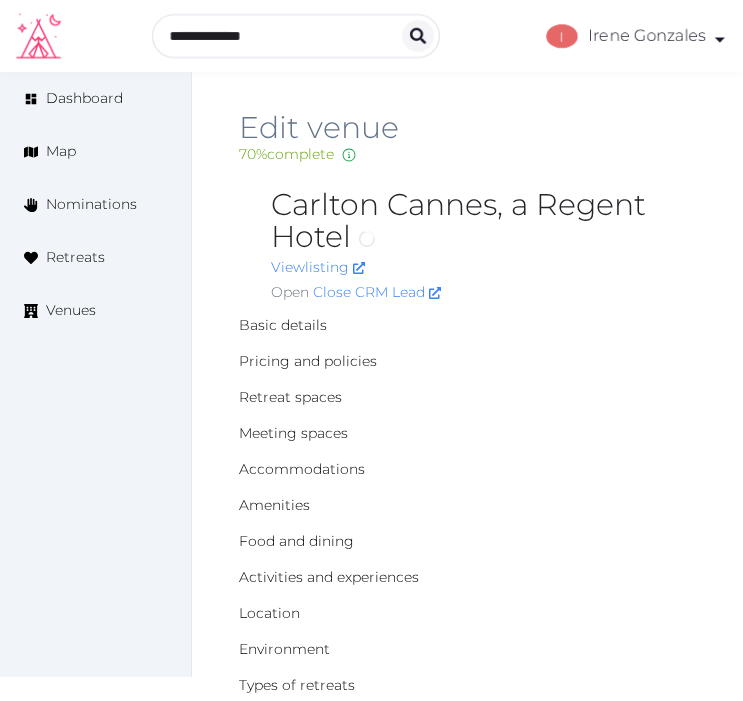 scroll, scrollTop: 0, scrollLeft: 0, axis: both 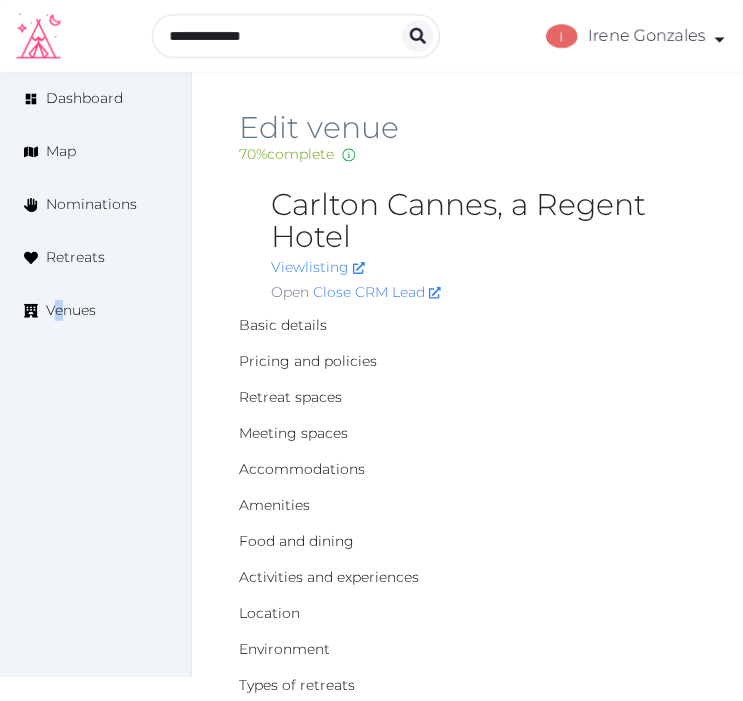 drag, startPoint x: 55, startPoint y: 454, endPoint x: 80, endPoint y: 444, distance: 26.925823 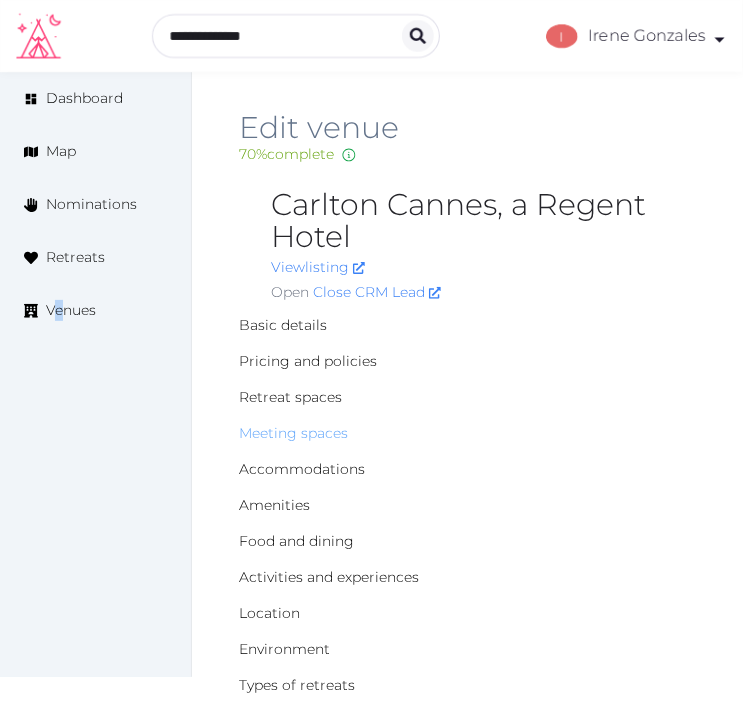 click on "Meeting spaces" at bounding box center (293, 433) 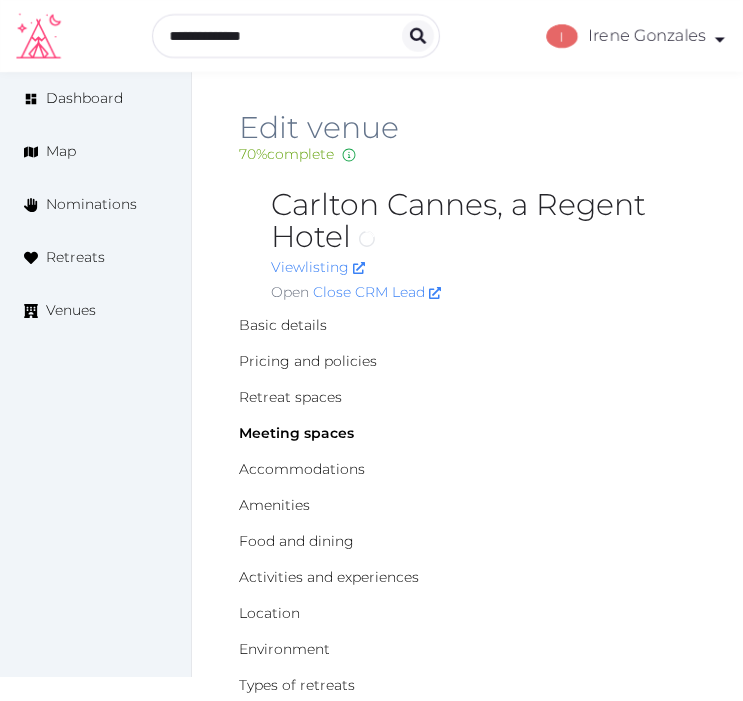 scroll, scrollTop: 0, scrollLeft: 0, axis: both 